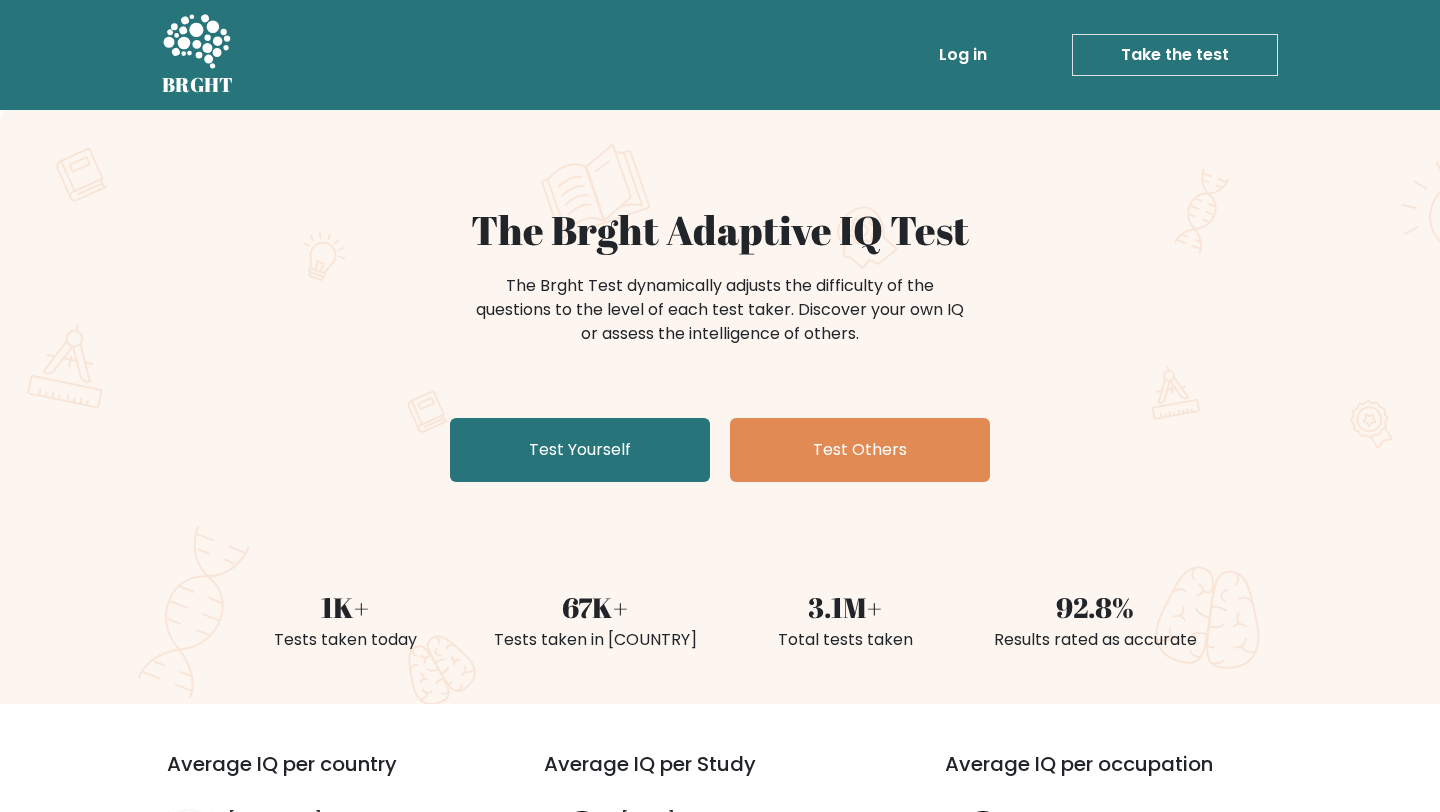 scroll, scrollTop: 0, scrollLeft: 0, axis: both 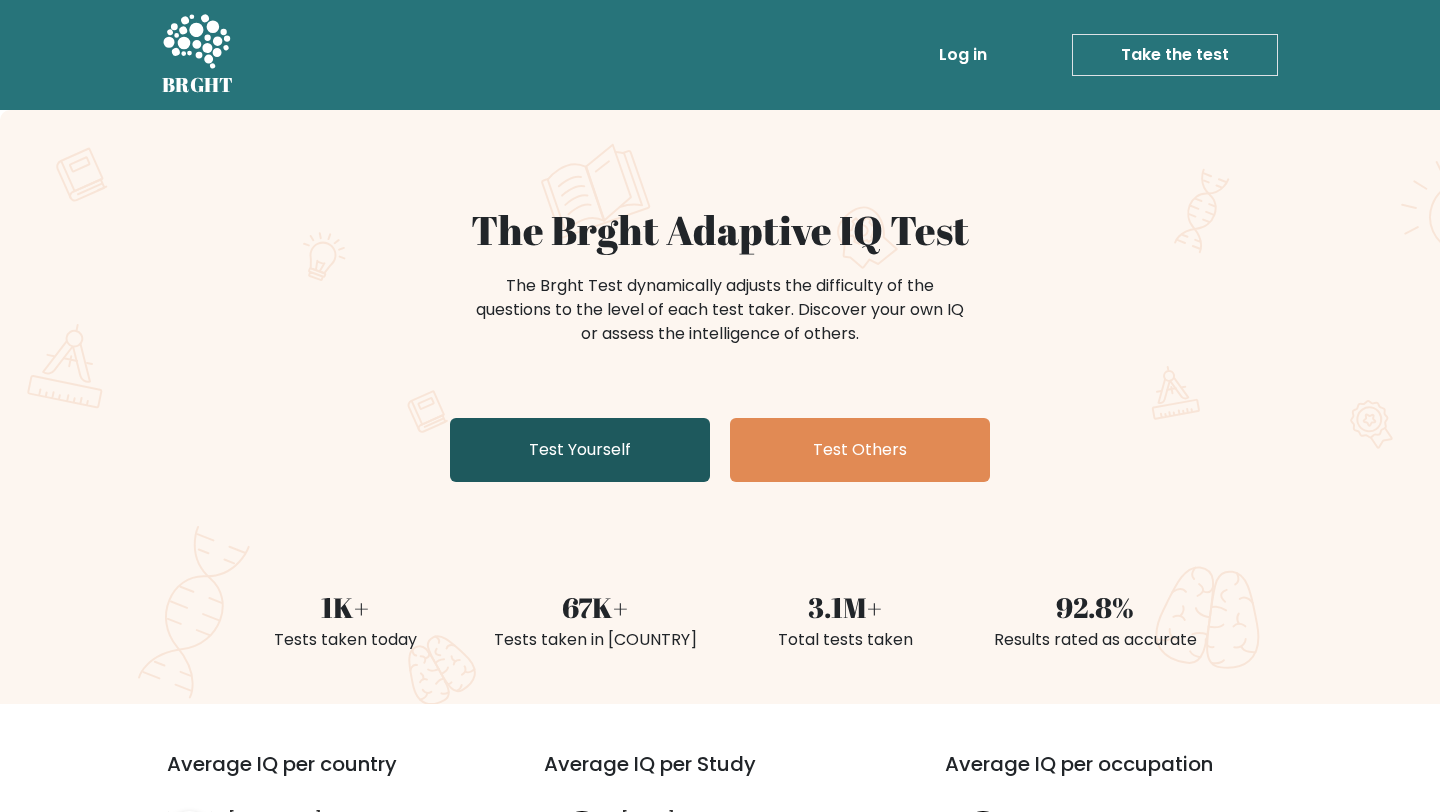 click on "Test Yourself" at bounding box center (580, 450) 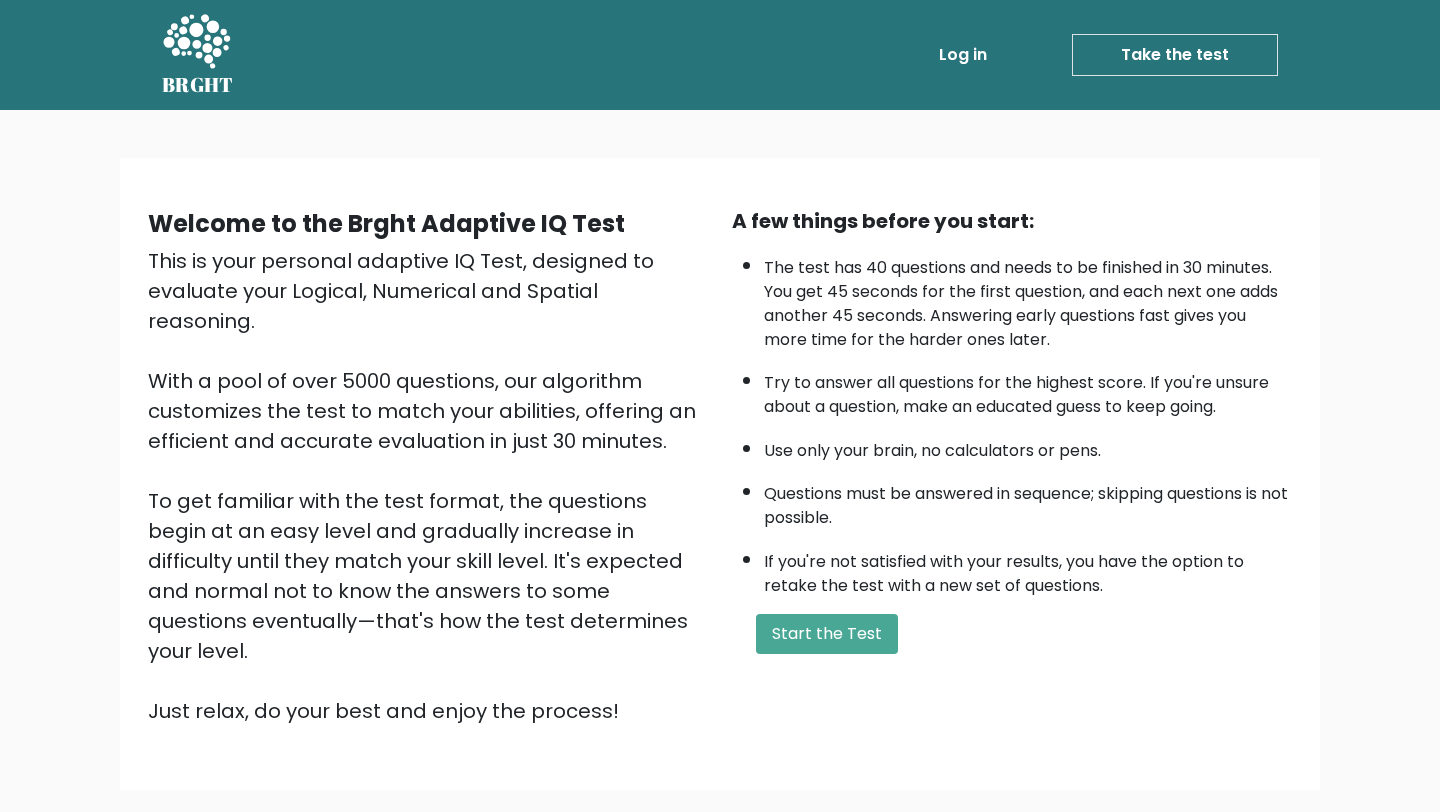 scroll, scrollTop: 0, scrollLeft: 0, axis: both 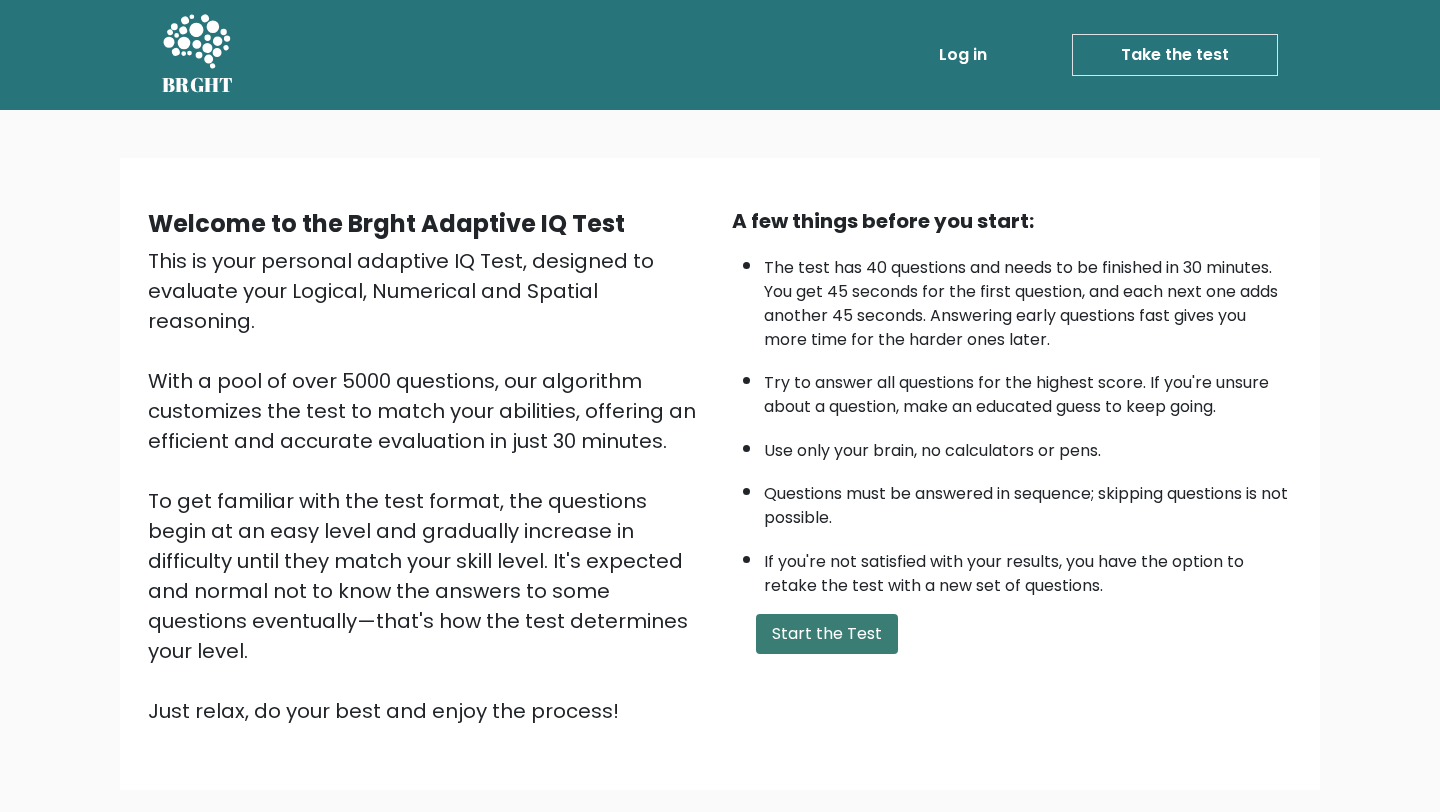 click on "Start the Test" at bounding box center (827, 634) 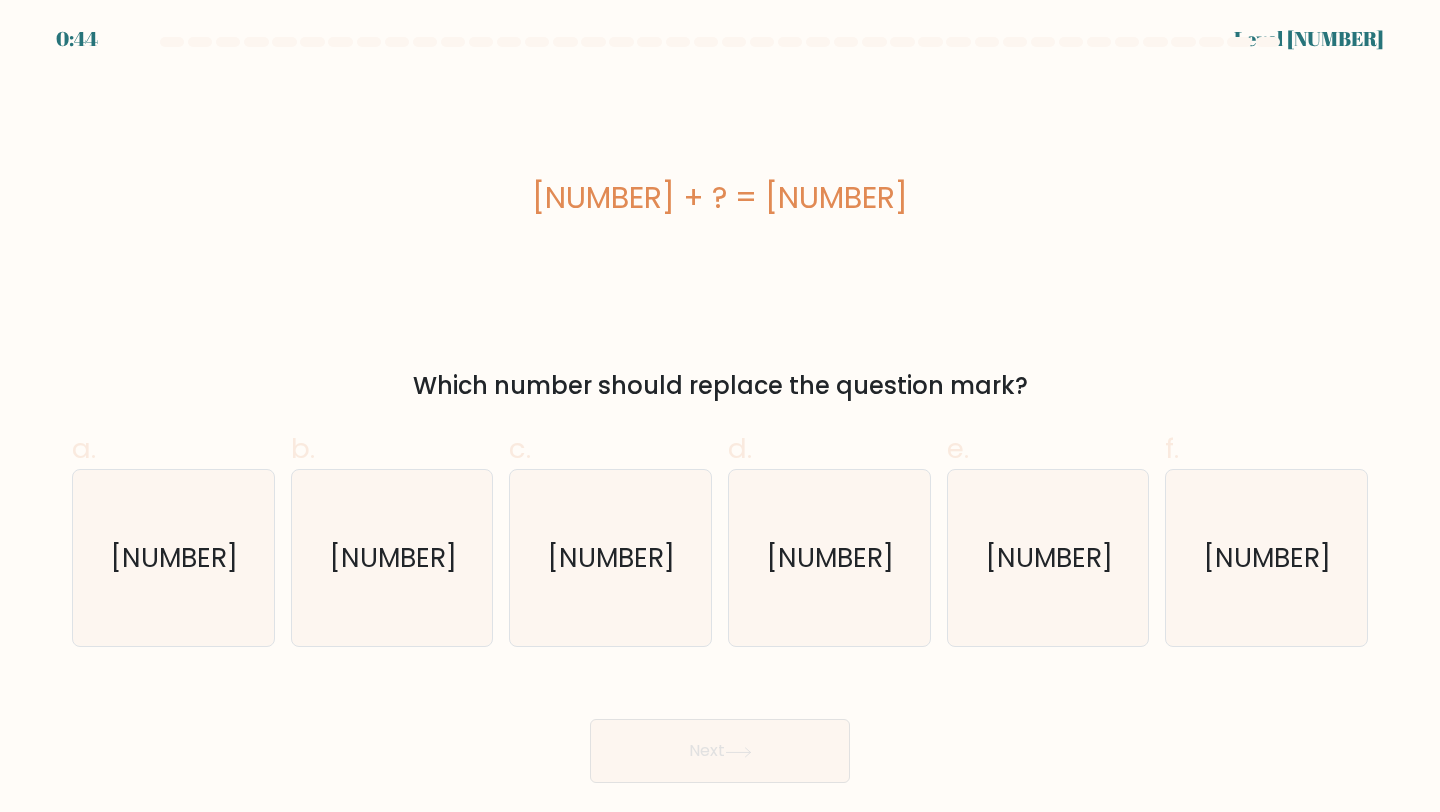 scroll, scrollTop: 0, scrollLeft: 0, axis: both 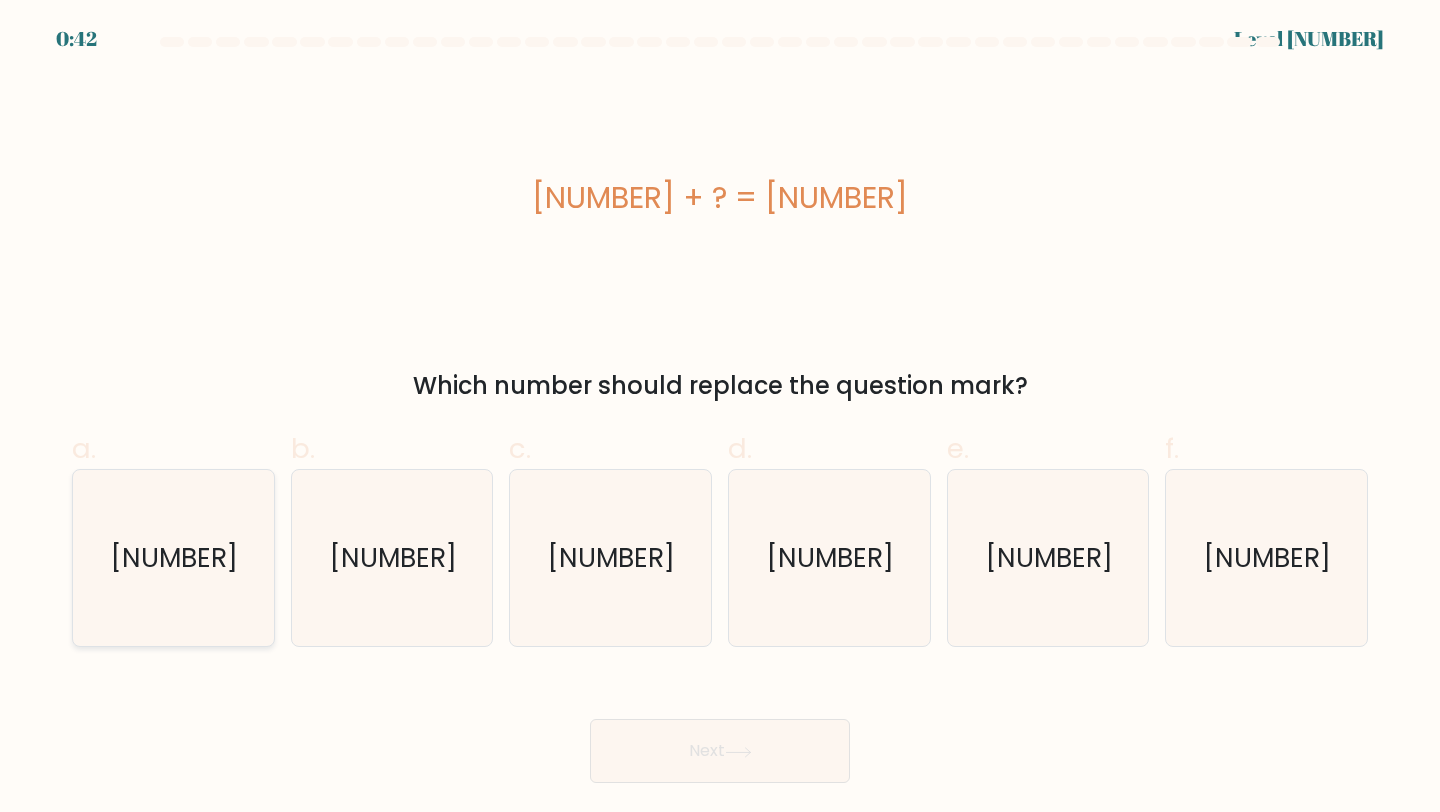 click on "[NUMBER]" at bounding box center (173, 558) 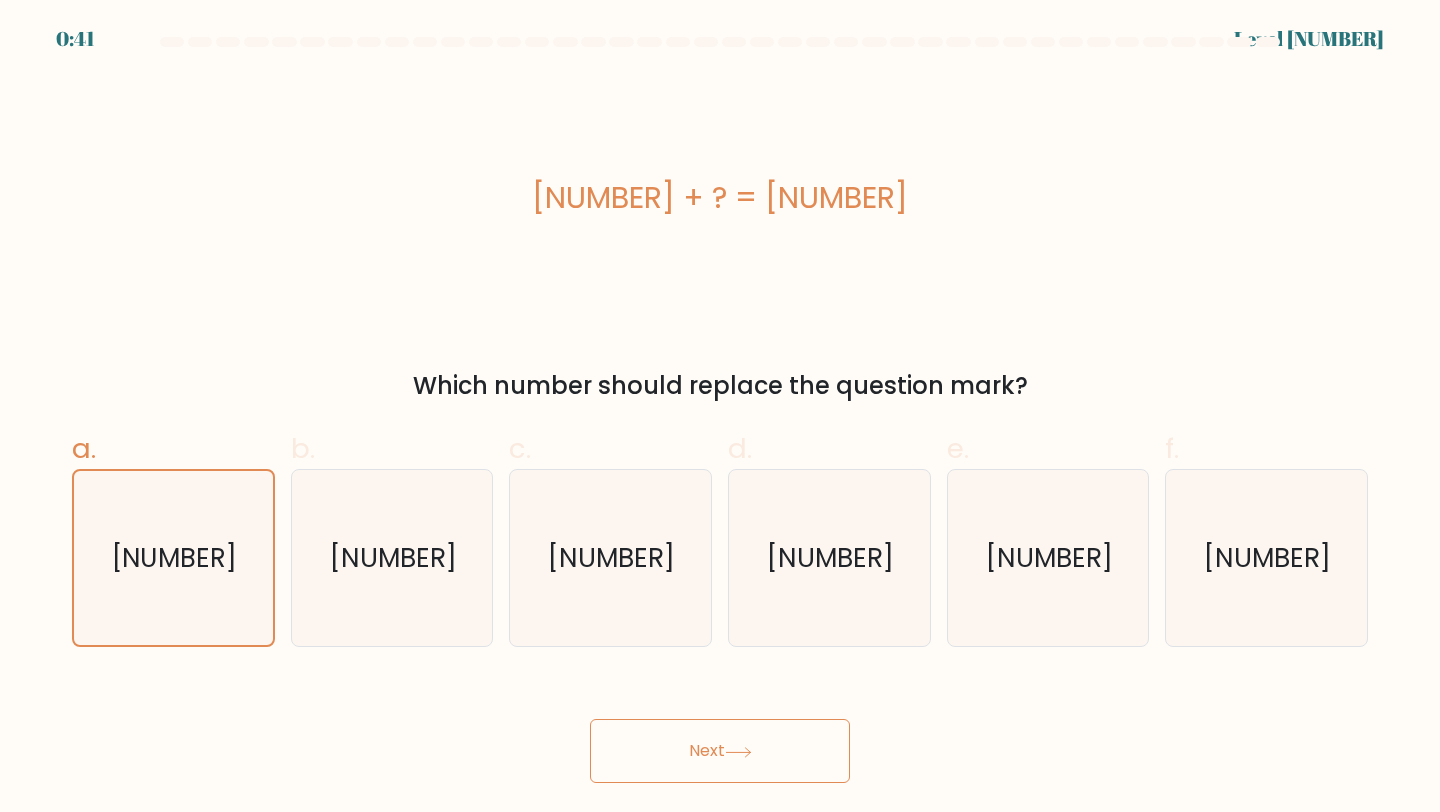 click on "Next" at bounding box center [720, 751] 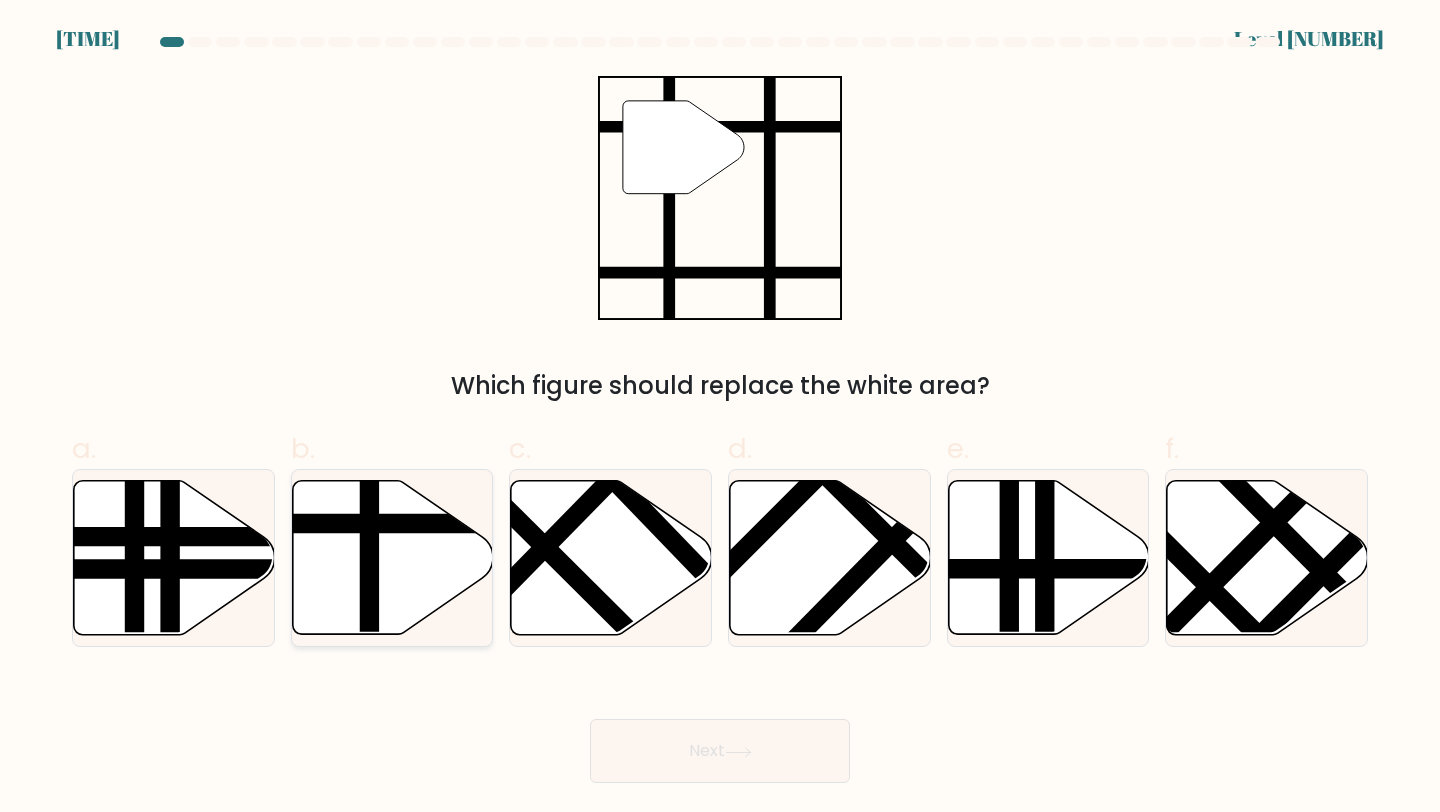 click at bounding box center (392, 558) 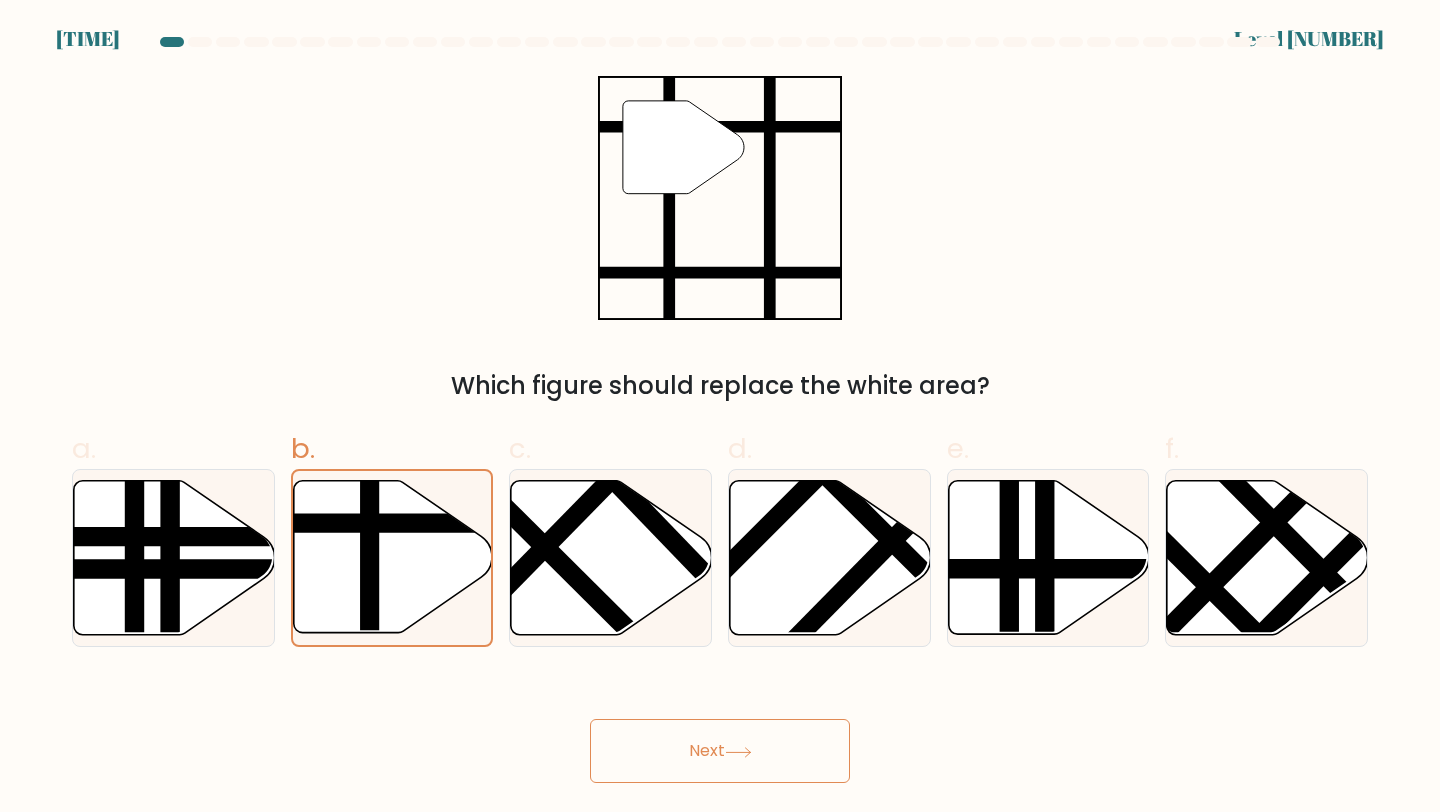 click on "Next" at bounding box center (720, 751) 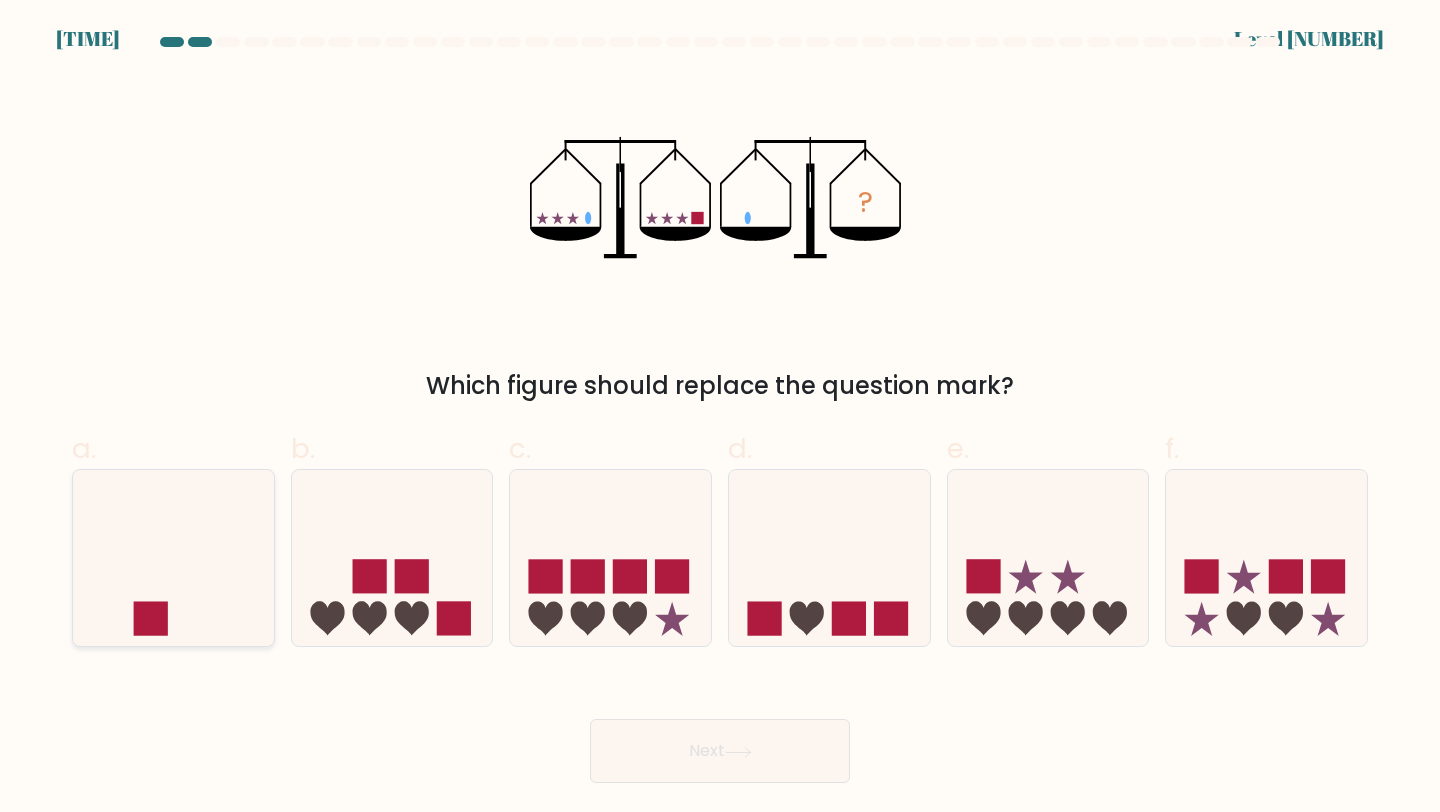 click at bounding box center [173, 558] 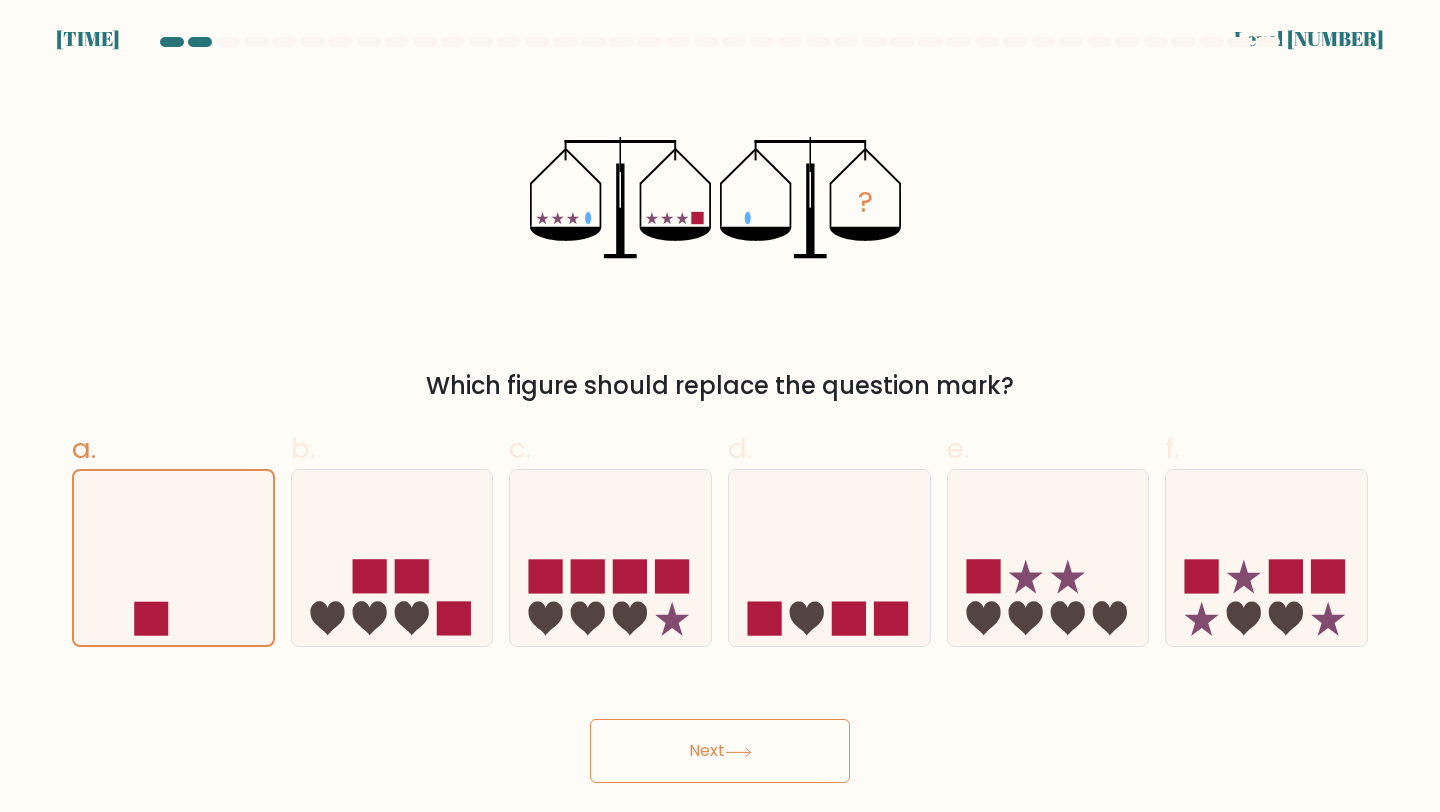click on "Next" at bounding box center [720, 751] 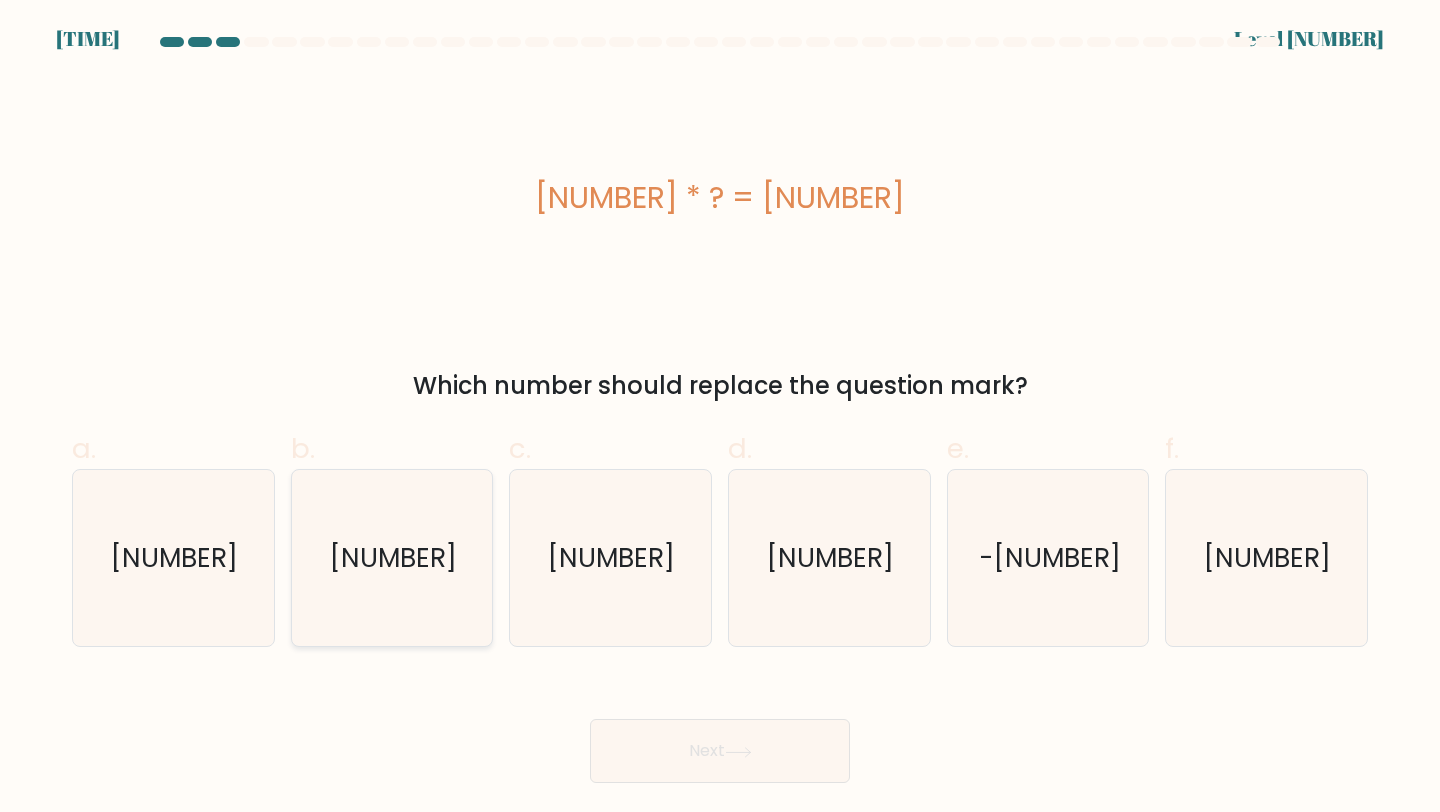 click on "13" at bounding box center [393, 557] 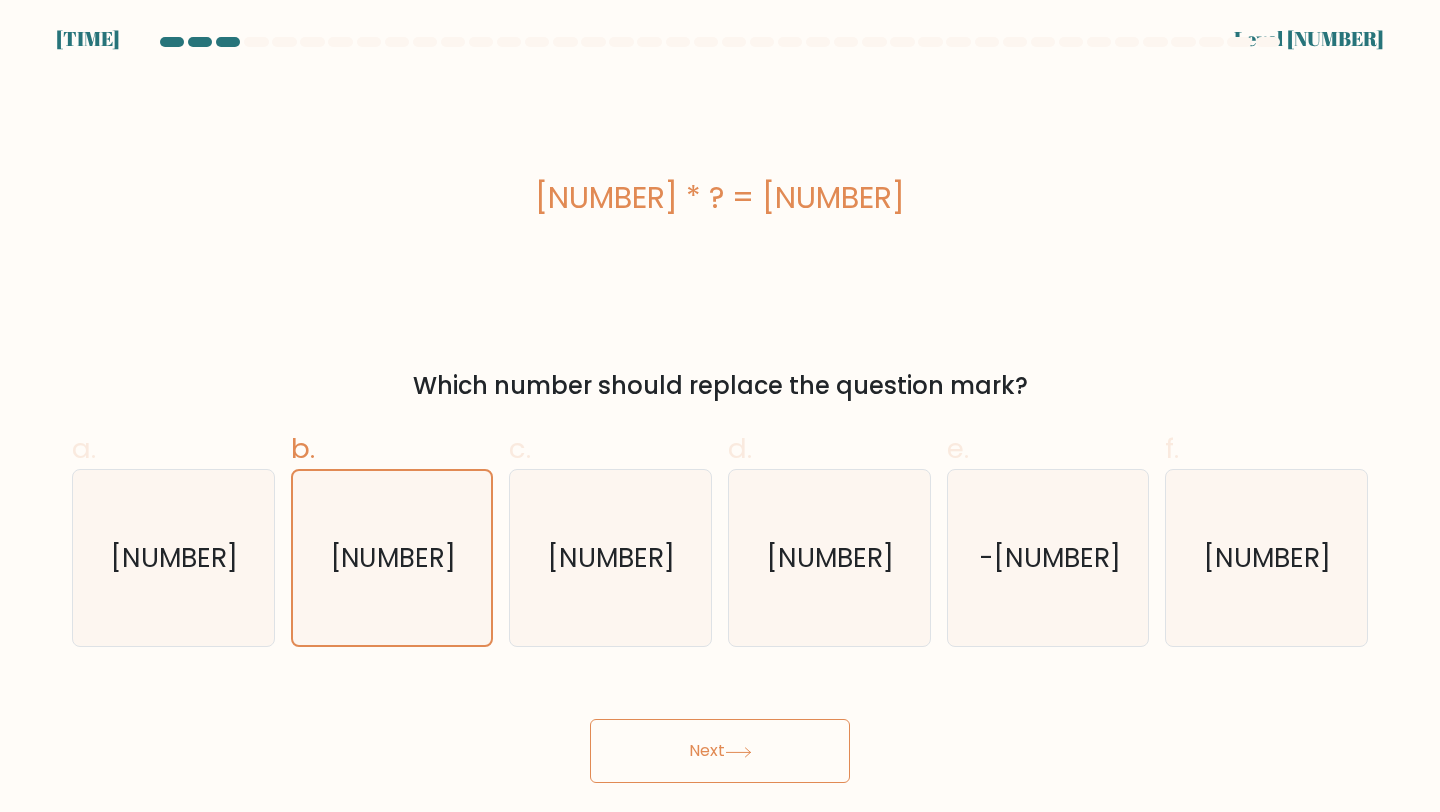 click on "Next" at bounding box center [720, 751] 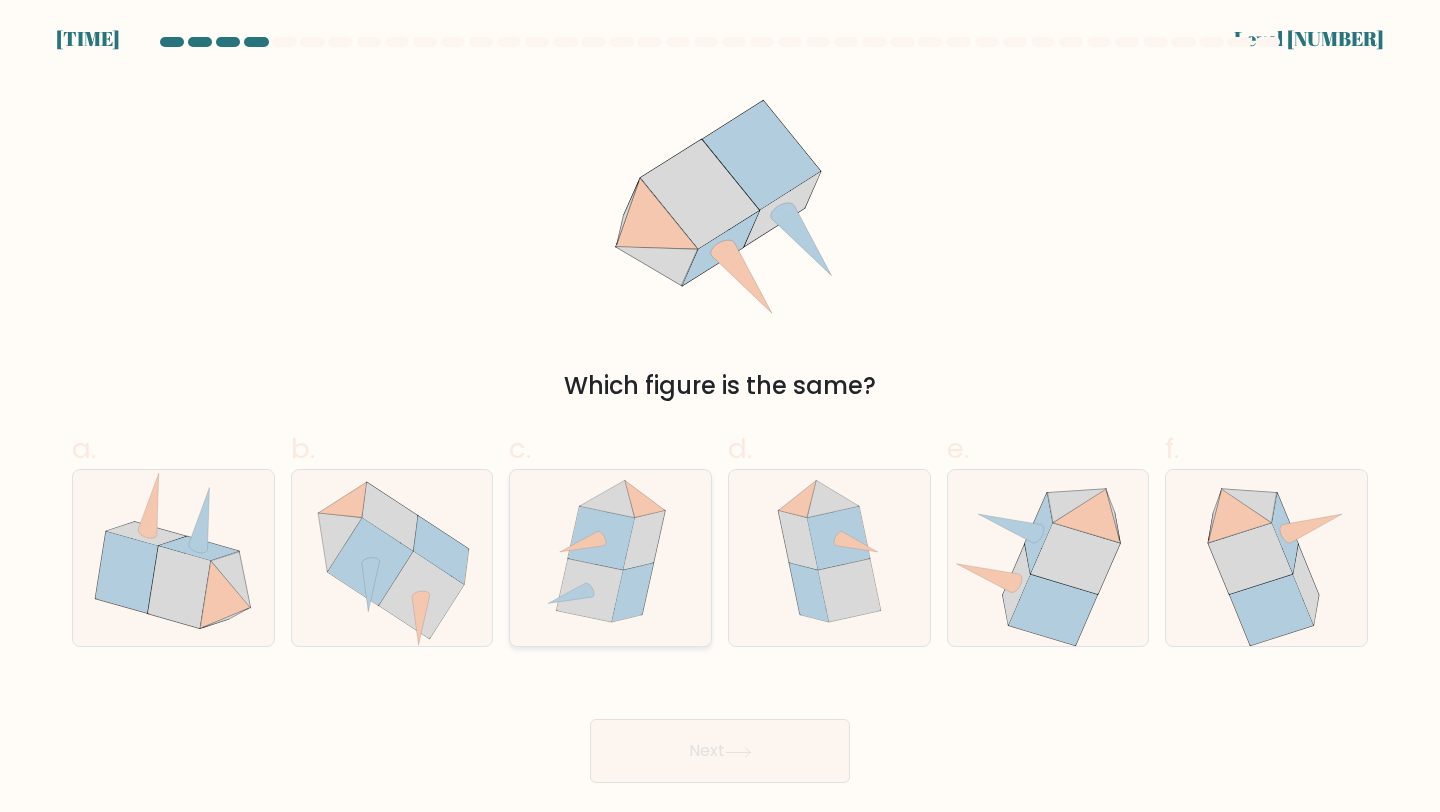 click at bounding box center [589, 590] 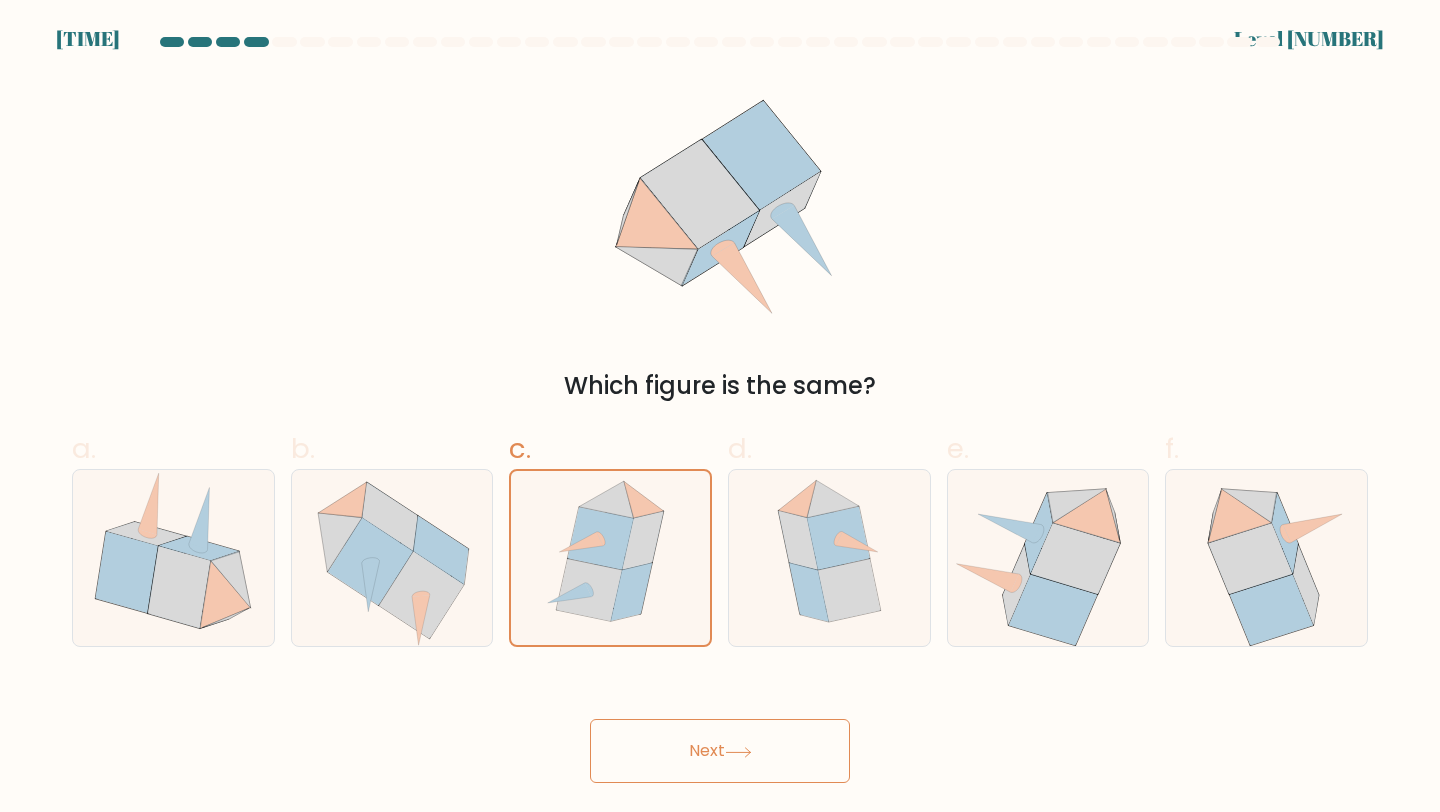 click on "Next" at bounding box center [720, 751] 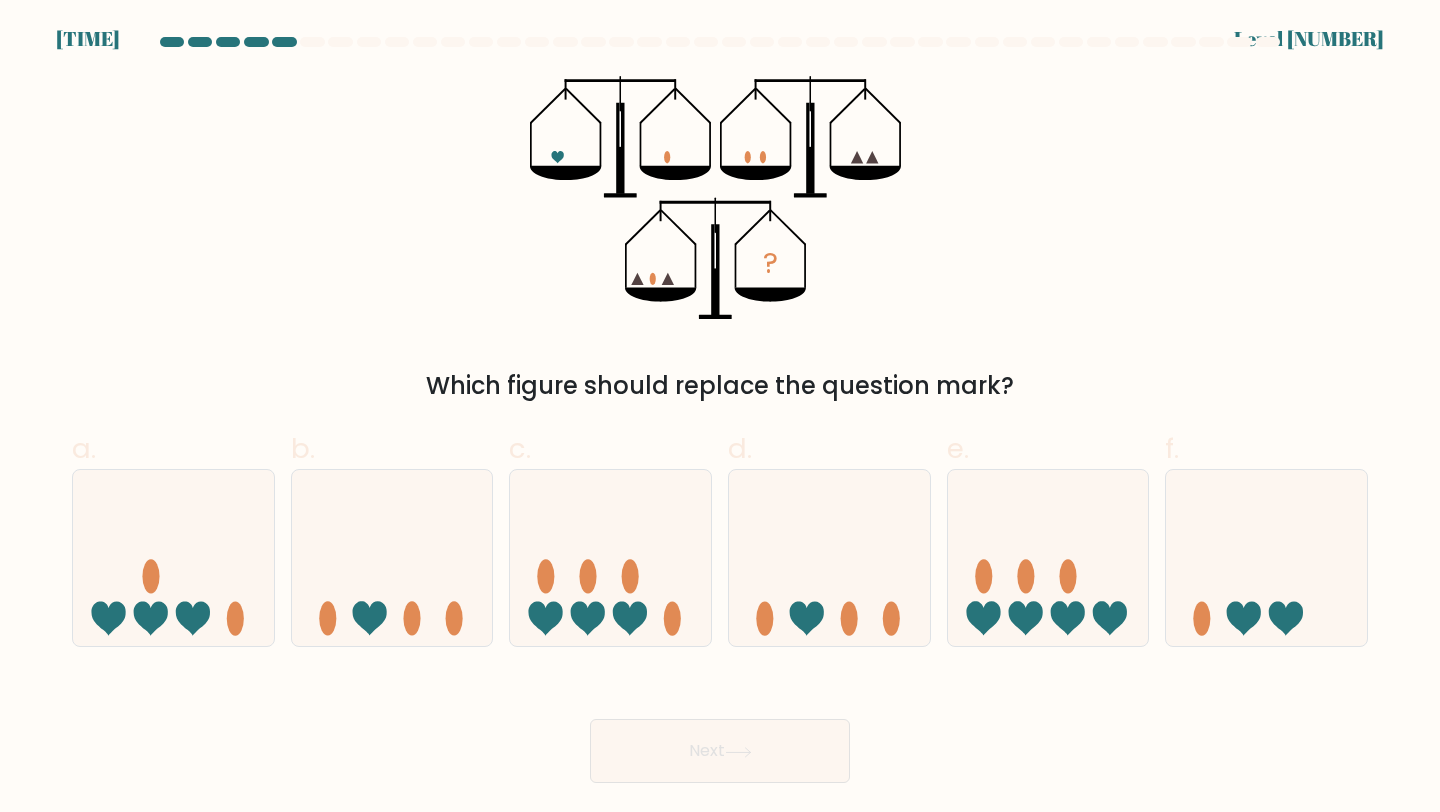 click at bounding box center (720, 410) 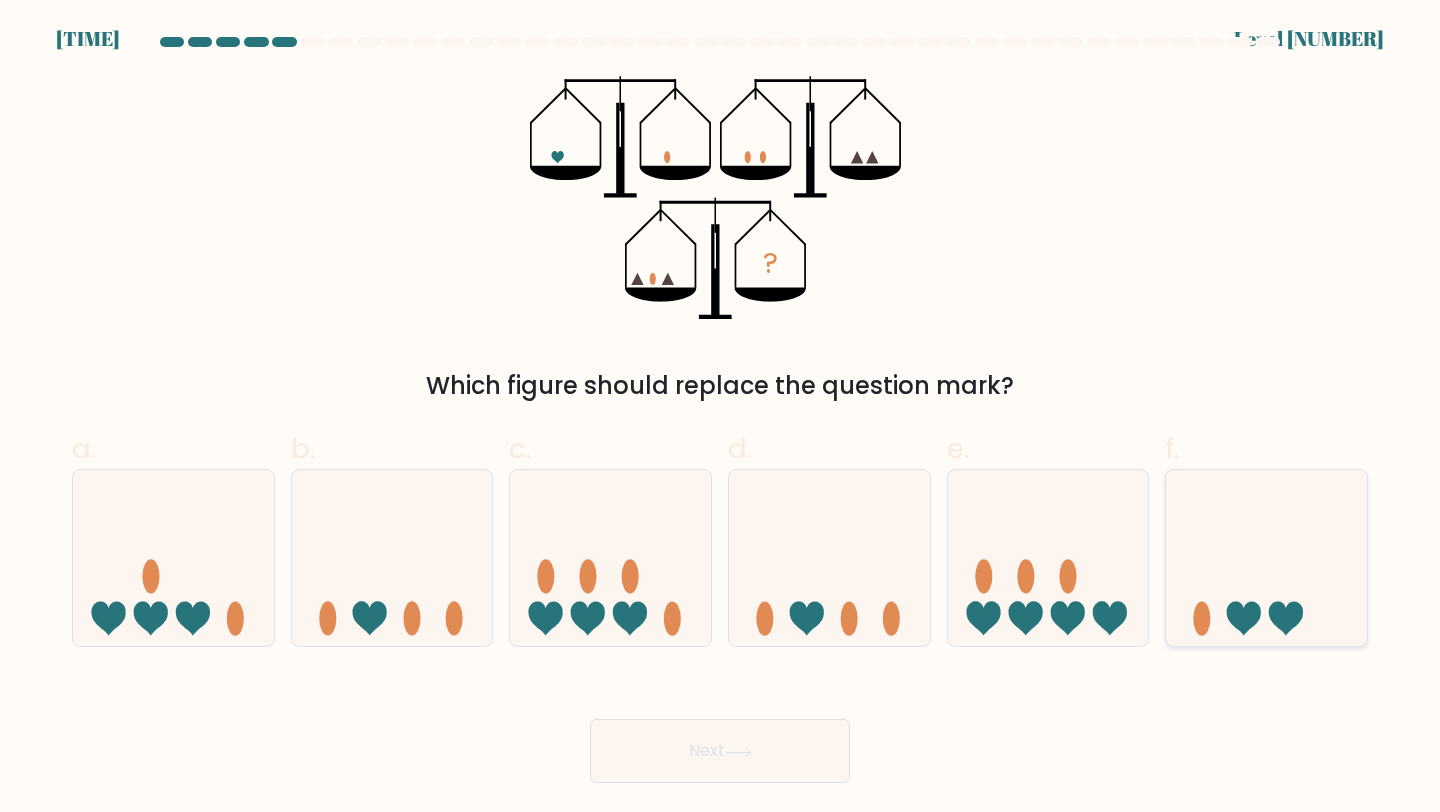click at bounding box center [1266, 558] 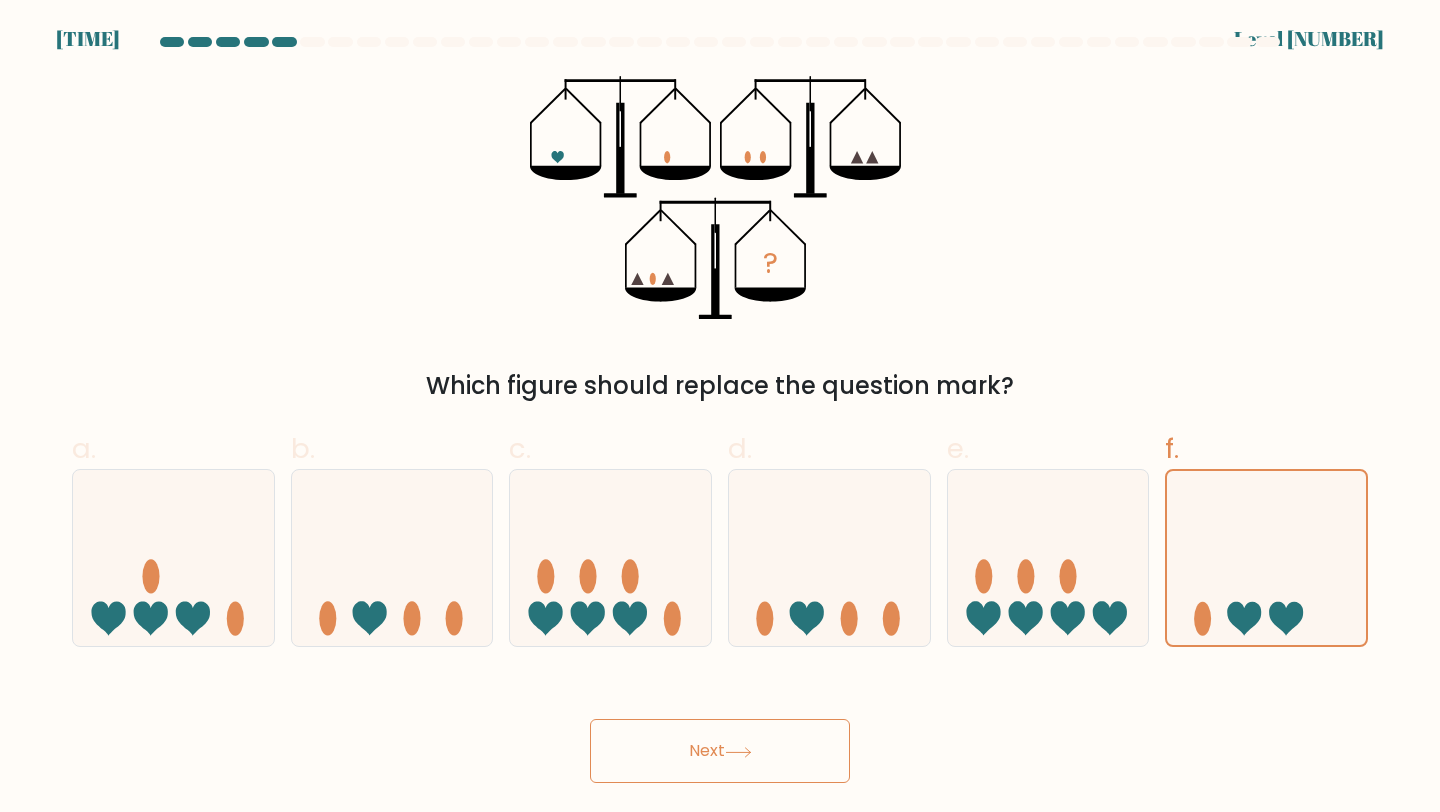 click on "Next" at bounding box center [720, 751] 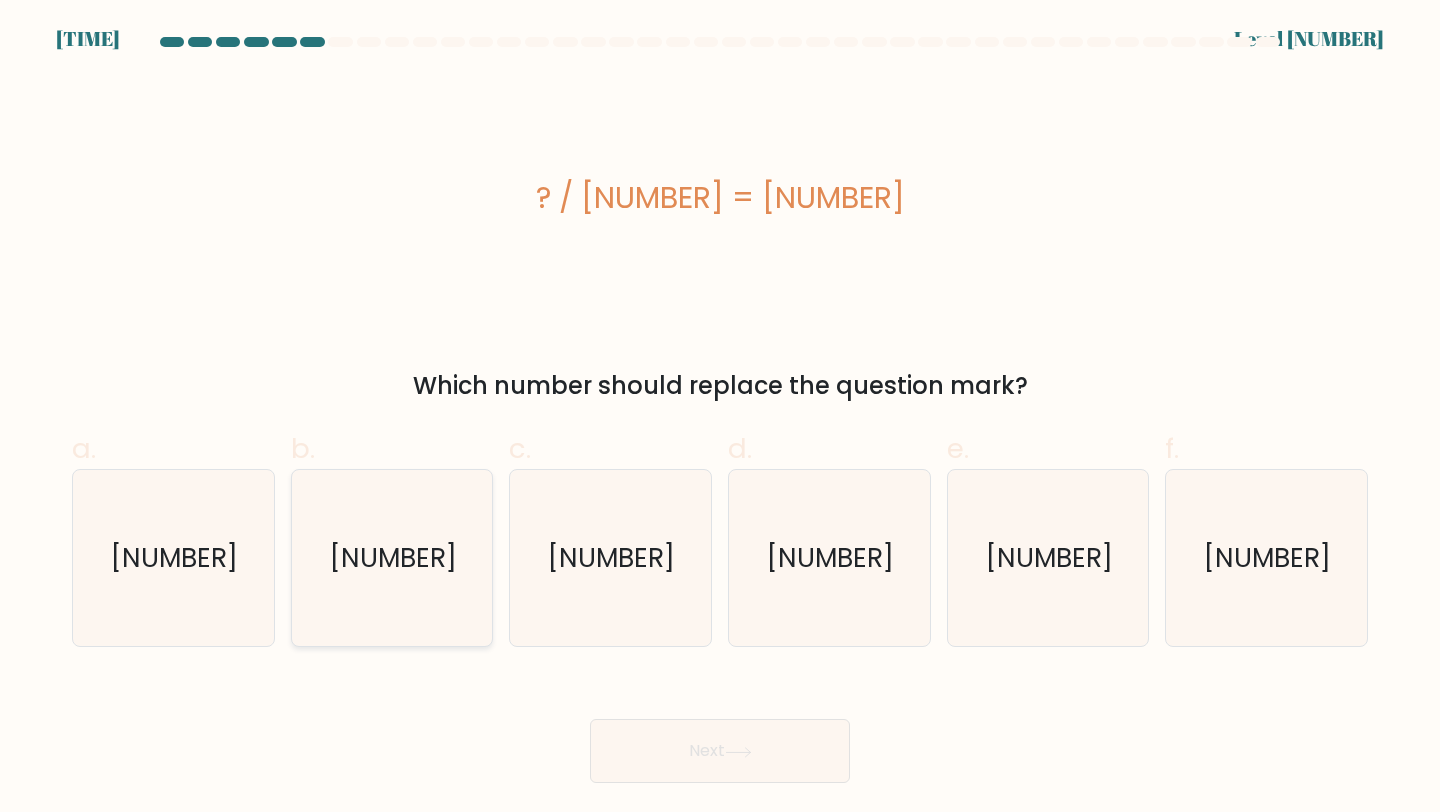 click on "169" at bounding box center [392, 558] 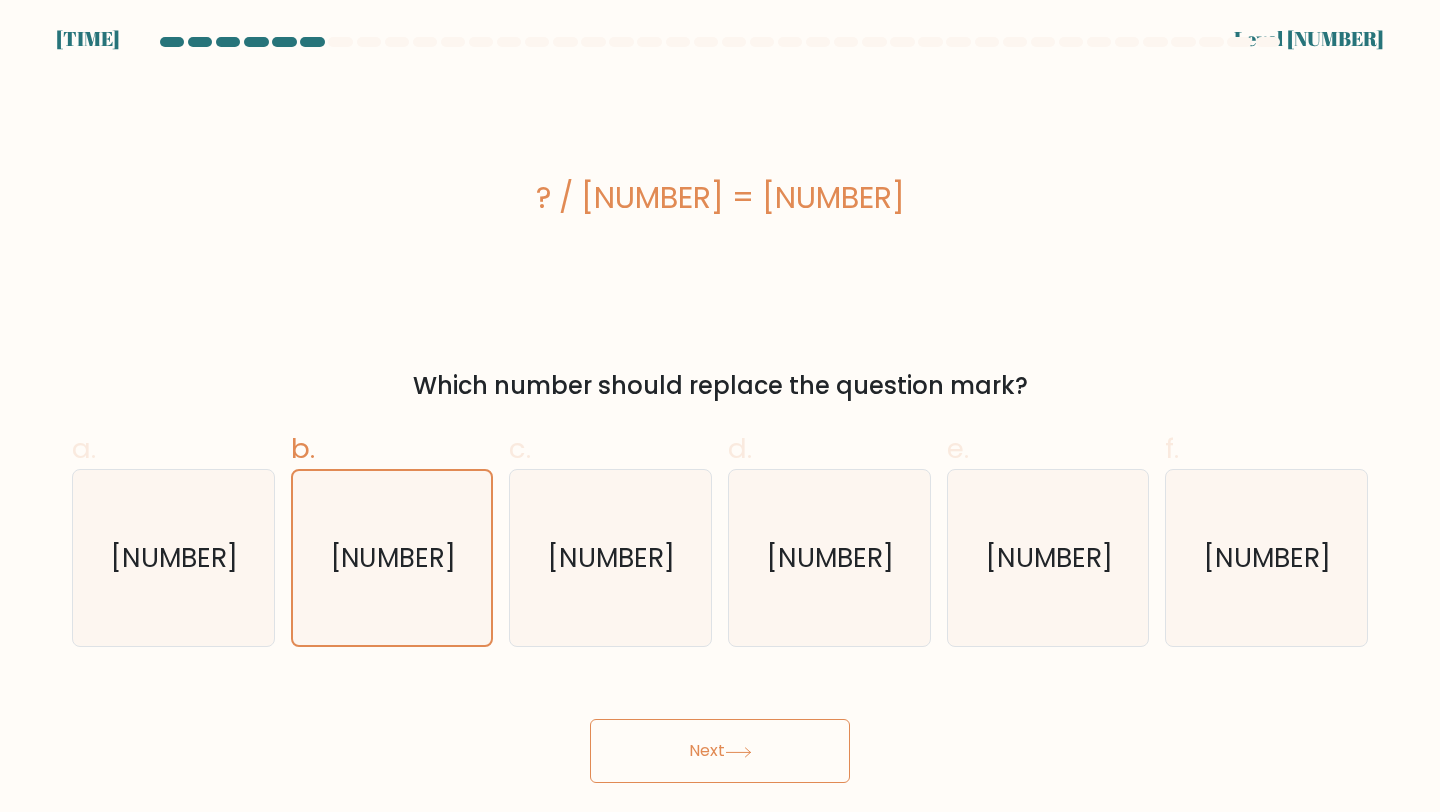 click on "Next" at bounding box center (720, 751) 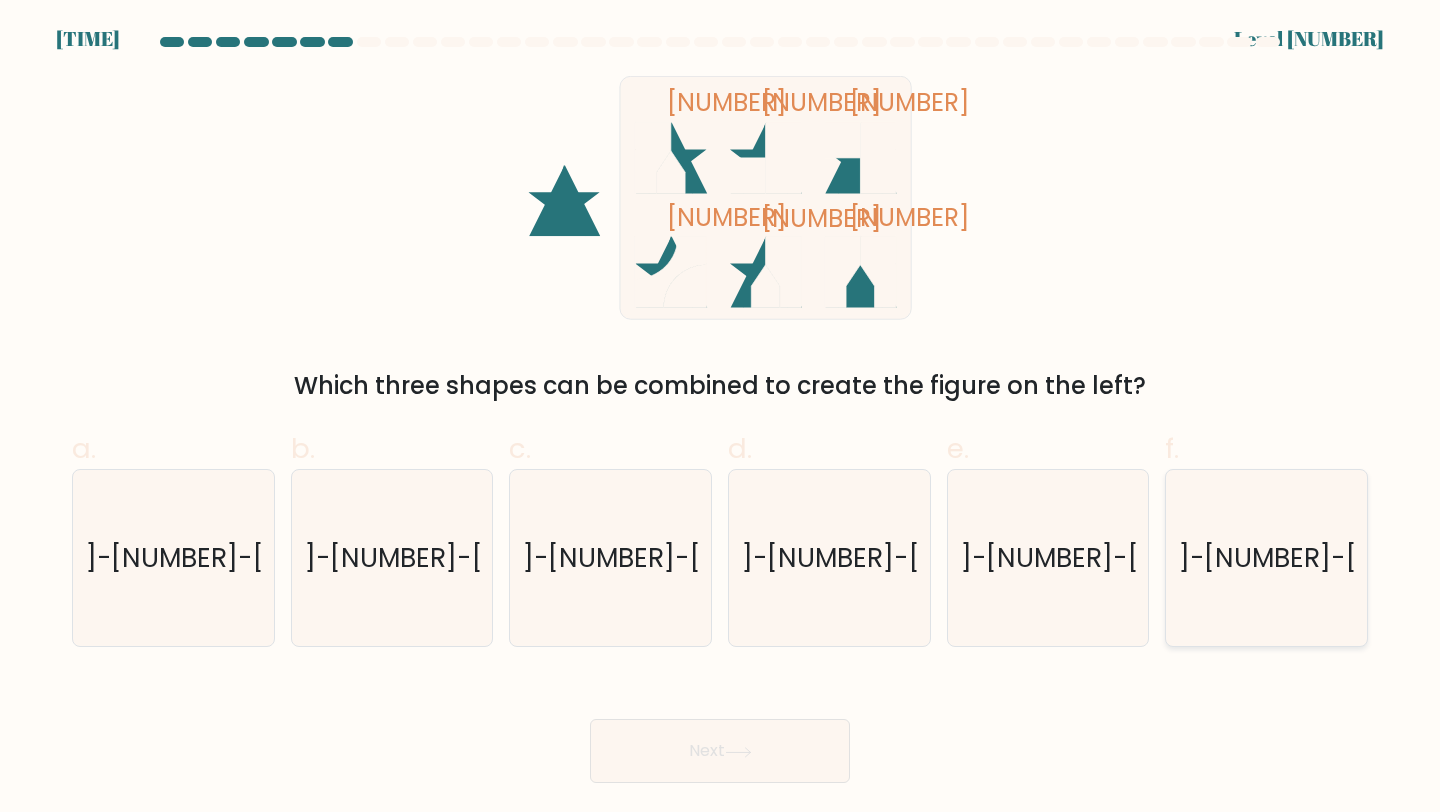 click on "1-5-6" at bounding box center [1266, 558] 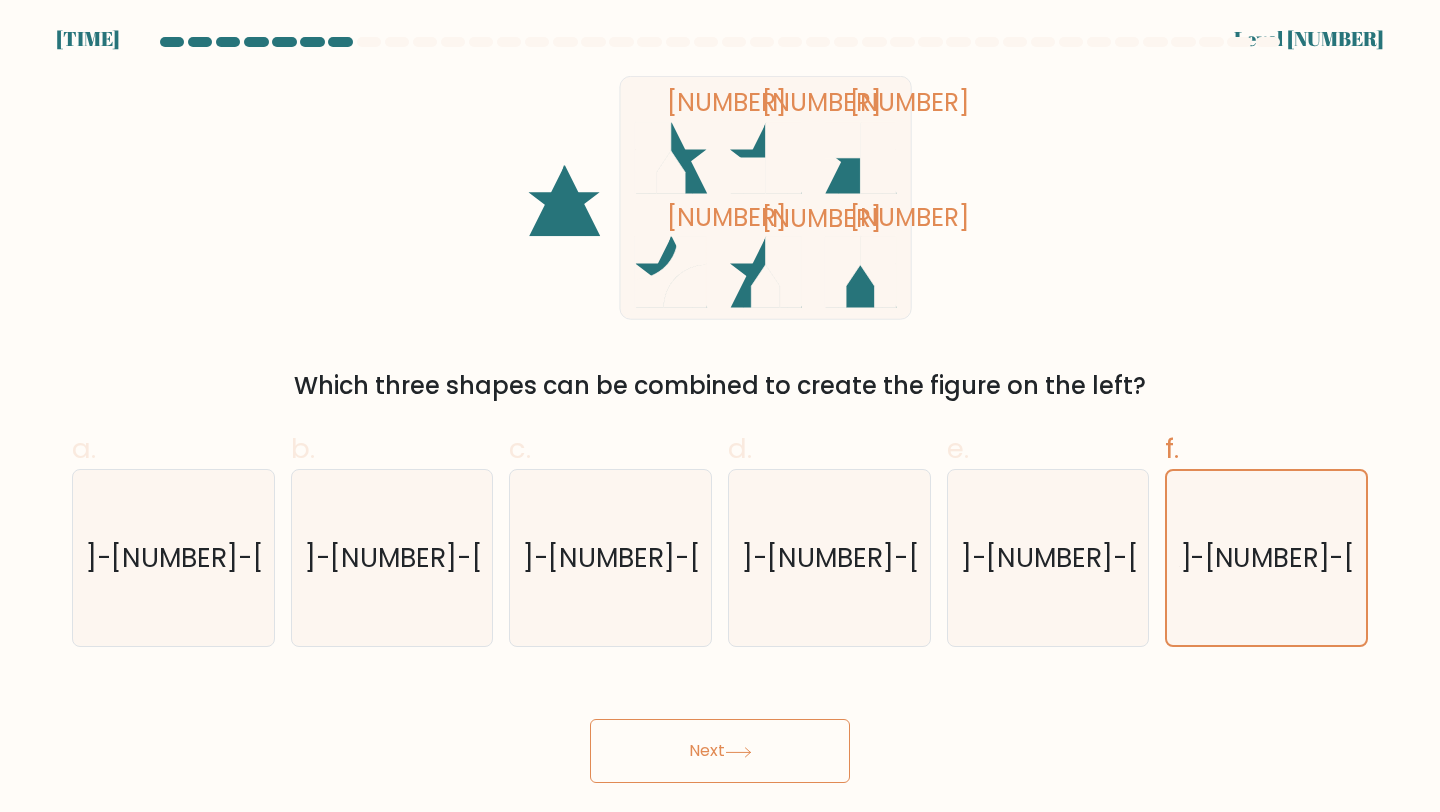 click on "Next" at bounding box center [720, 751] 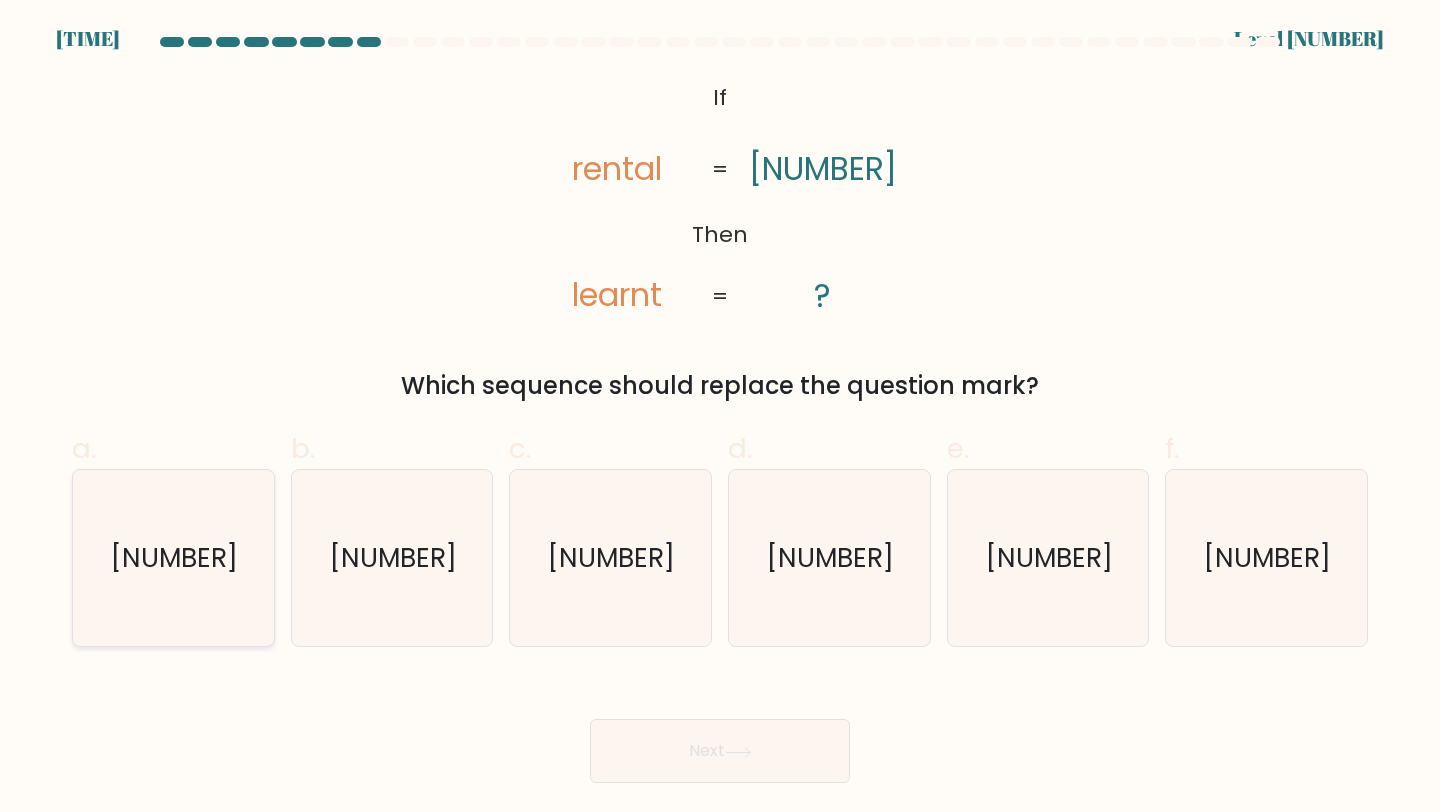 click on "846732" at bounding box center (173, 558) 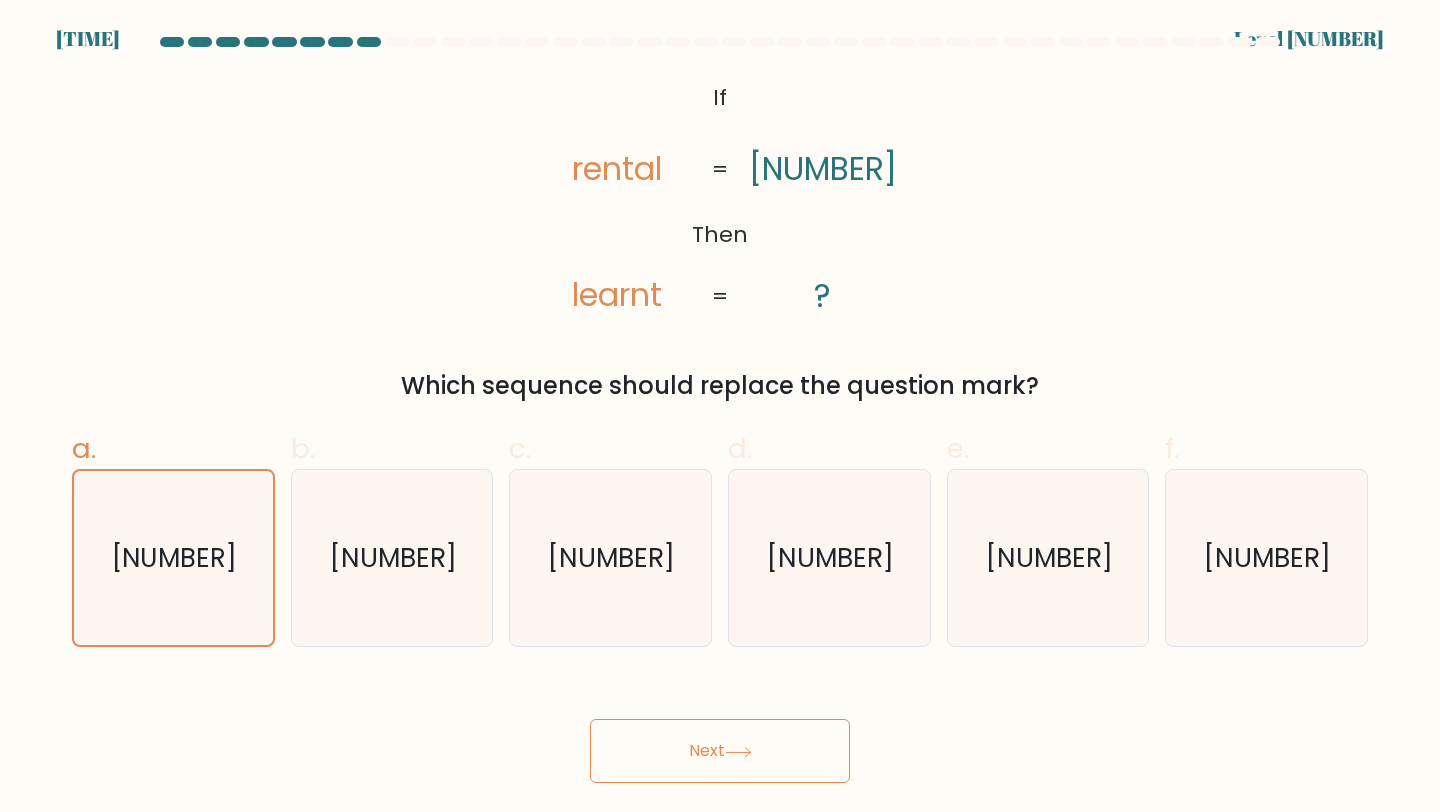 click on "Next" at bounding box center (720, 751) 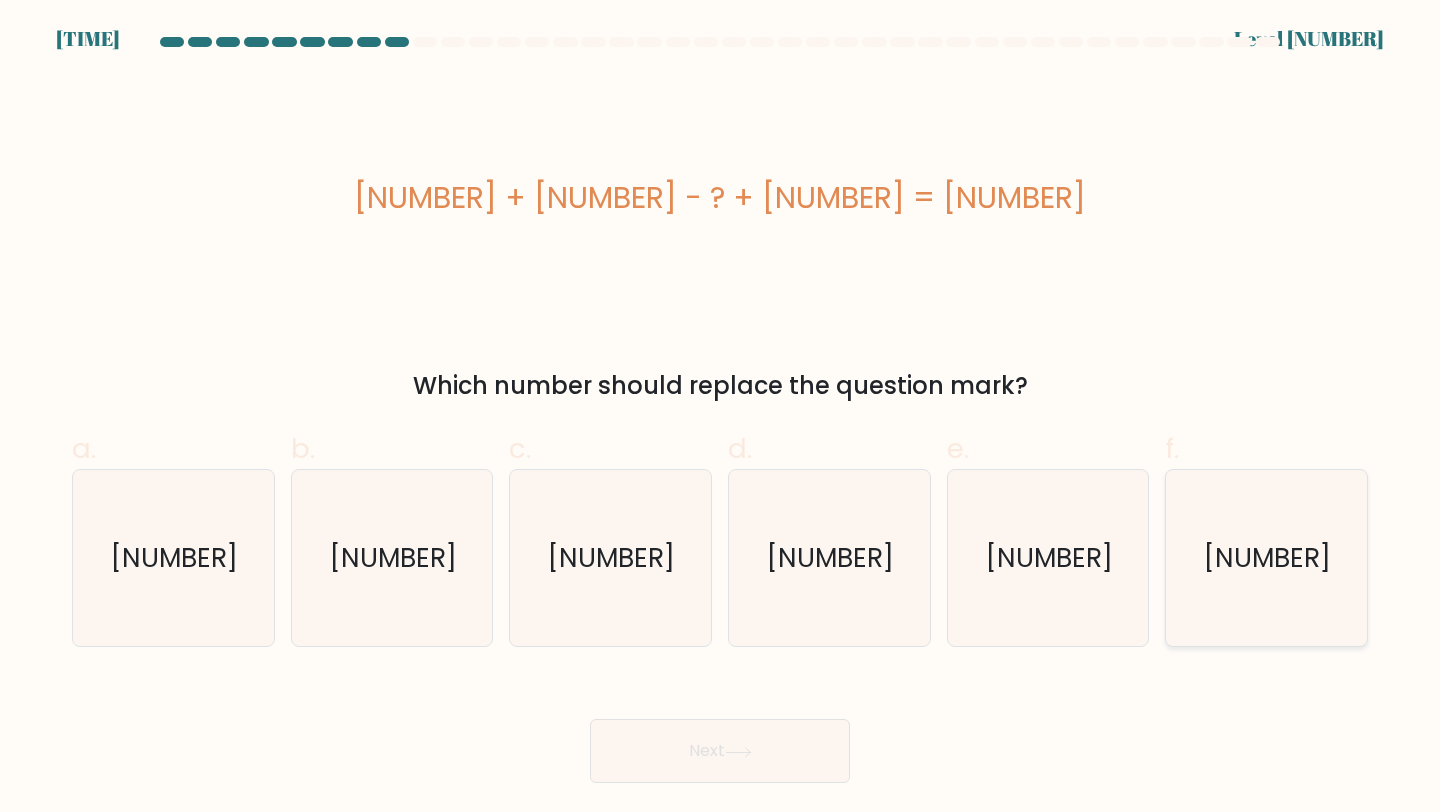 click on "32" at bounding box center [1266, 558] 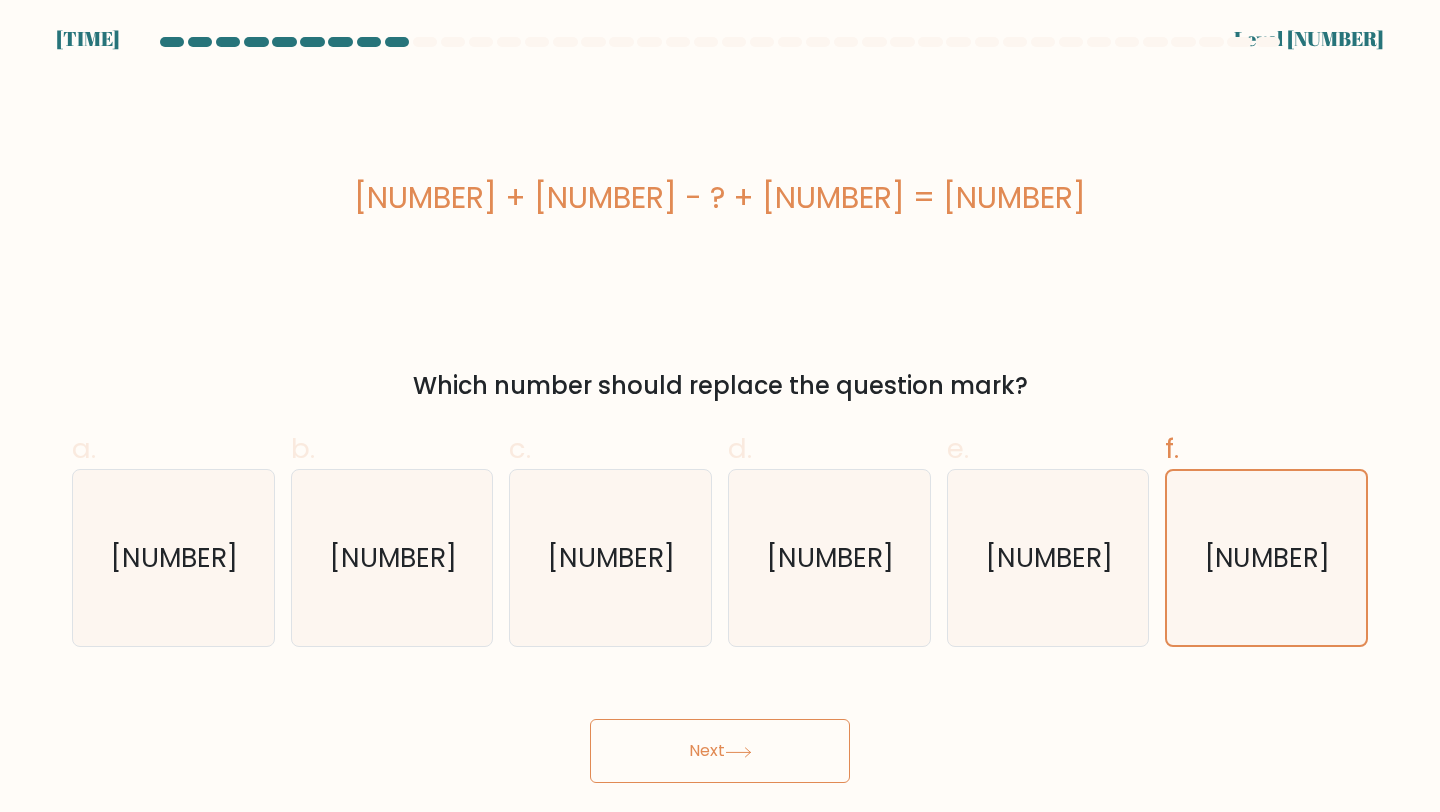 click on "Next" at bounding box center [720, 751] 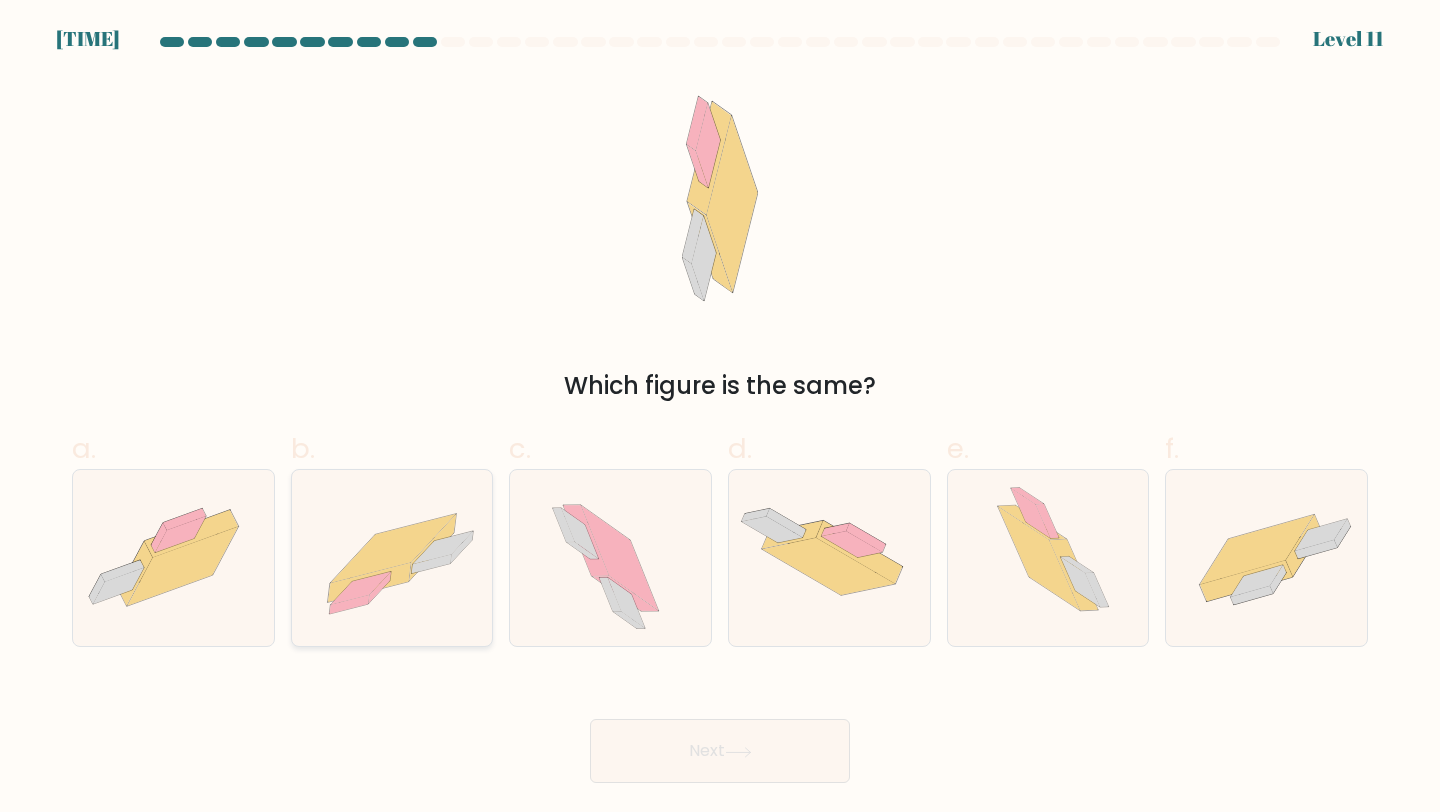 click at bounding box center (369, 582) 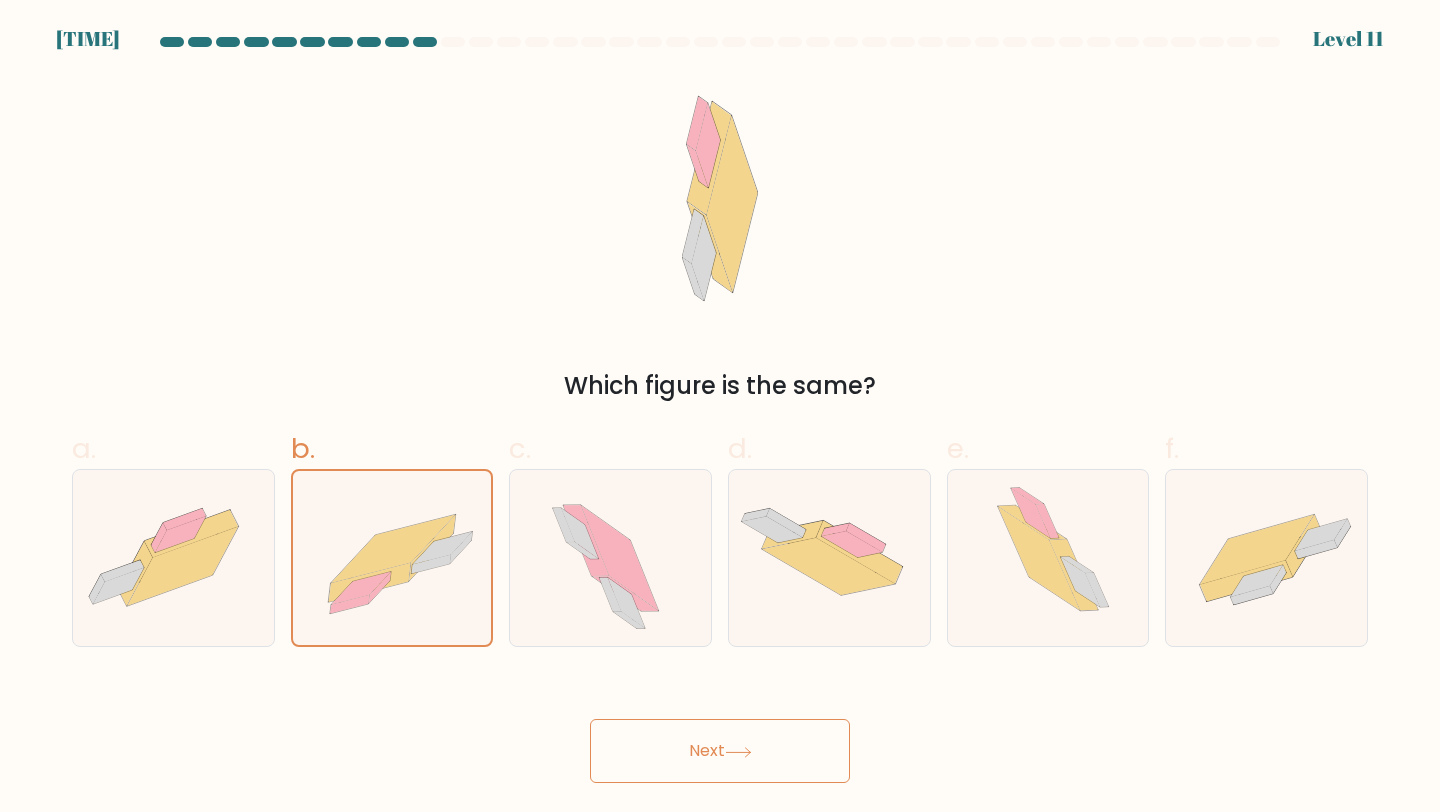 click on "Next" at bounding box center [720, 751] 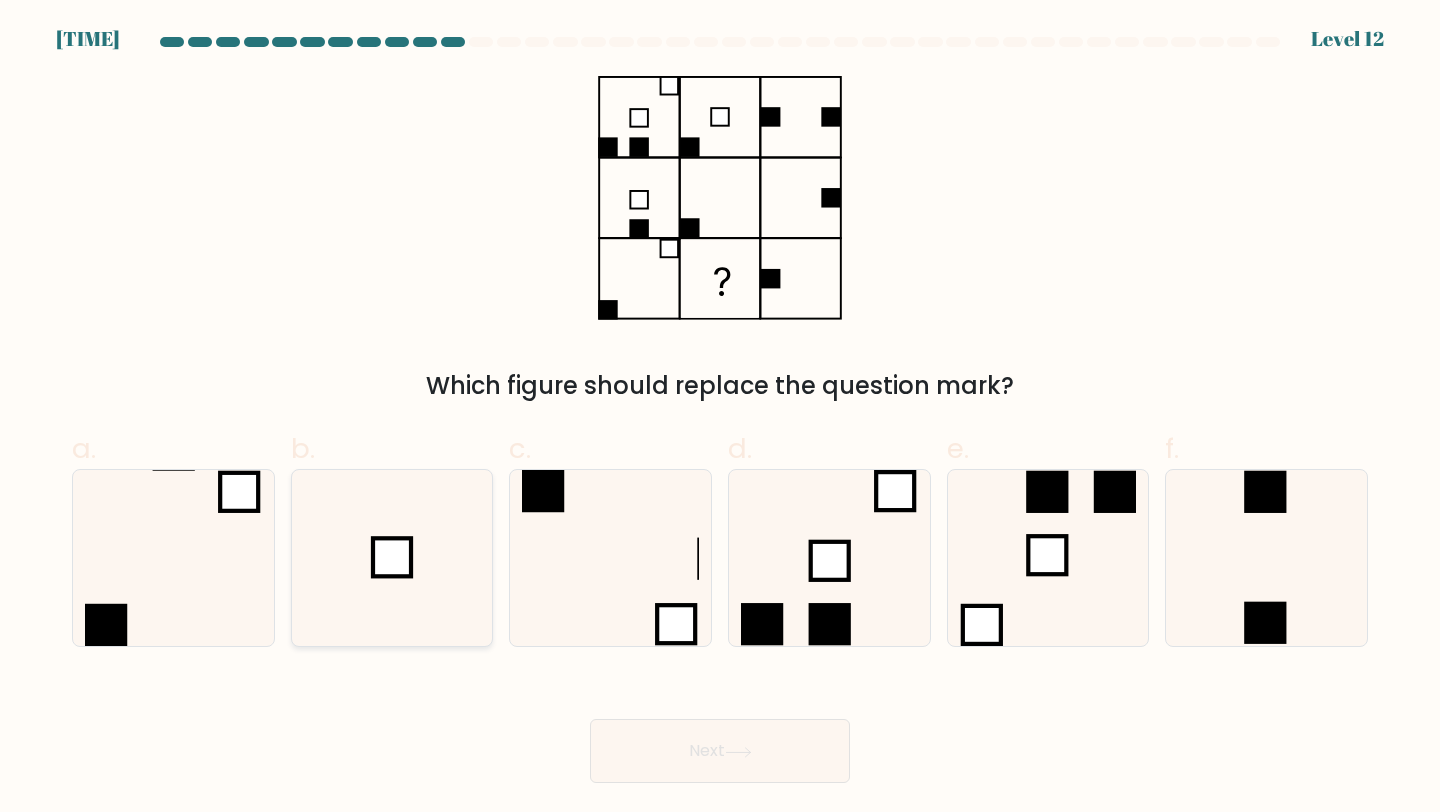 click at bounding box center (392, 558) 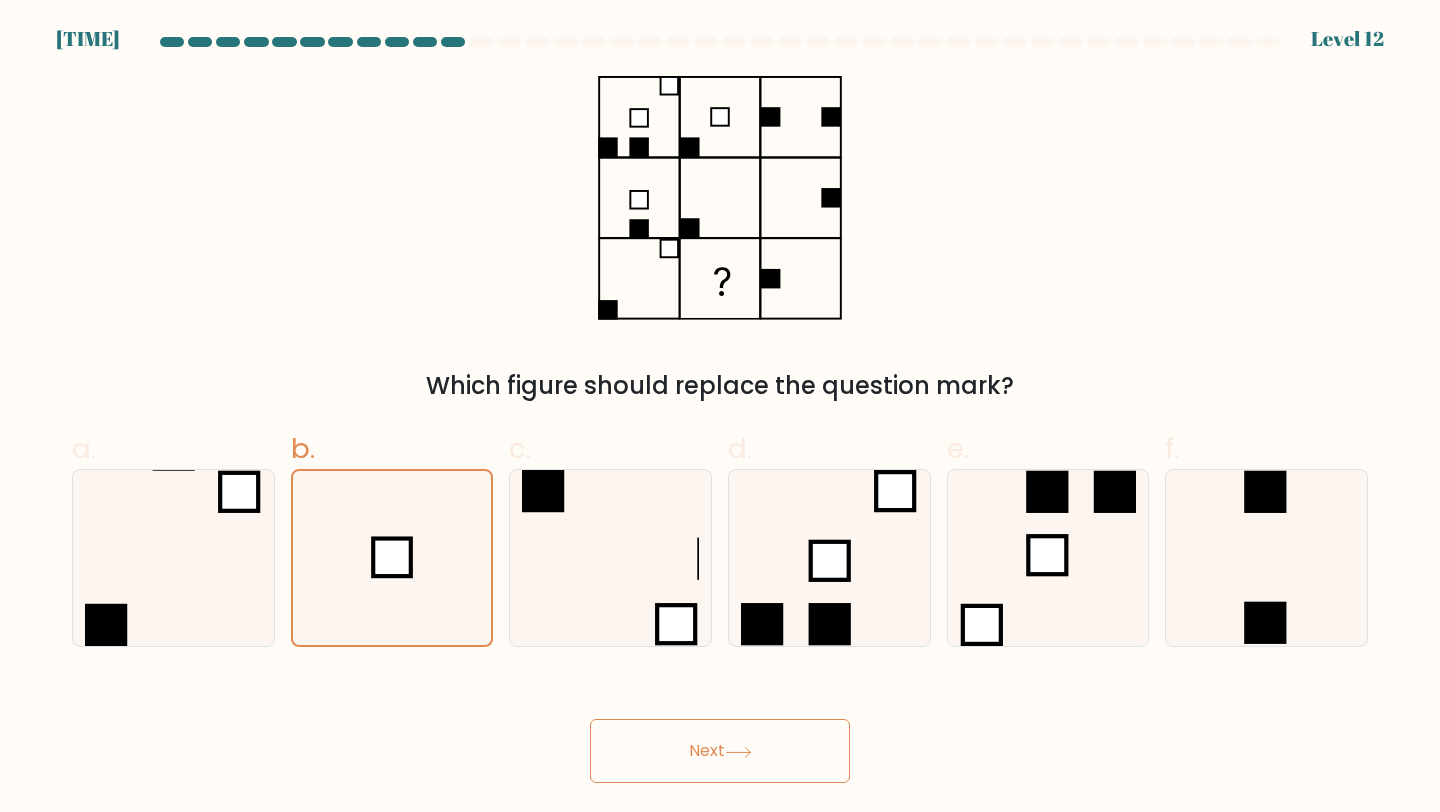 click on "Next" at bounding box center (720, 751) 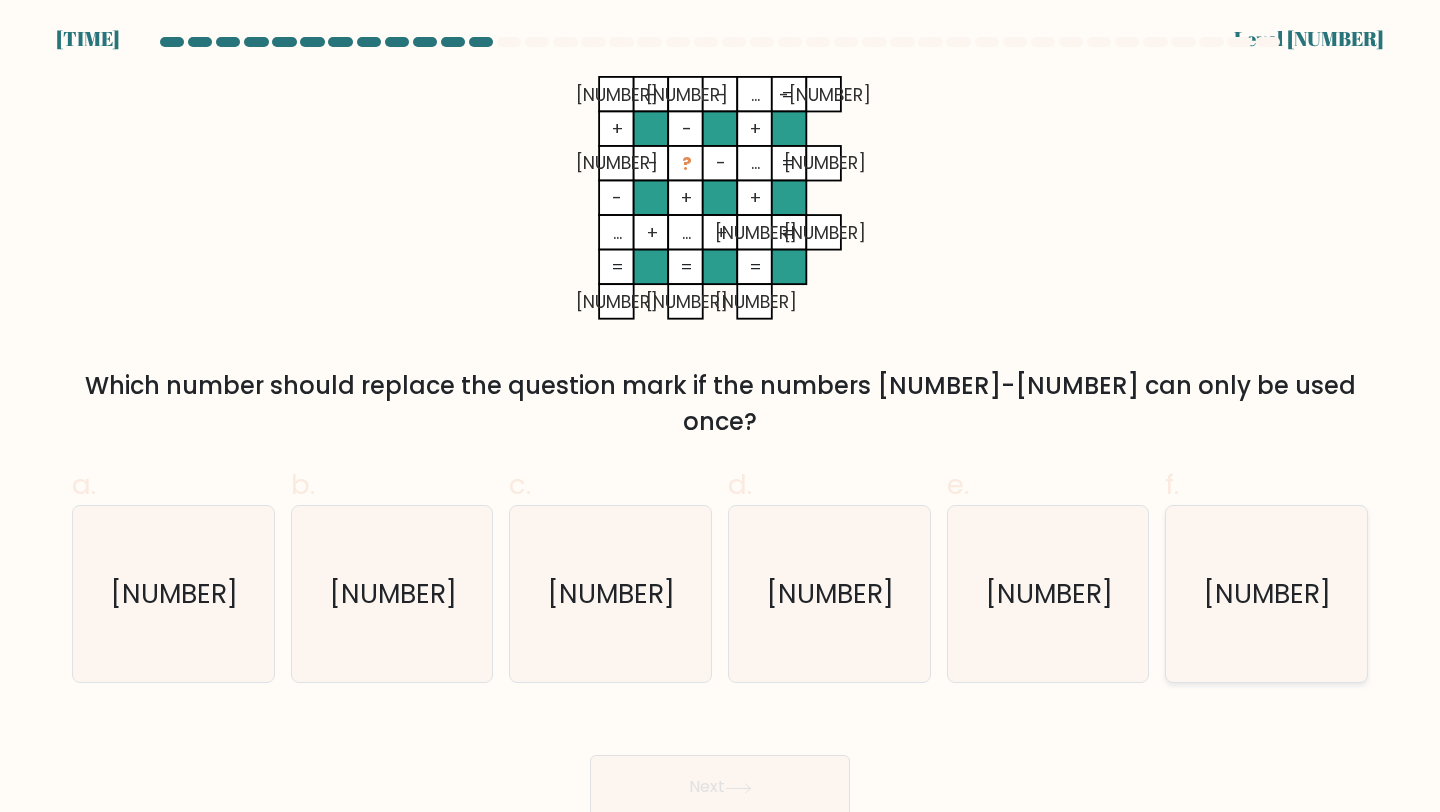 click on "6" at bounding box center [1266, 594] 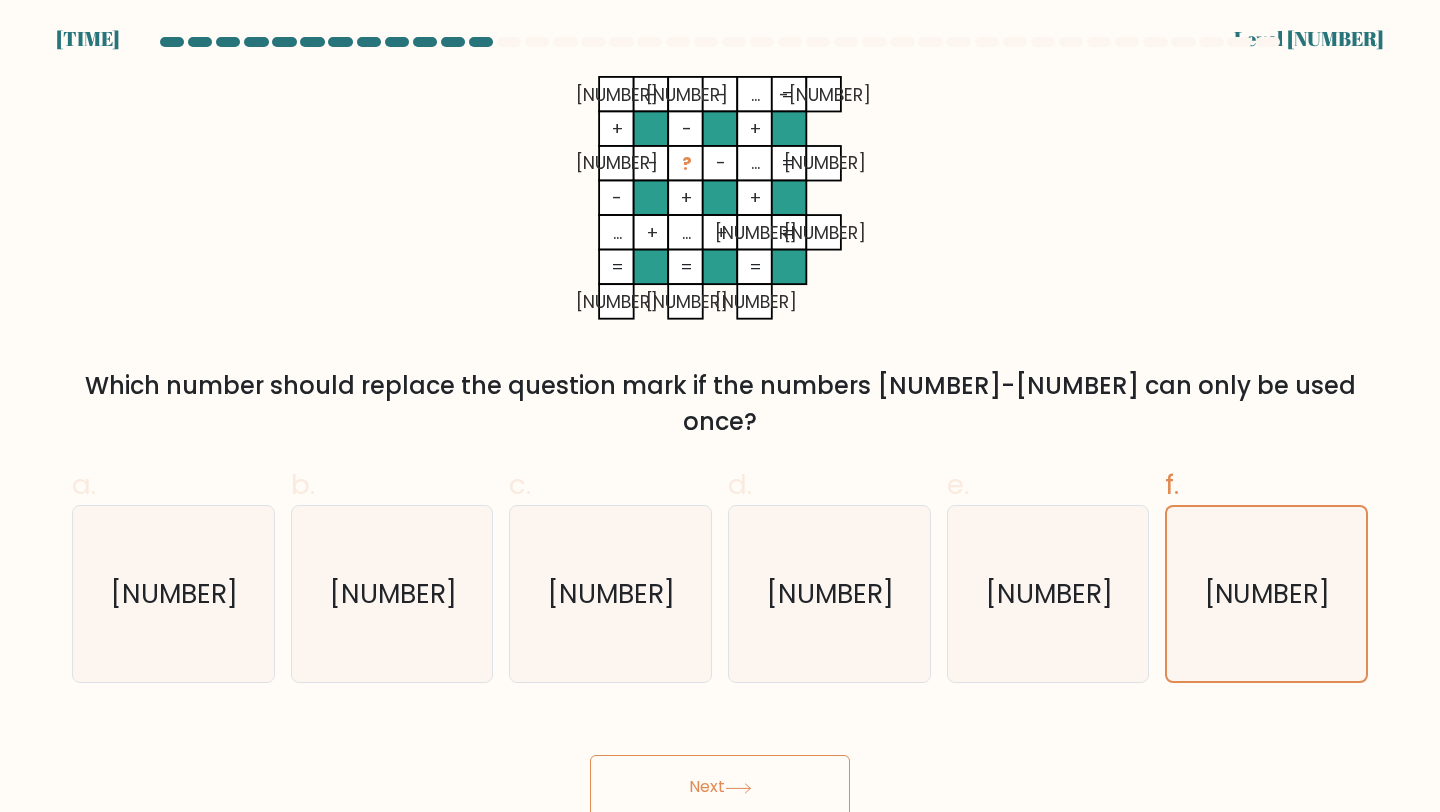 click on "Next" at bounding box center [720, 787] 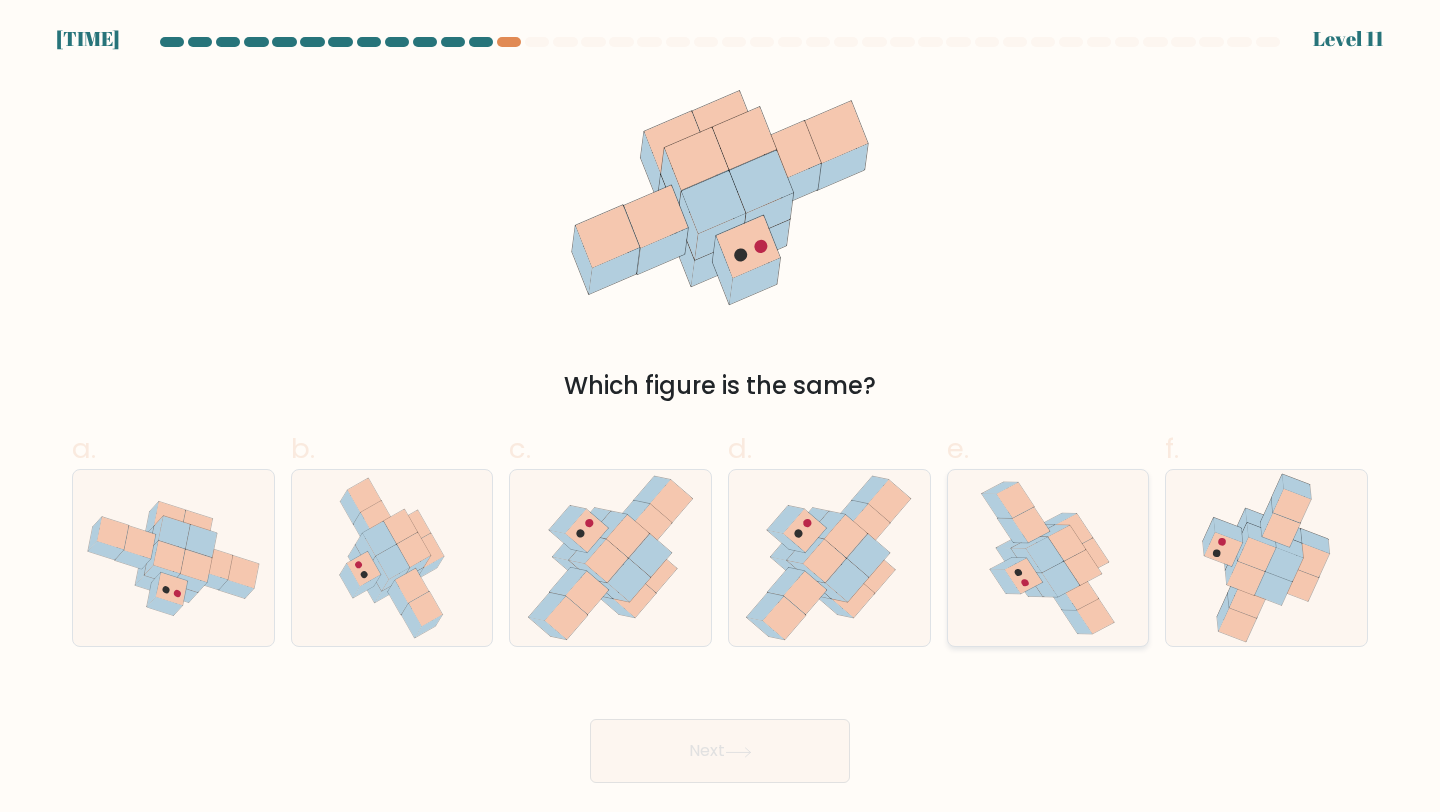 click at bounding box center [1045, 554] 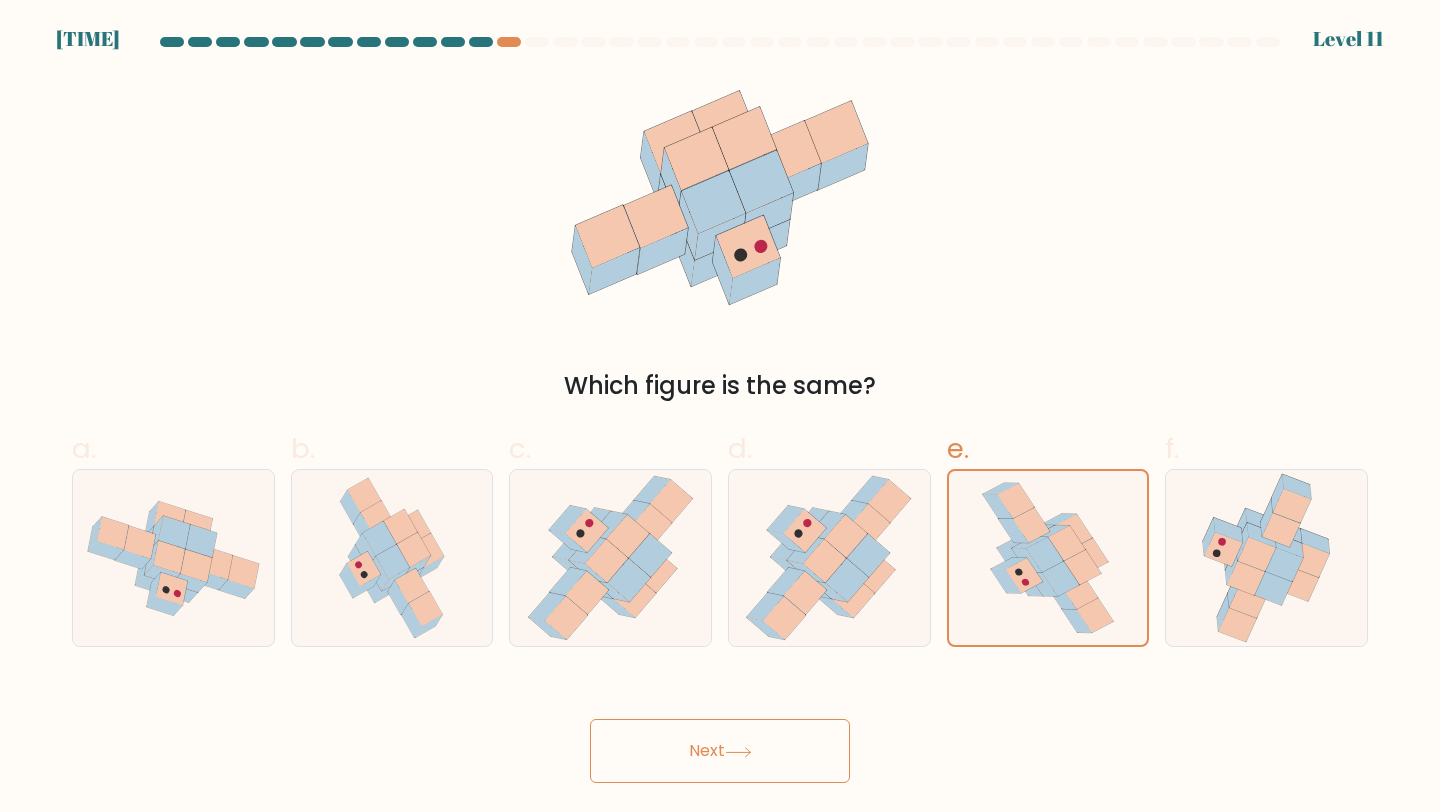 click on "Next" at bounding box center [720, 751] 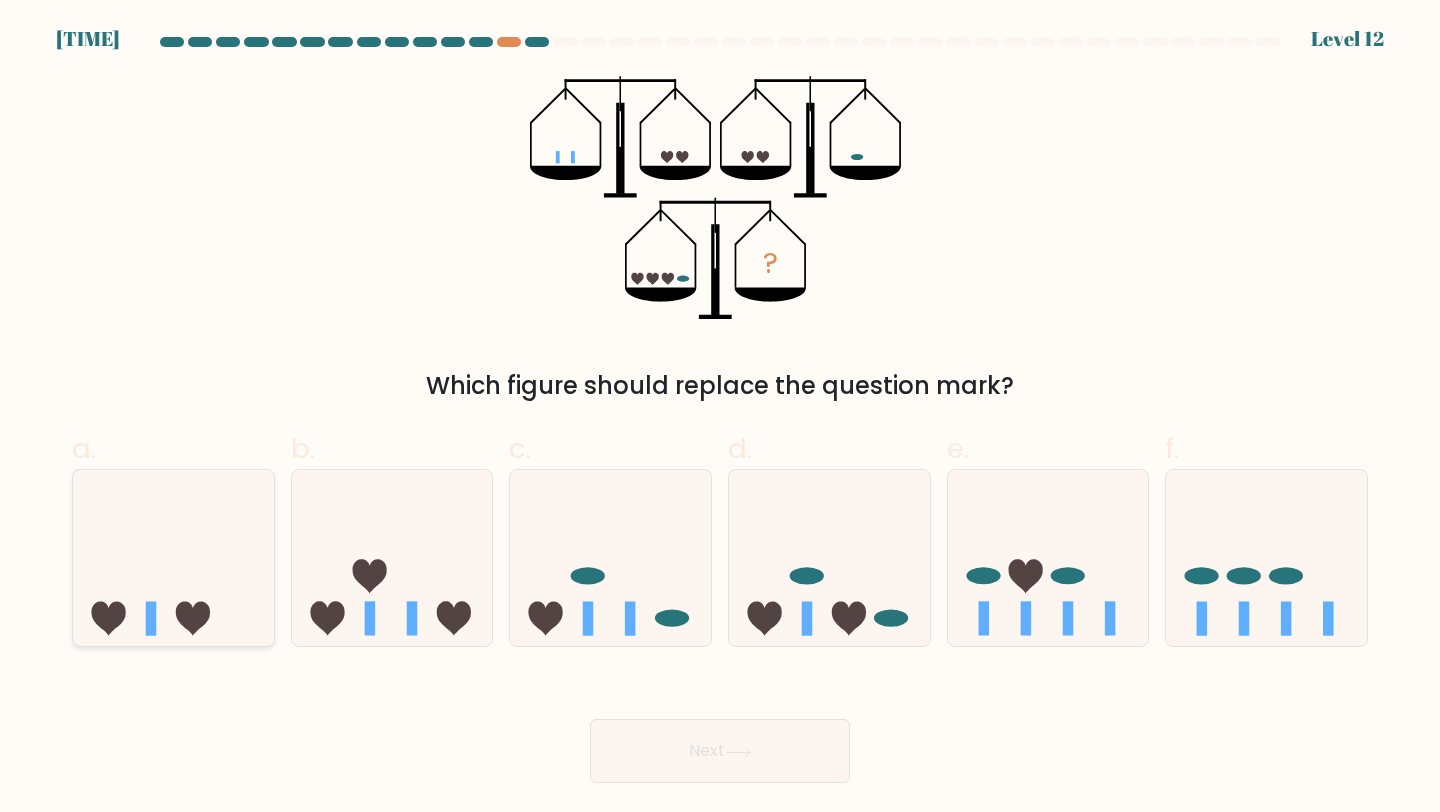 click at bounding box center (173, 558) 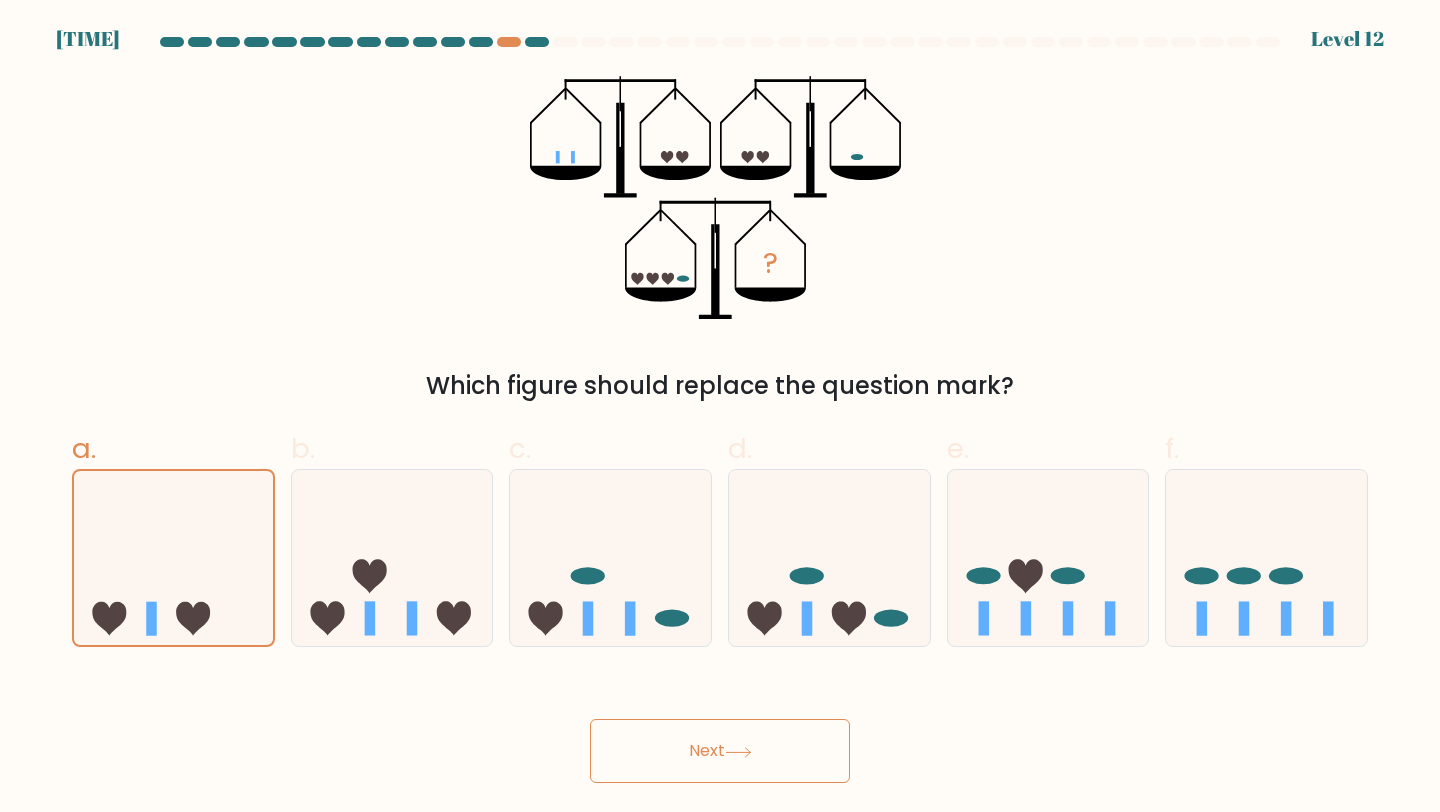 click on "Next" at bounding box center (720, 751) 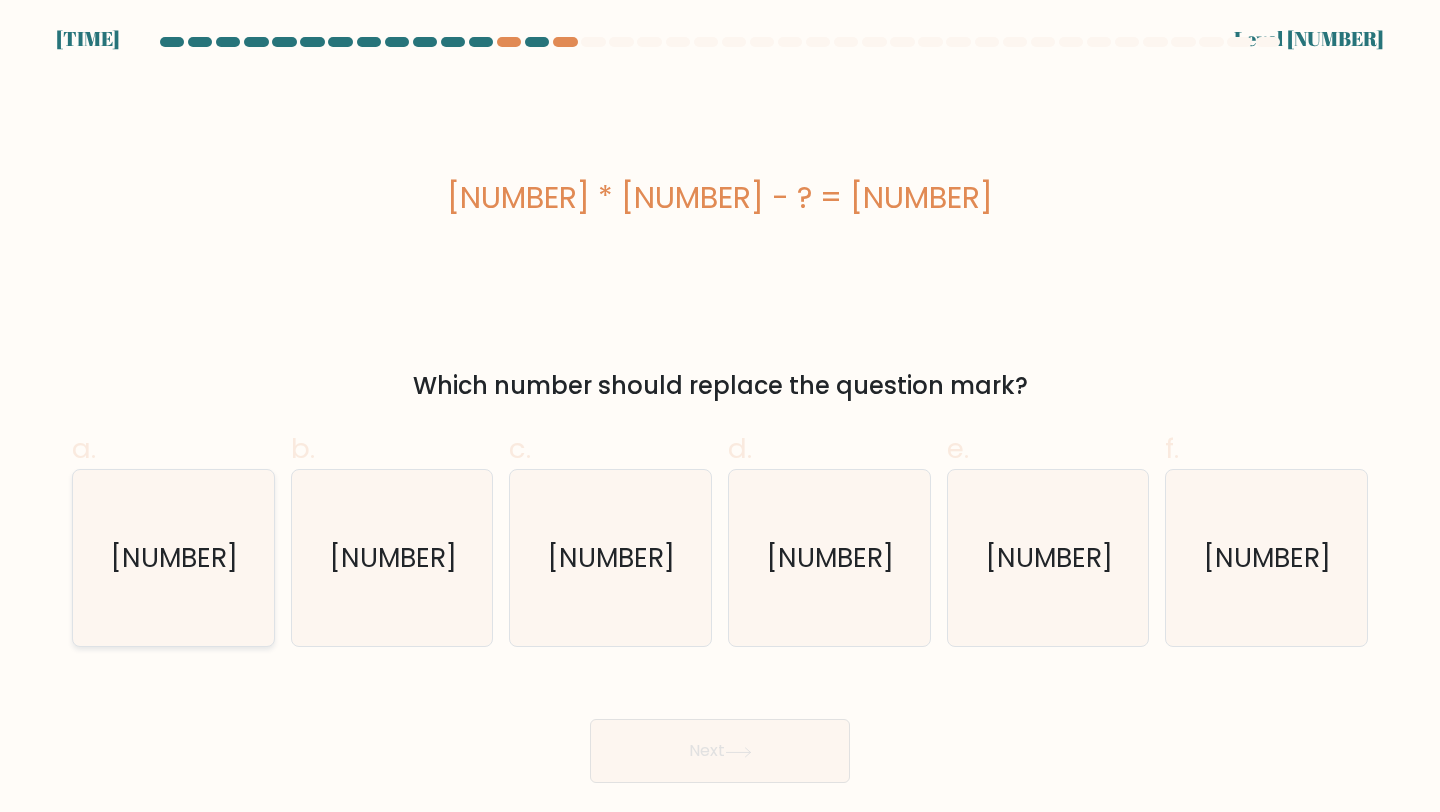 click on "33" at bounding box center [175, 557] 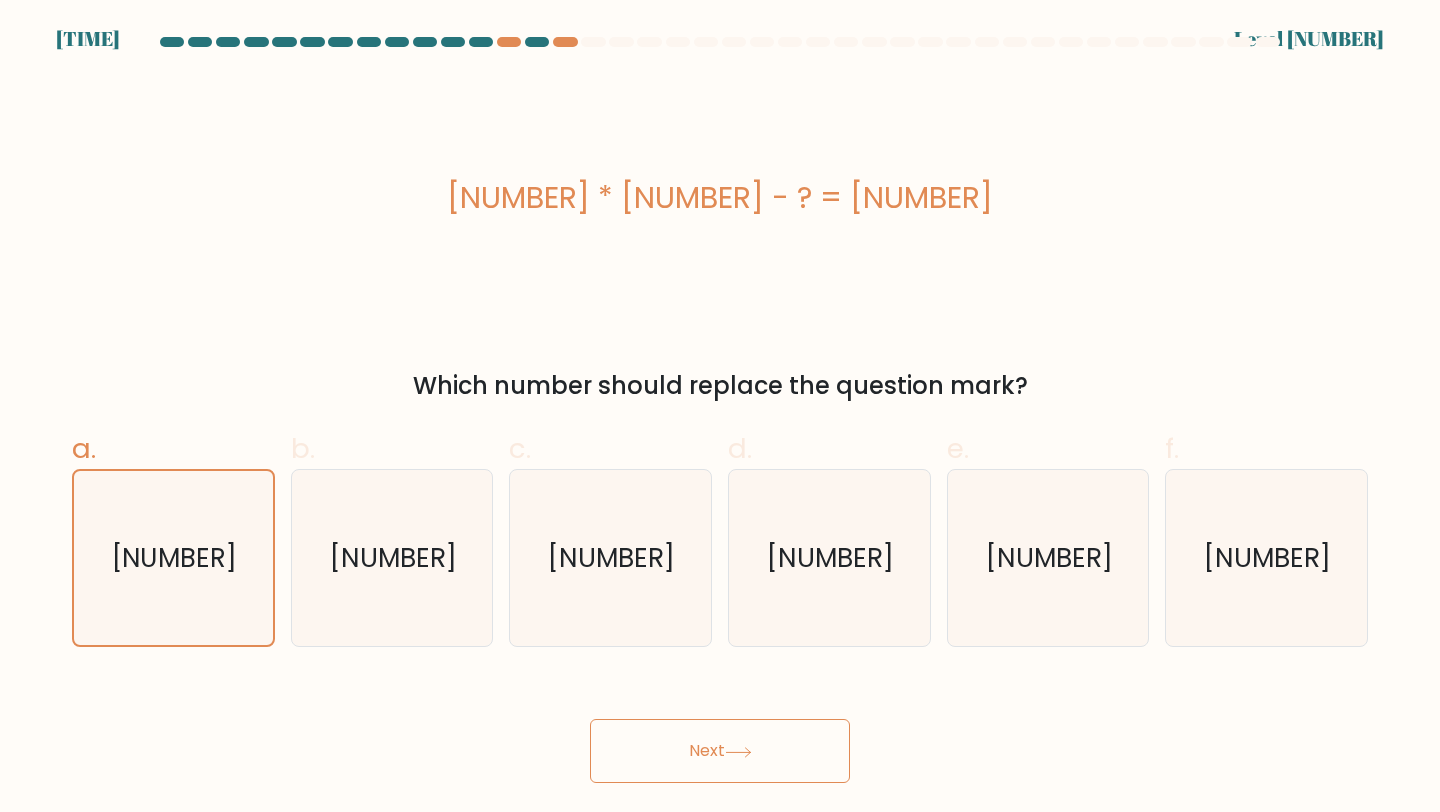 click at bounding box center [738, 752] 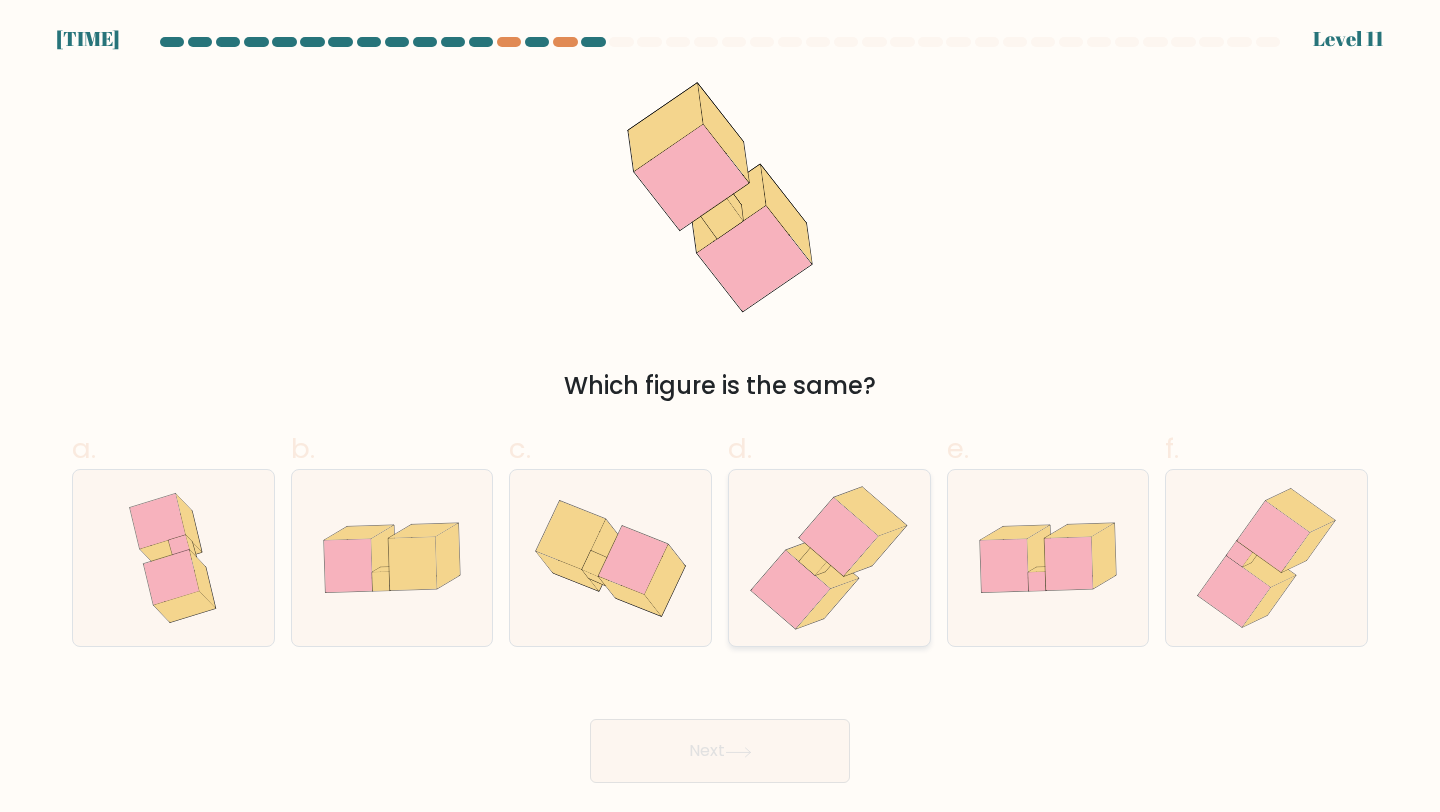 click at bounding box center (828, 604) 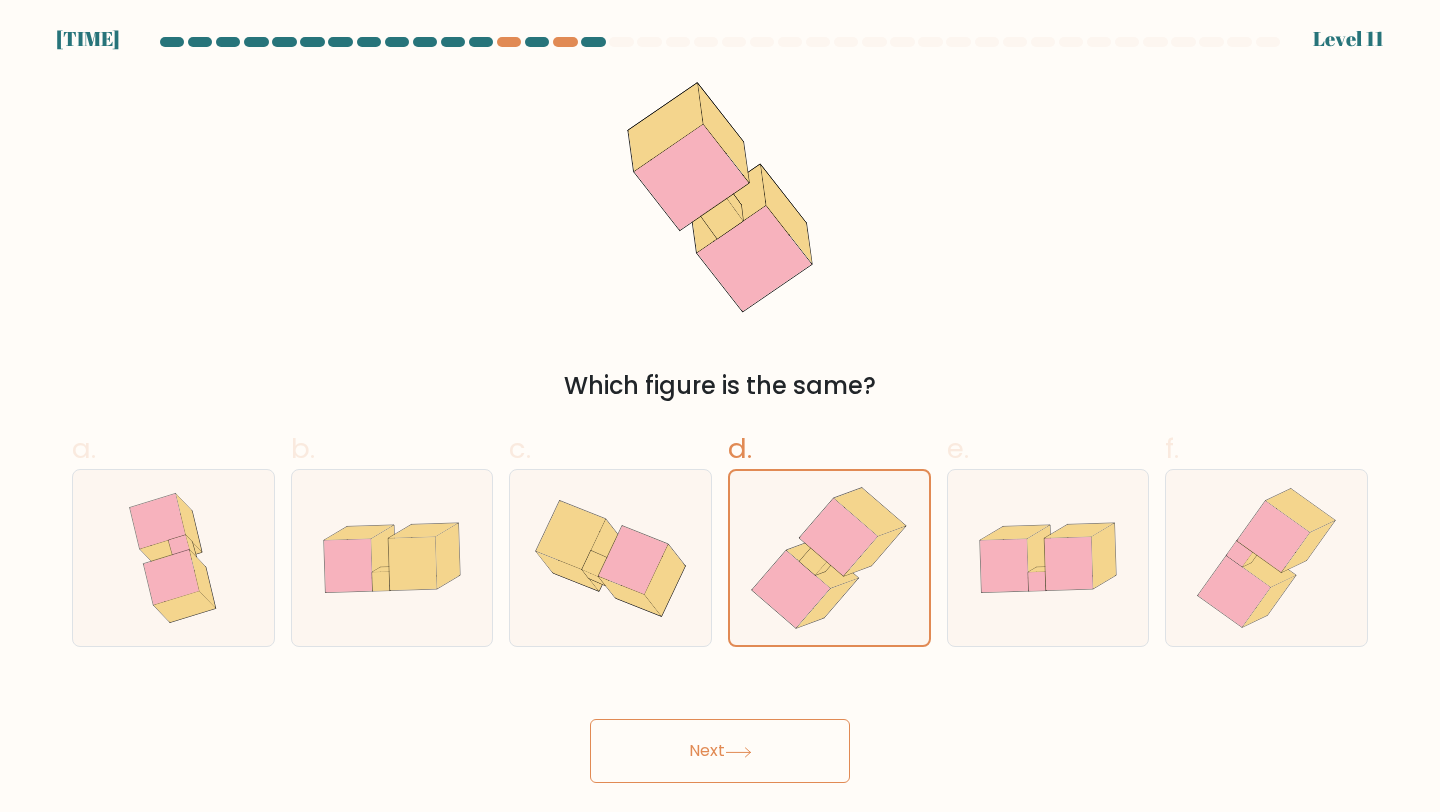 click on "Next" at bounding box center [720, 751] 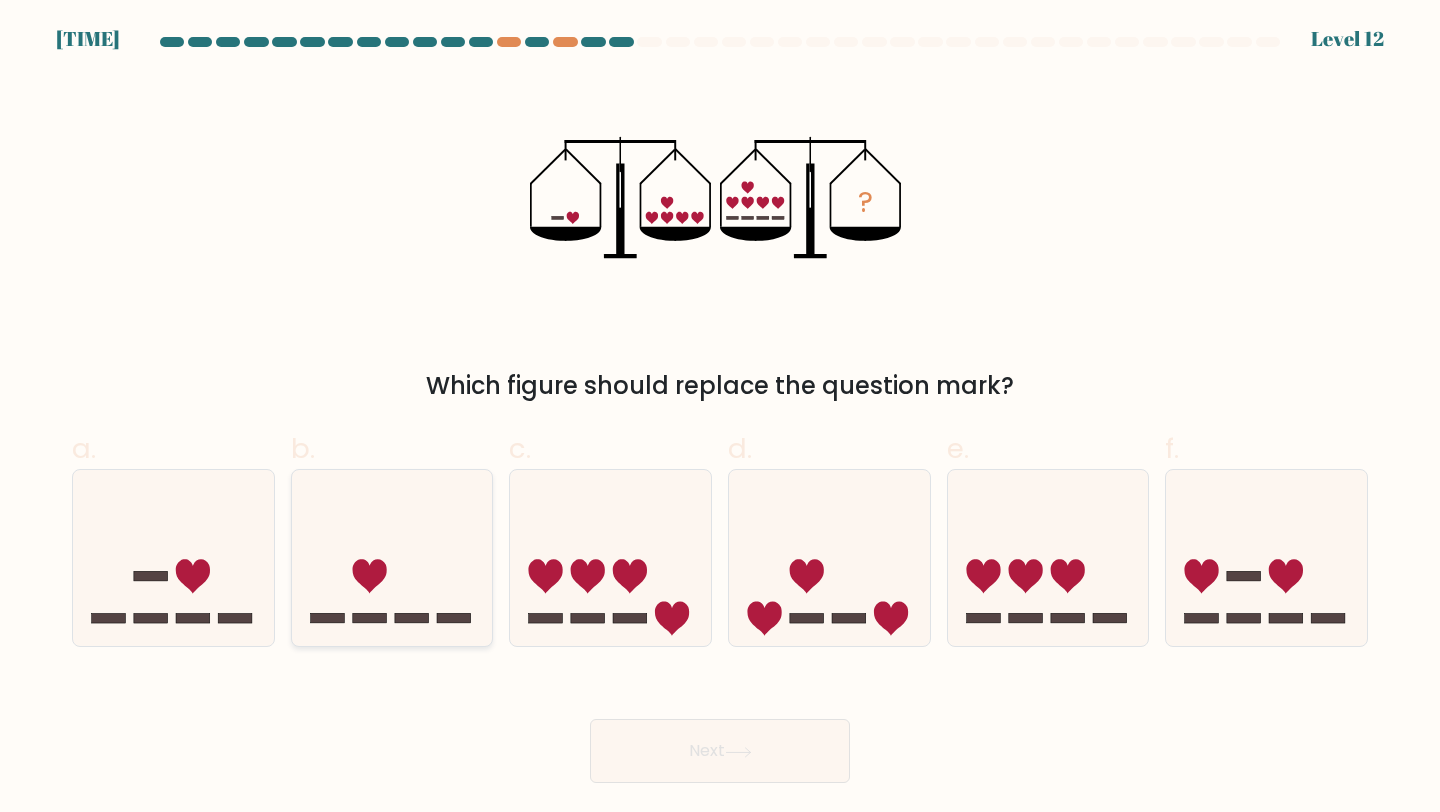 click at bounding box center [369, 576] 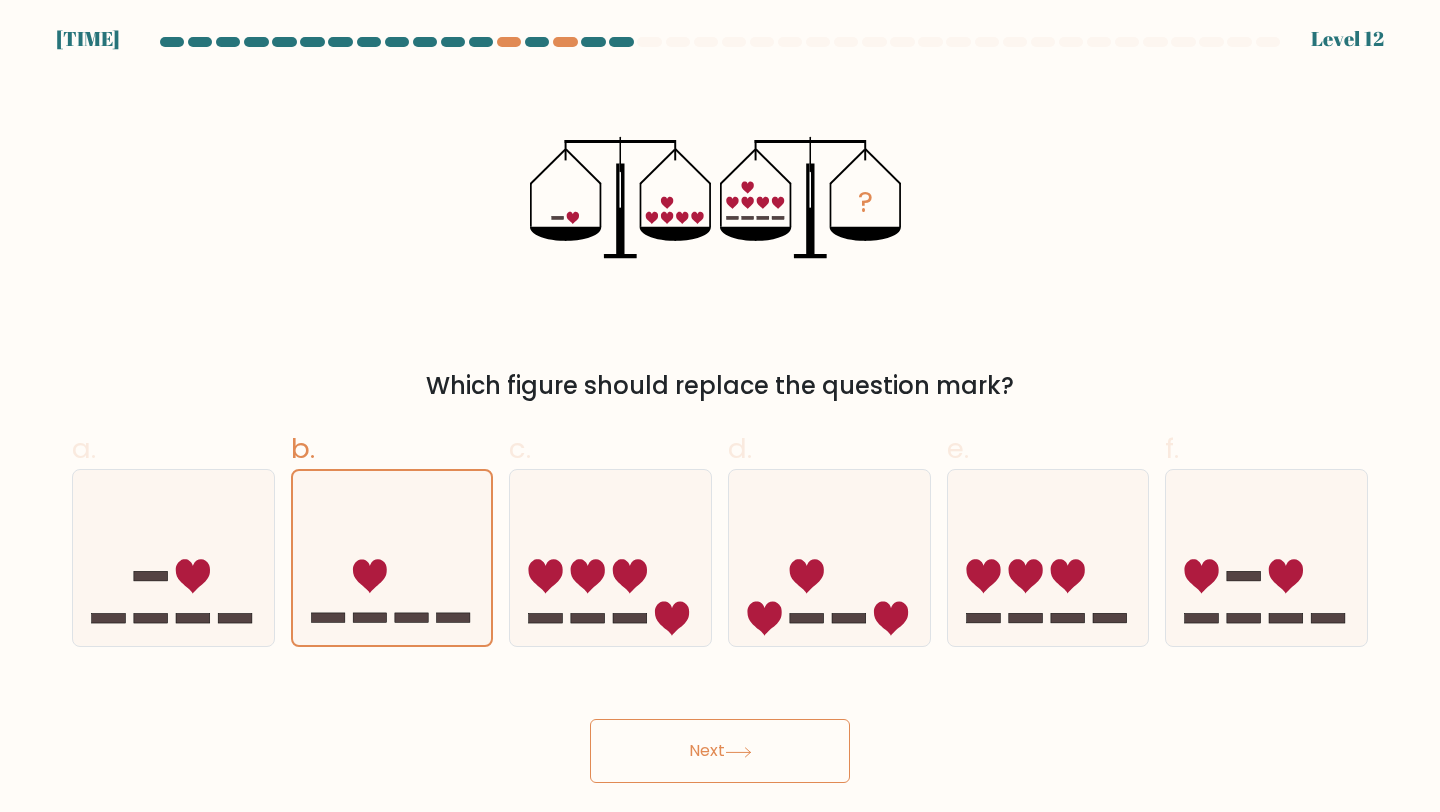 click on "Next" at bounding box center (720, 751) 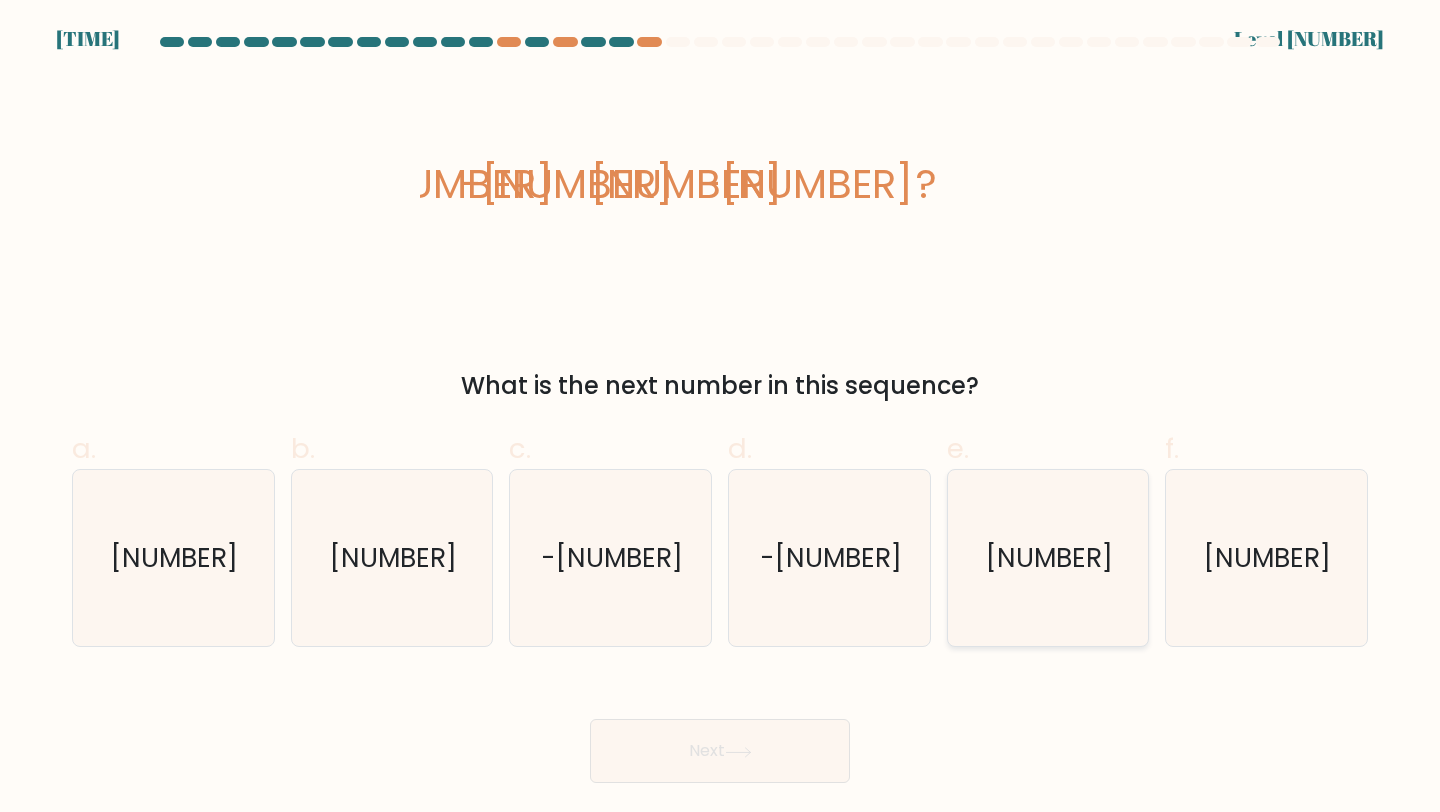 click on "-33" at bounding box center (1048, 558) 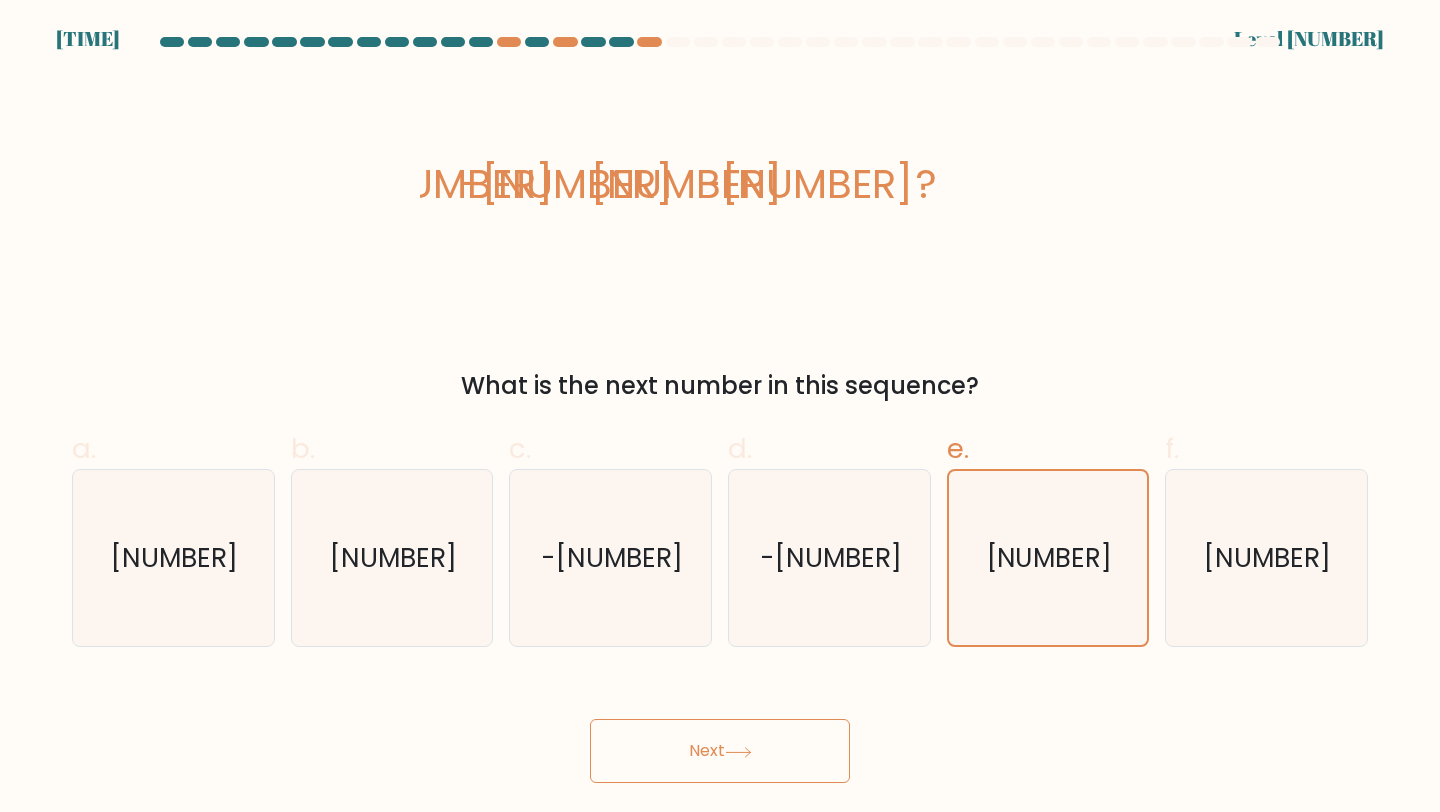 click on "Next" at bounding box center (720, 751) 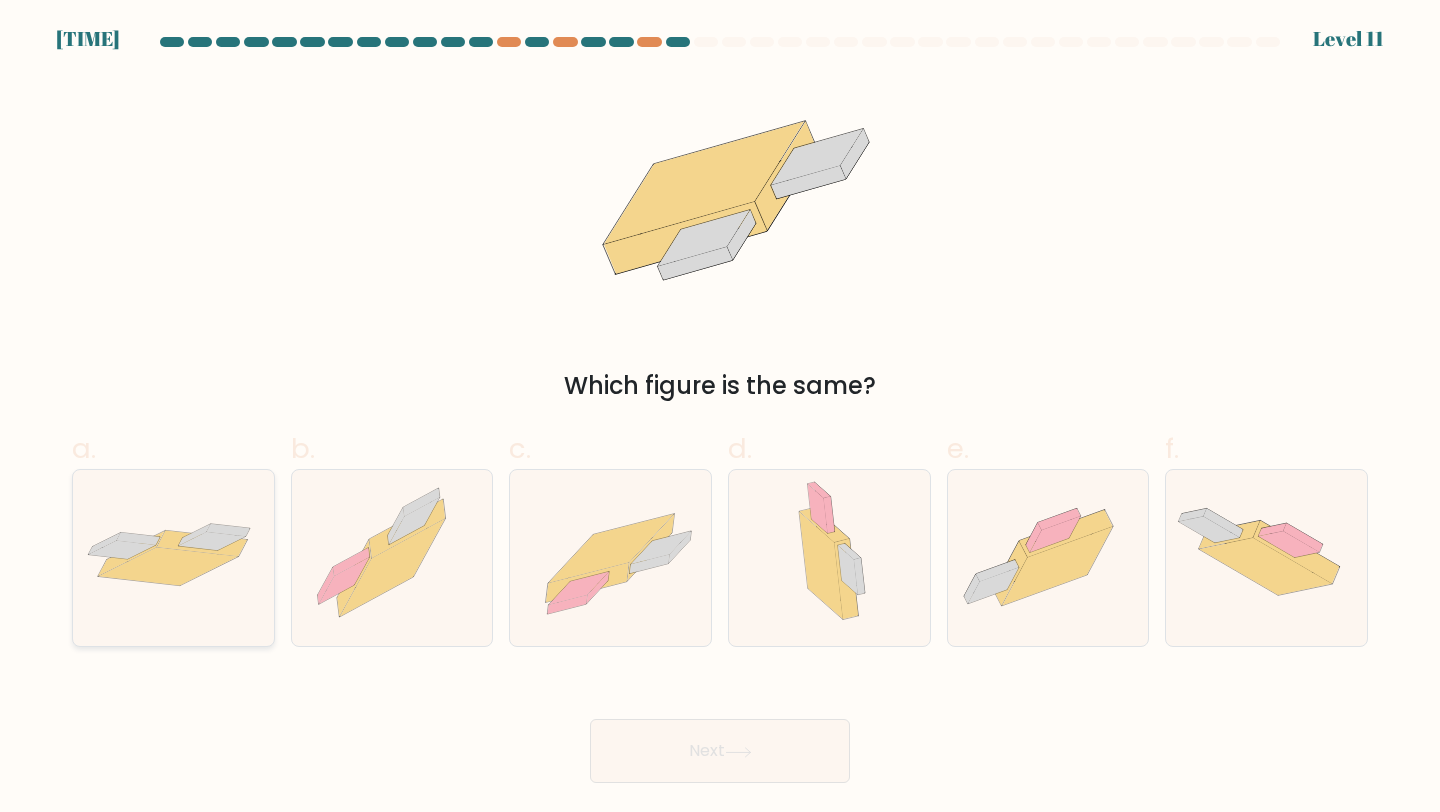 click at bounding box center (212, 541) 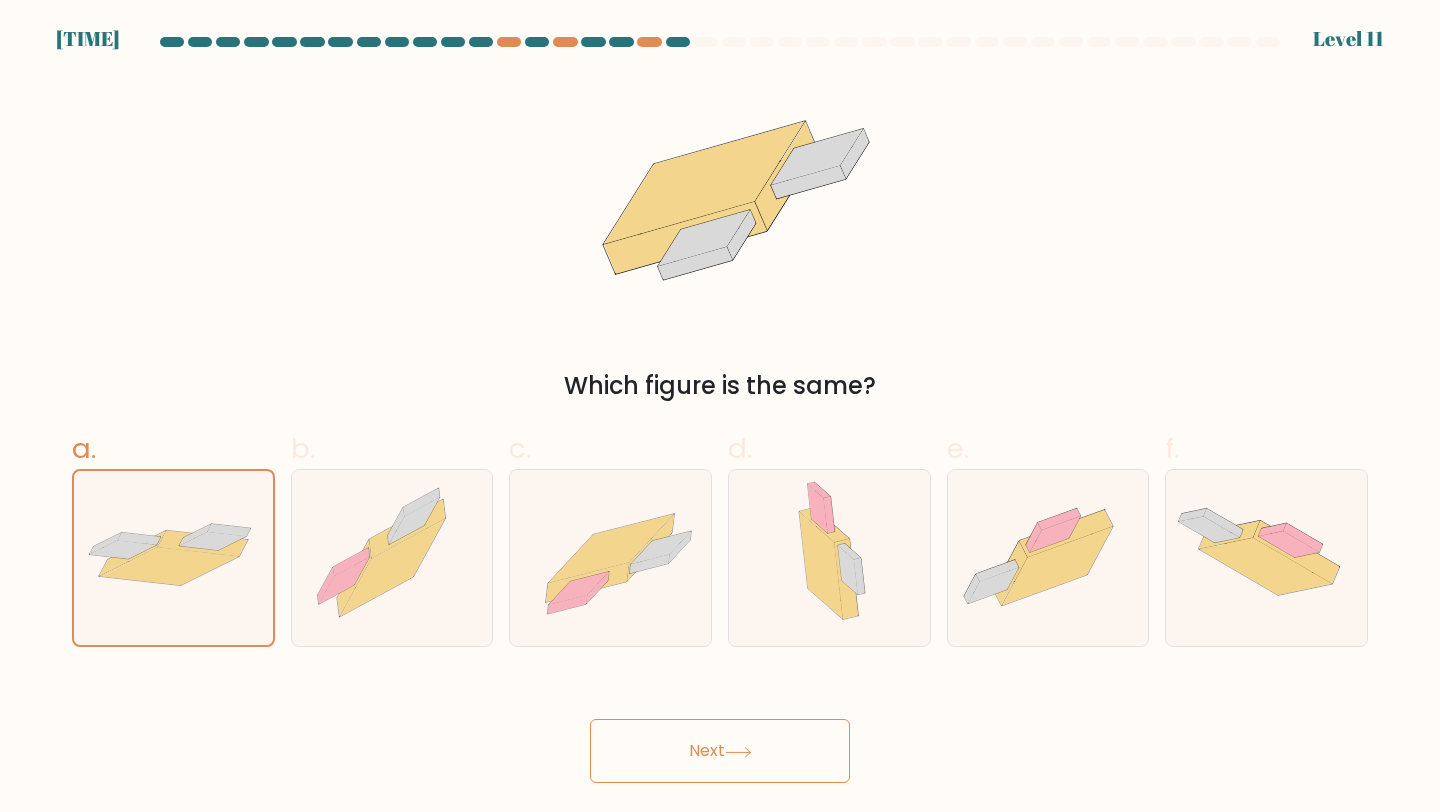 click on "Next" at bounding box center [720, 751] 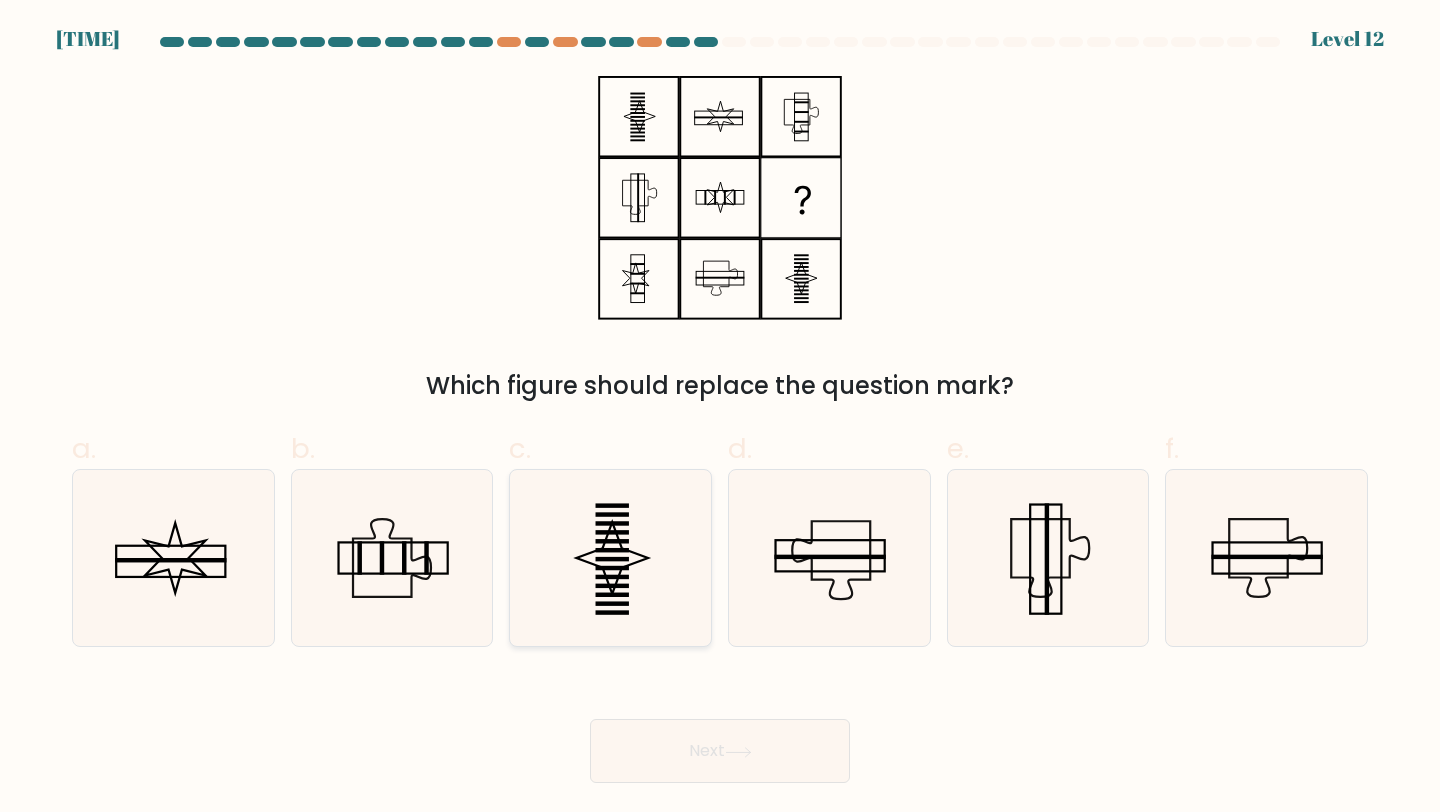 click at bounding box center [610, 558] 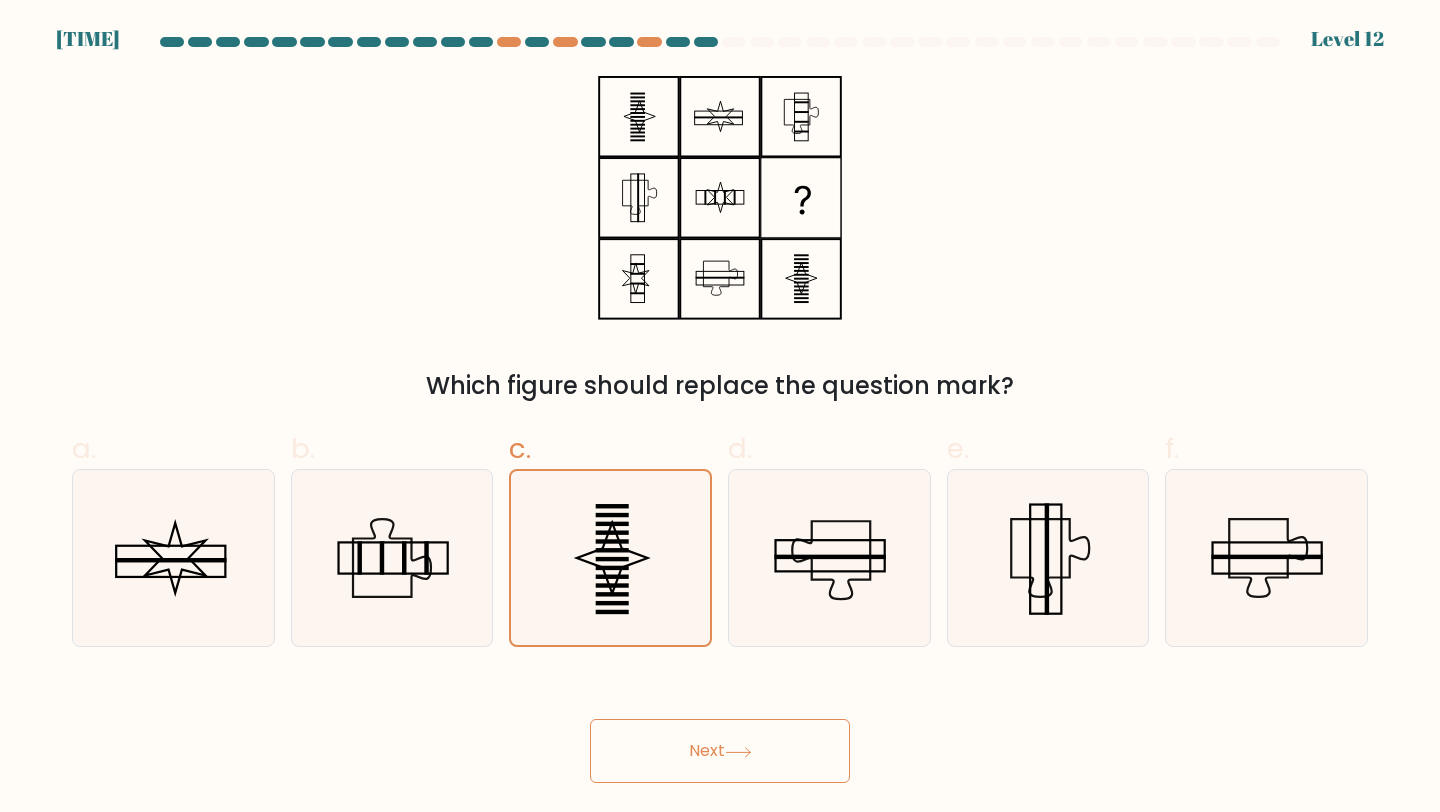 click on "Next" at bounding box center (720, 751) 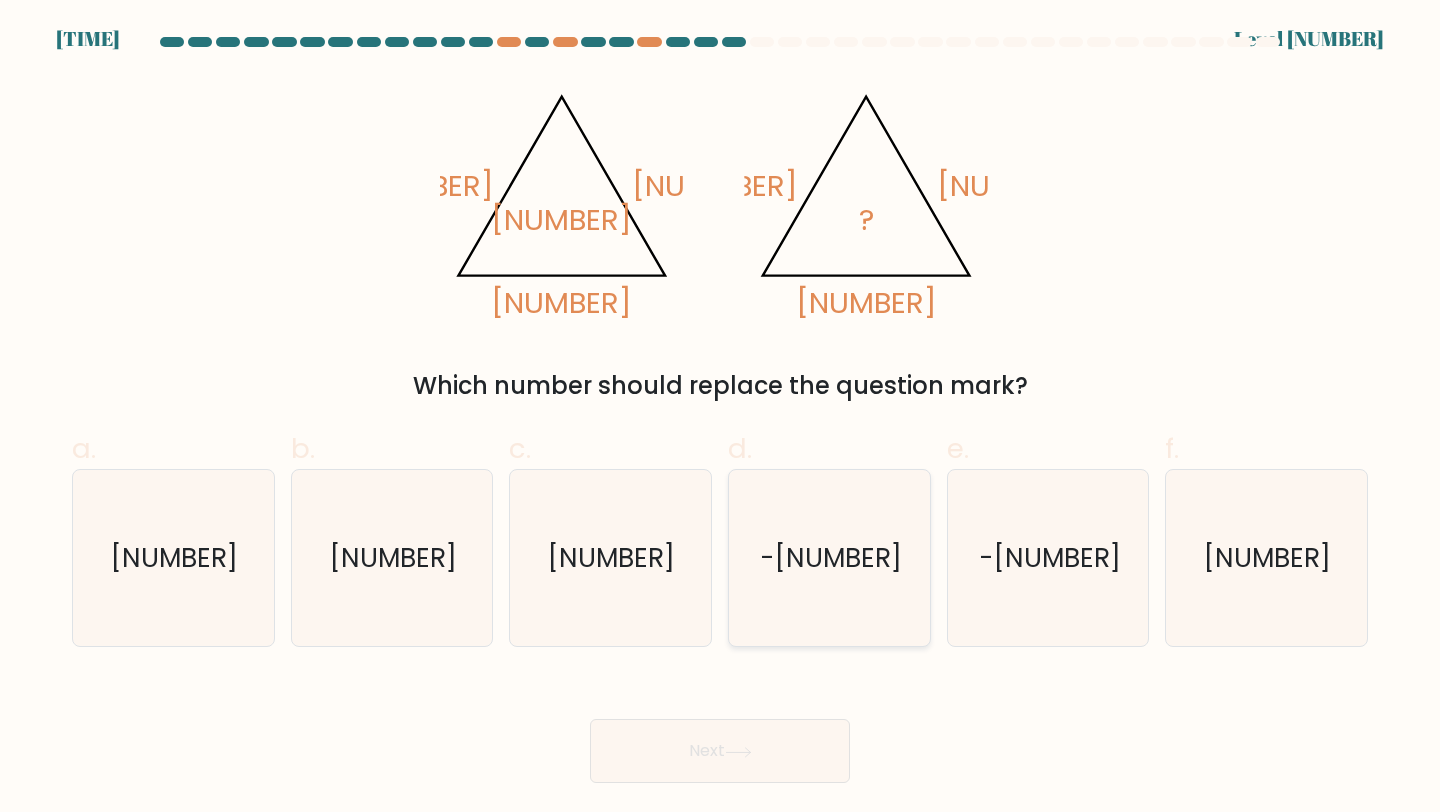 click on "-3" at bounding box center (829, 558) 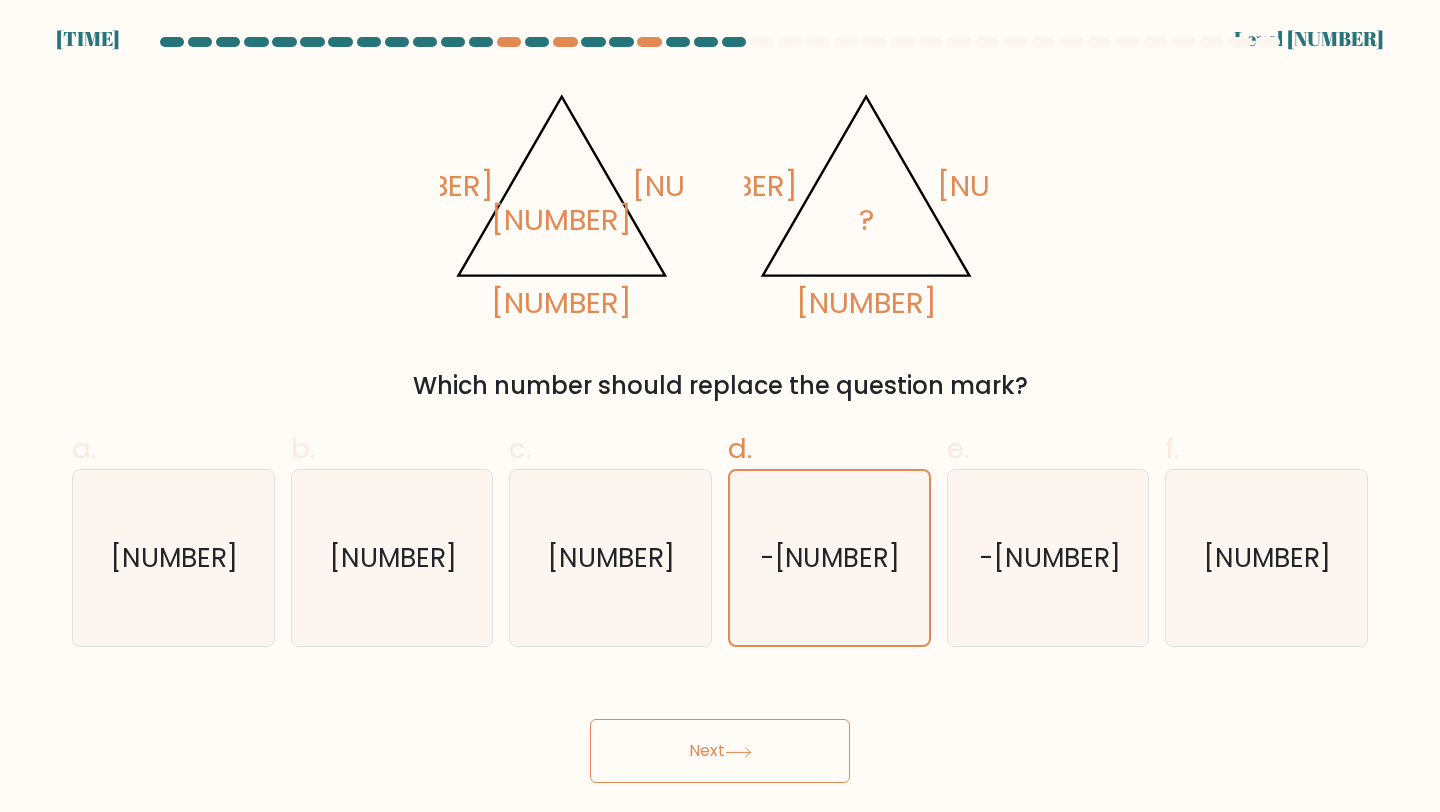 click on "Next" at bounding box center (720, 751) 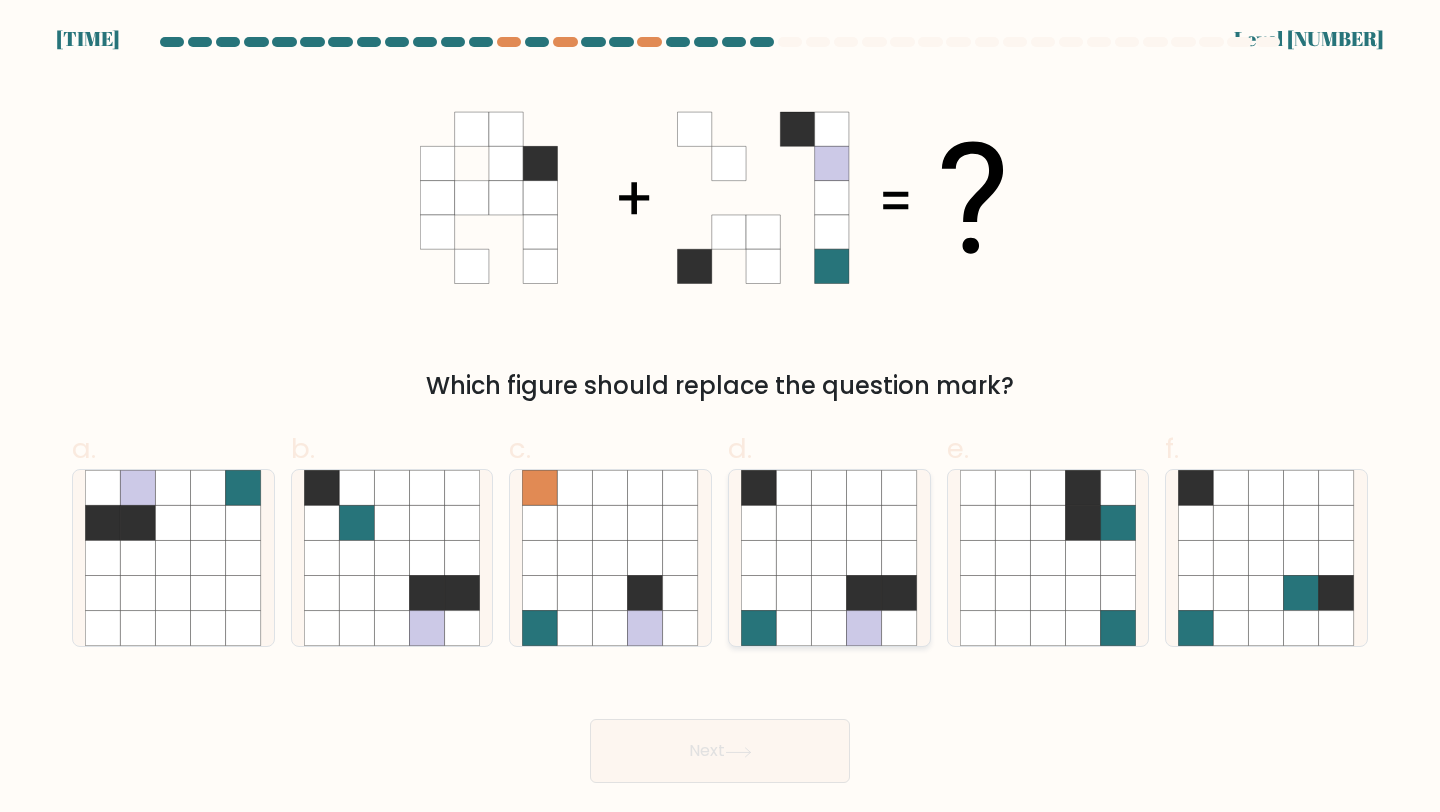click at bounding box center [829, 558] 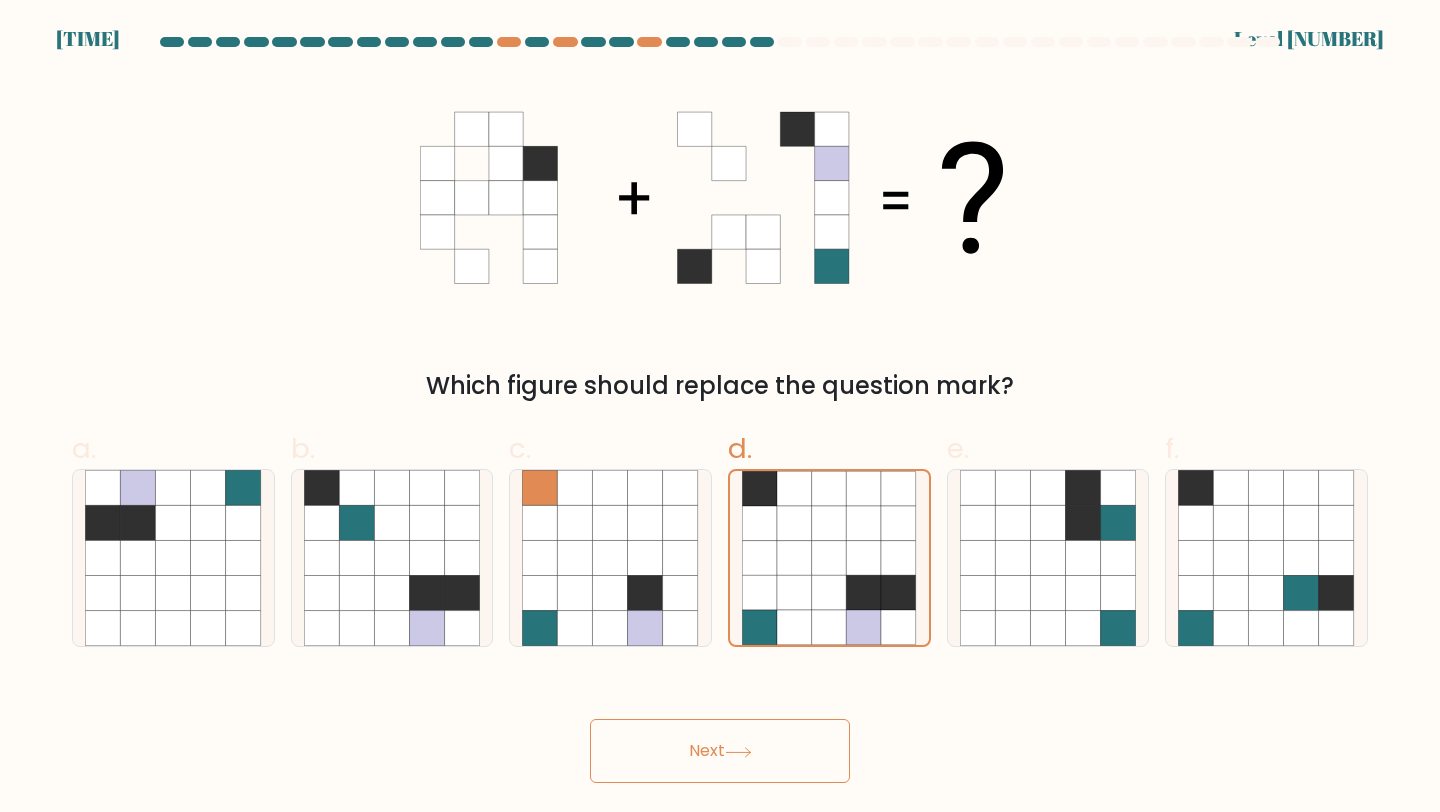 click on "Next" at bounding box center (720, 751) 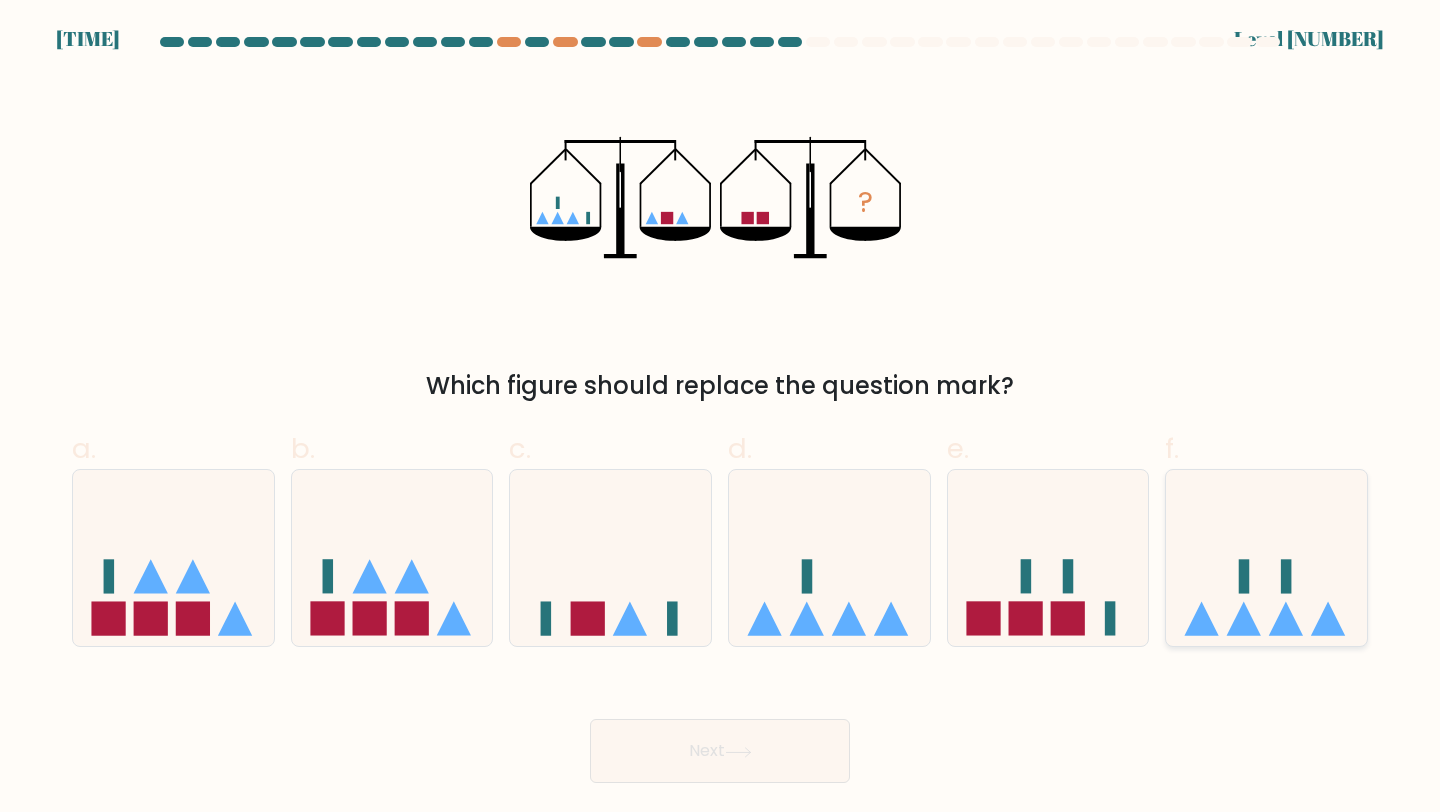click at bounding box center [1266, 558] 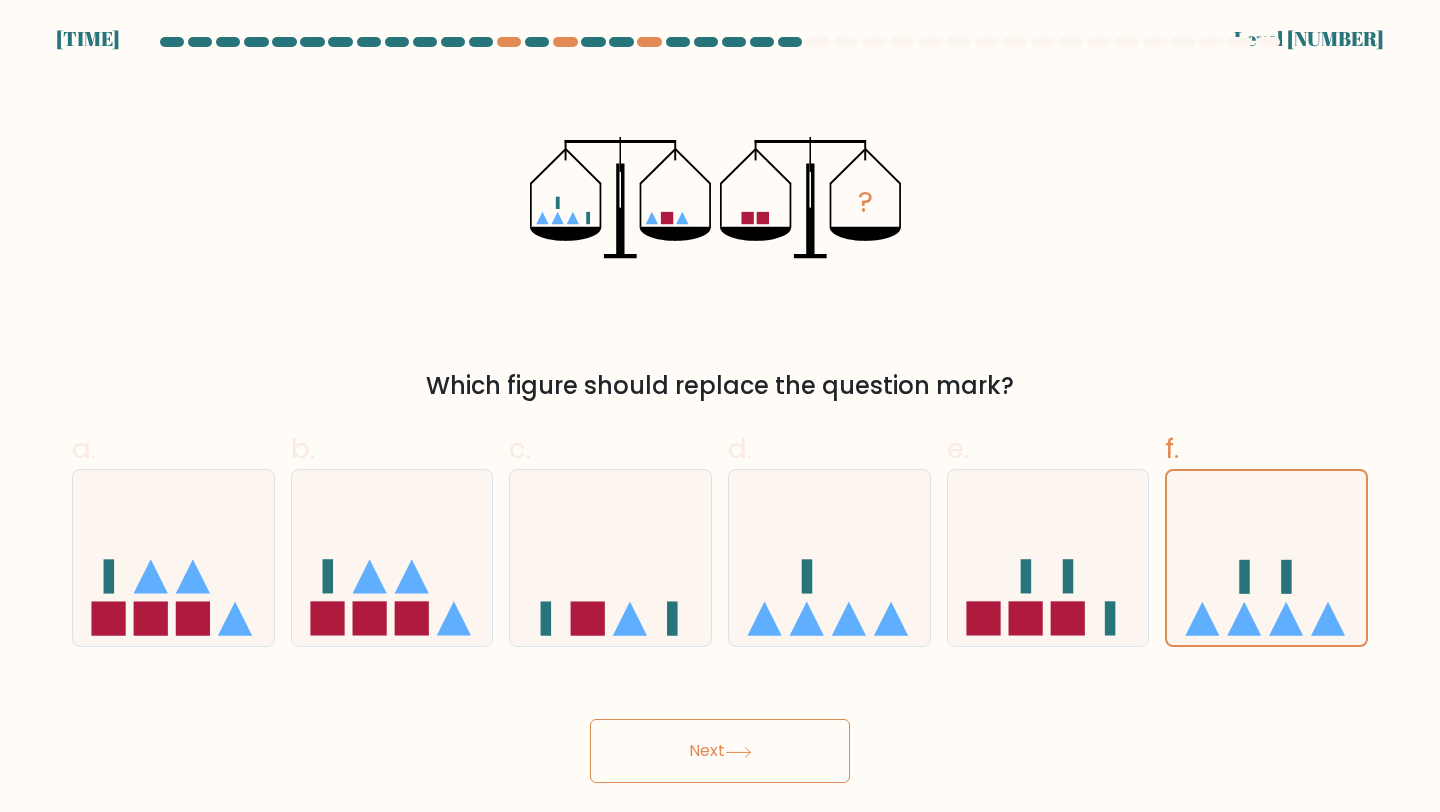 click on "Next" at bounding box center [720, 751] 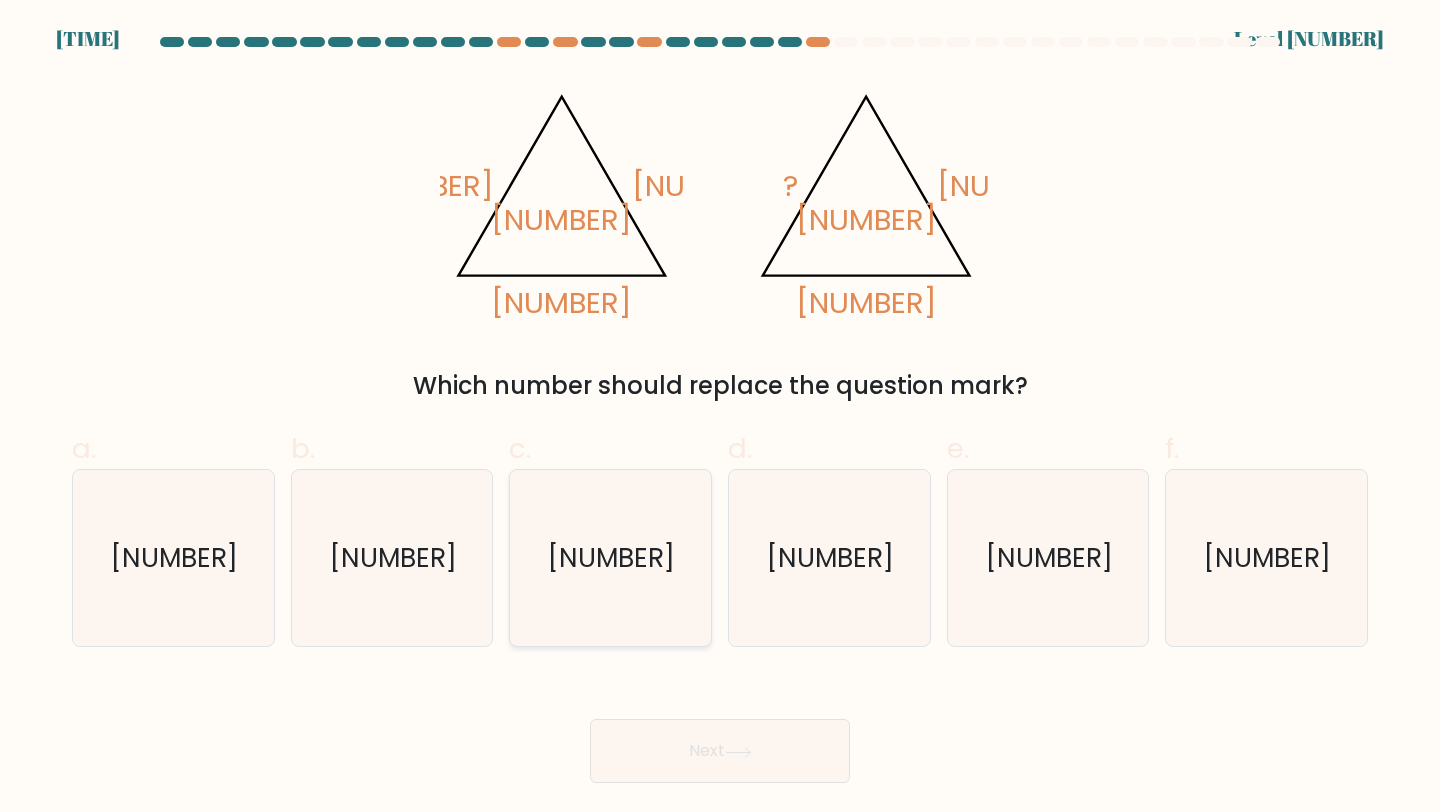 click on "2" at bounding box center (610, 558) 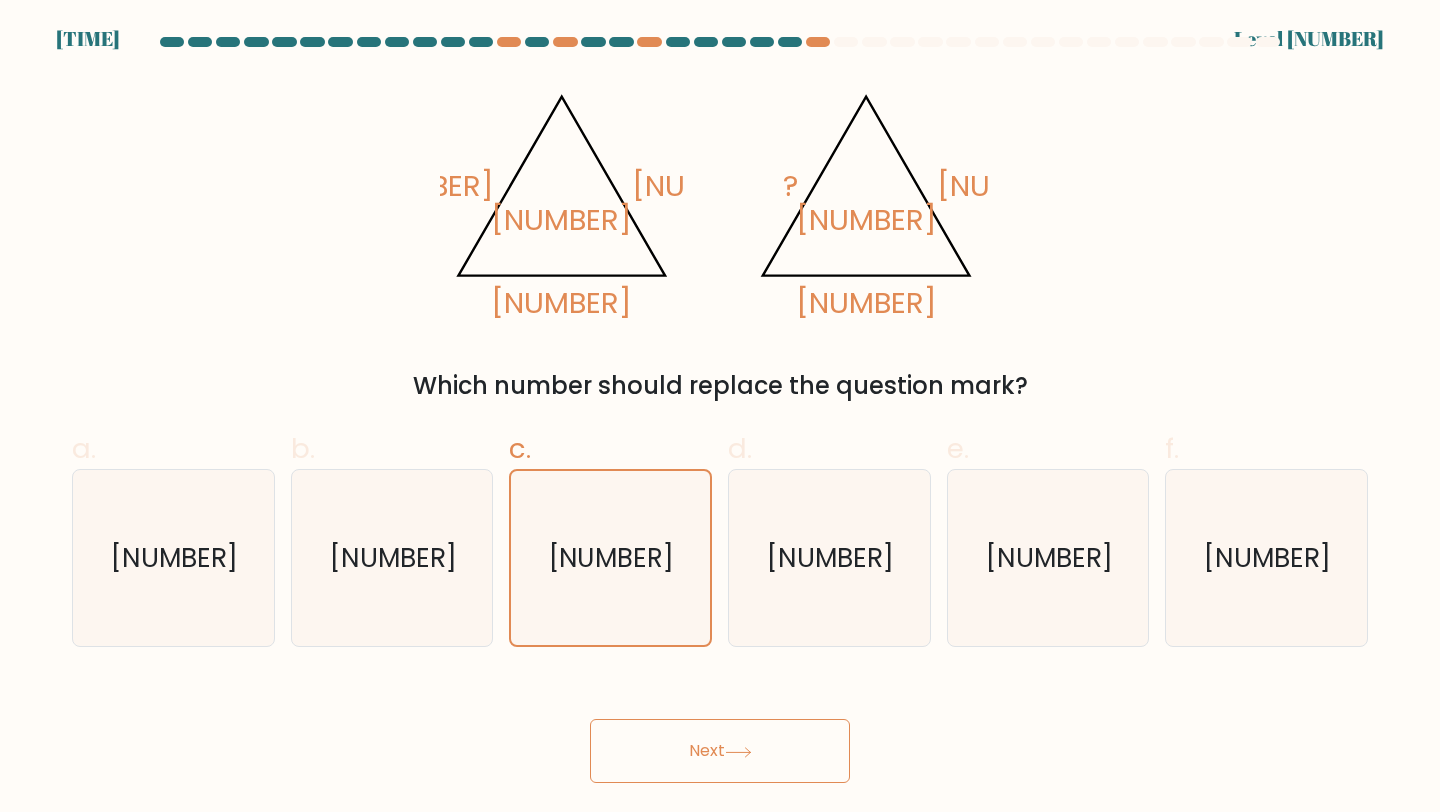 click on "Next" at bounding box center [720, 751] 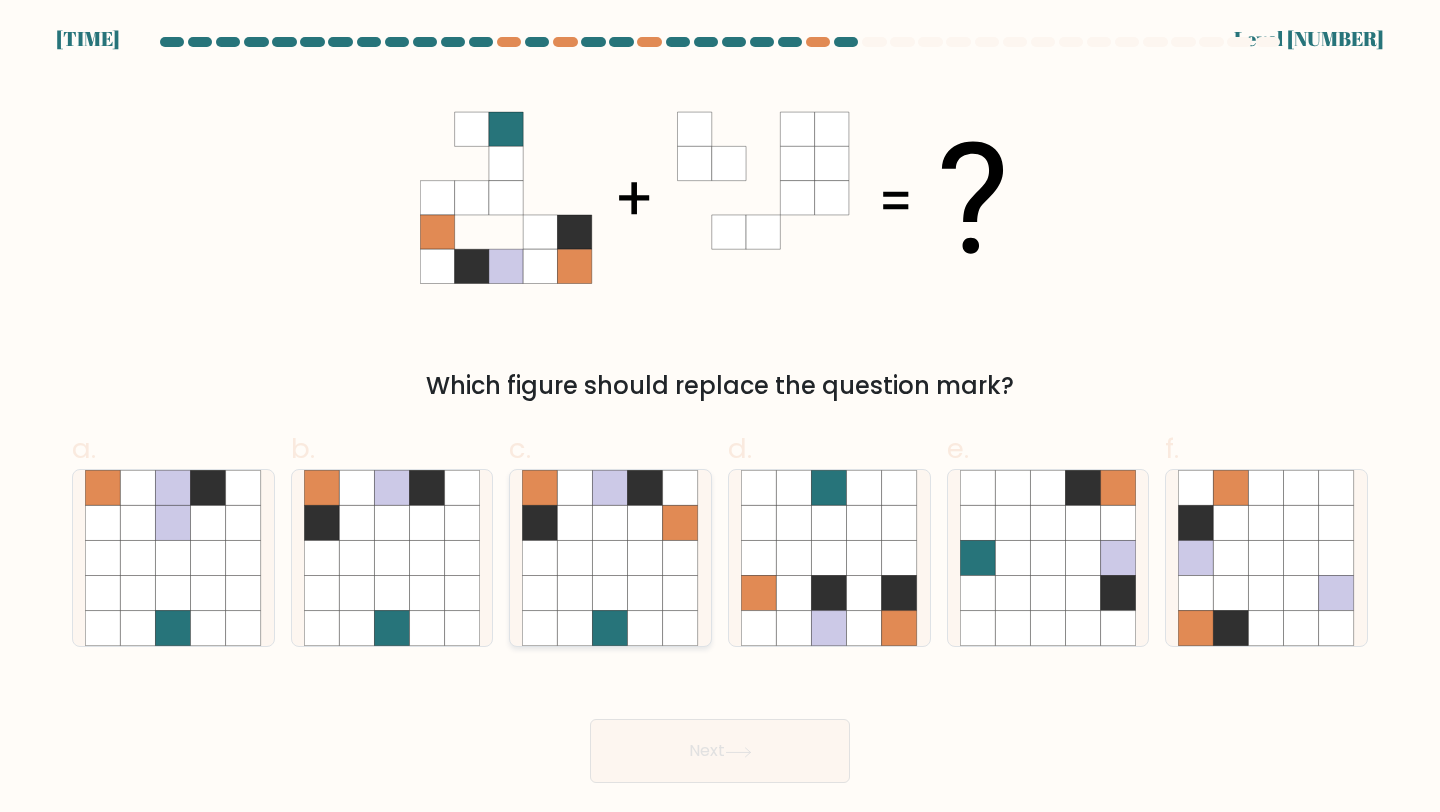 click at bounding box center (610, 558) 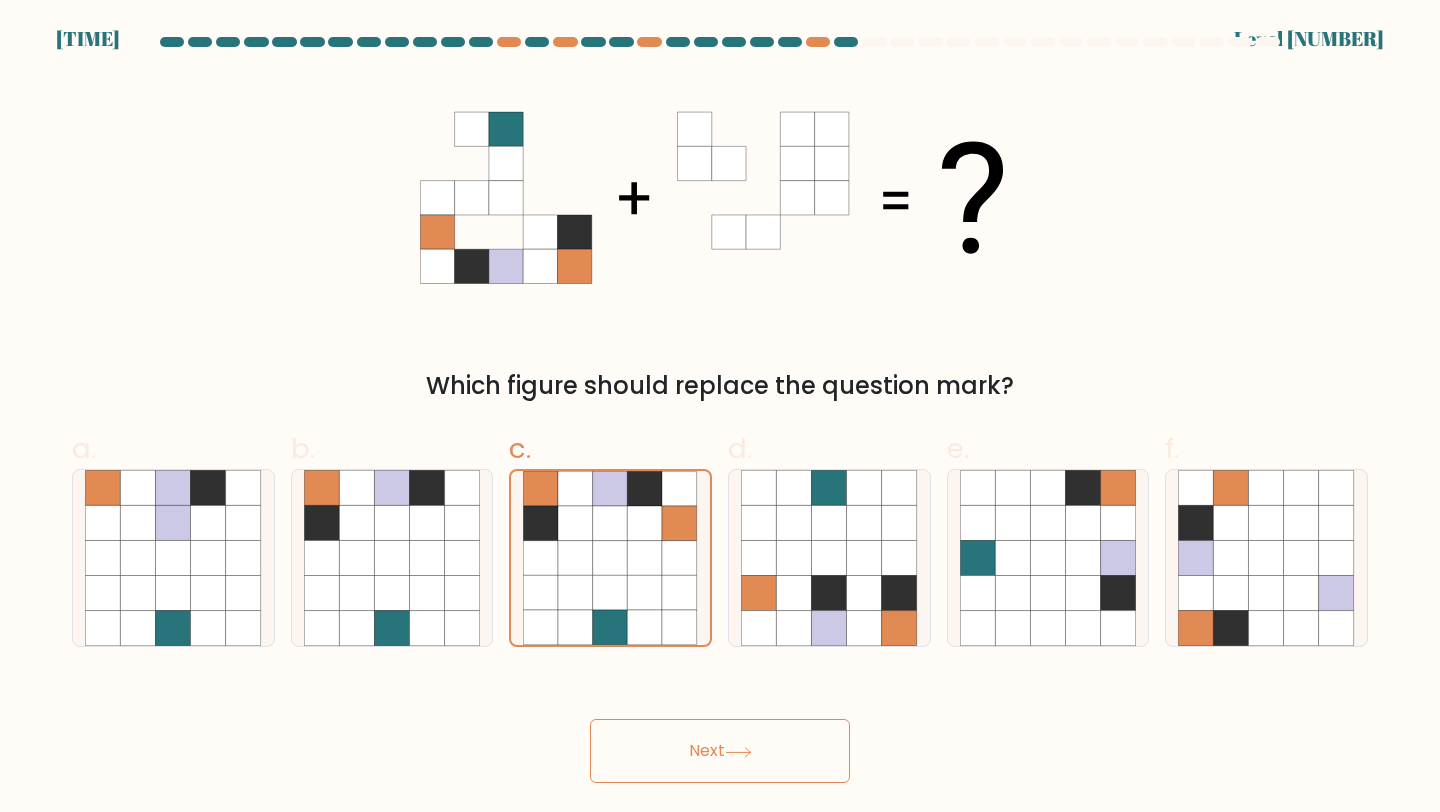 click on "Next" at bounding box center [720, 751] 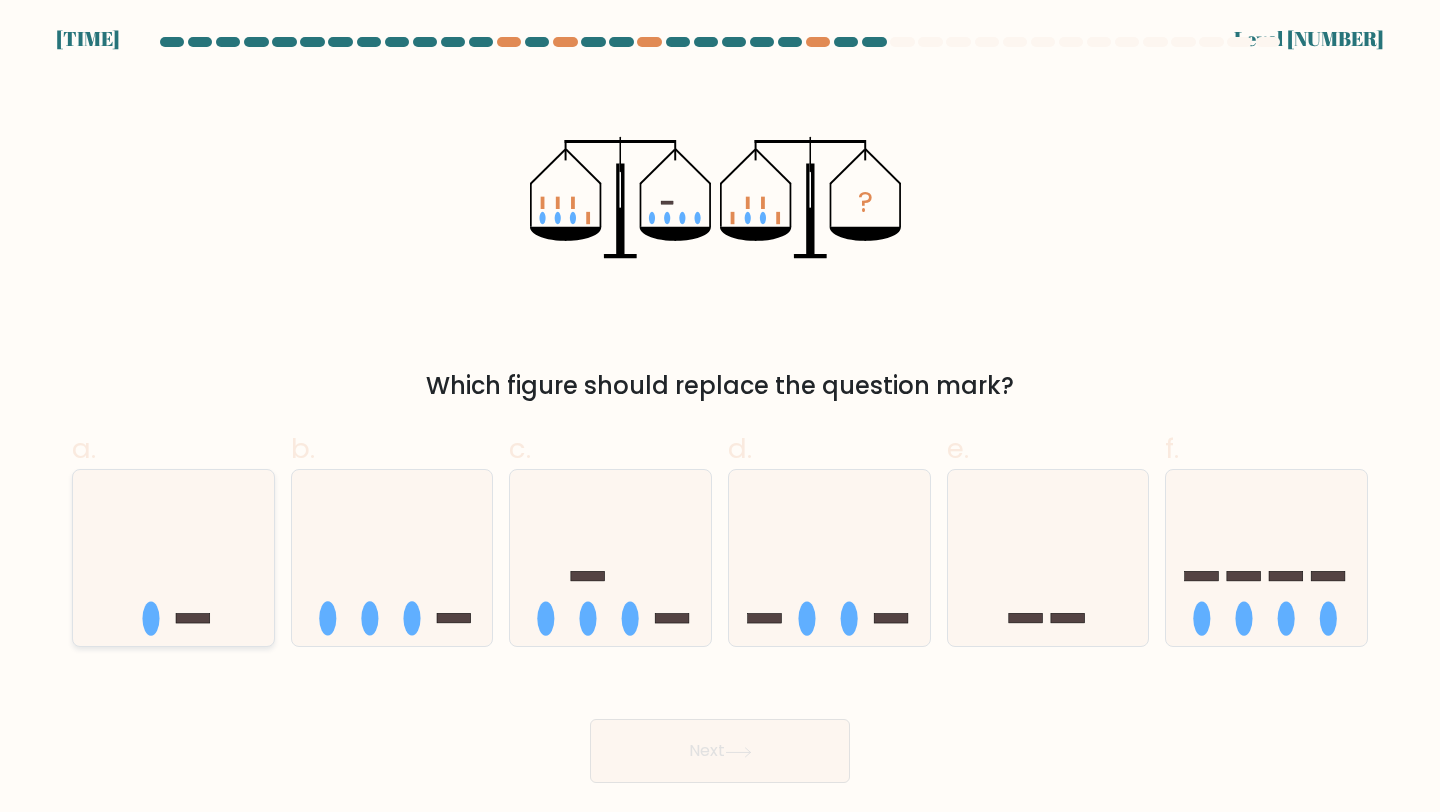 click at bounding box center (173, 558) 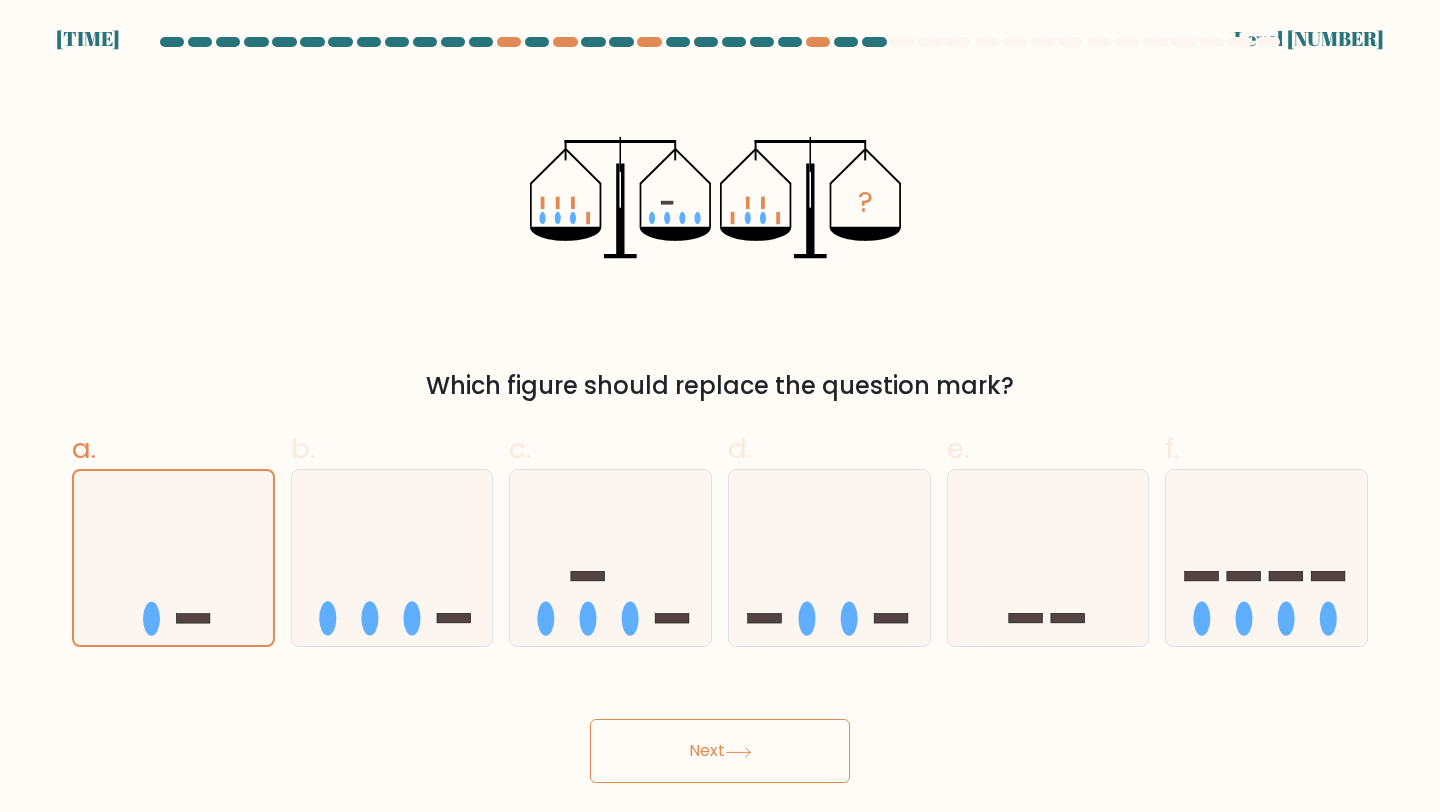 click on "Next" at bounding box center (720, 751) 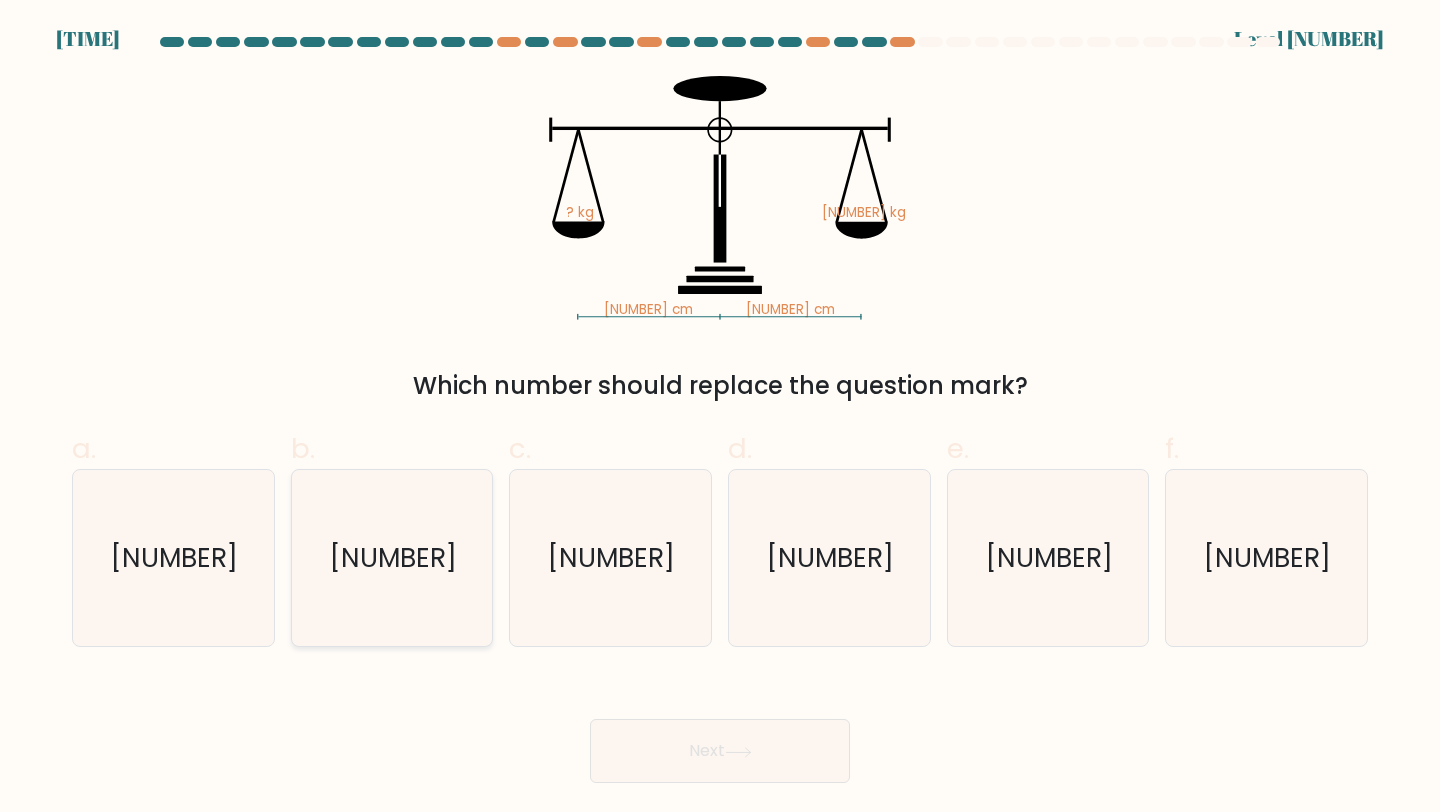 click on "2.5" at bounding box center [392, 558] 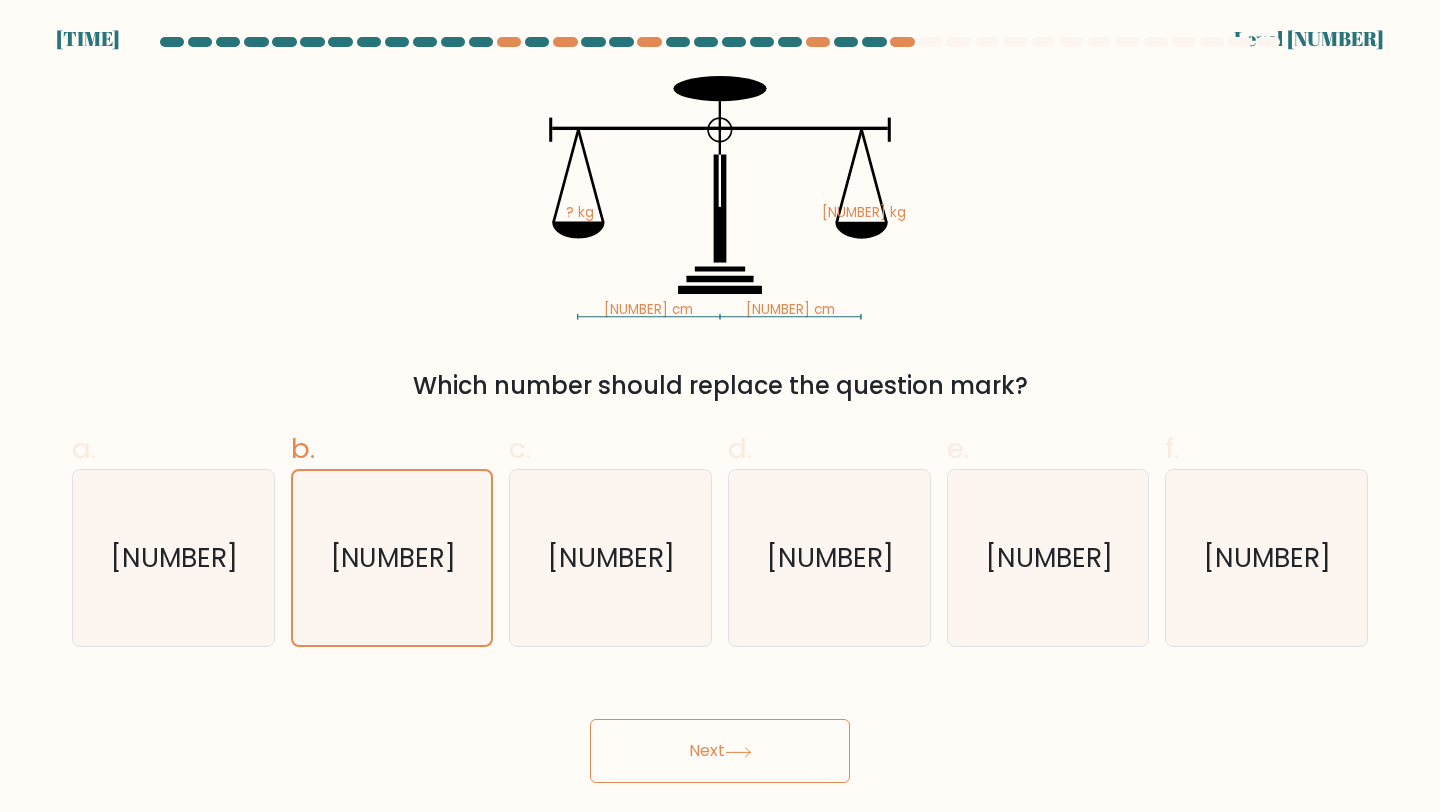 click on "Next" at bounding box center [720, 751] 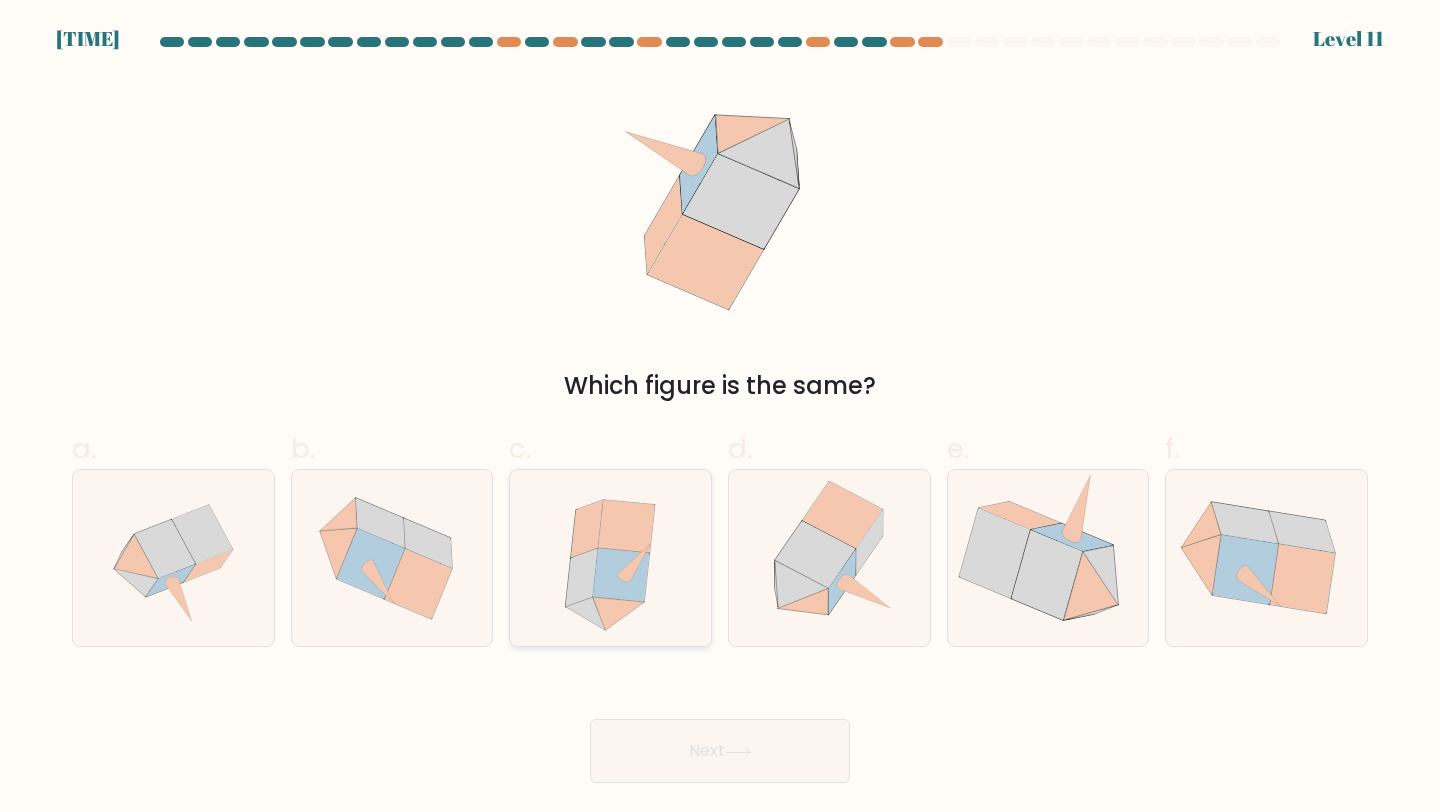 click at bounding box center (610, 558) 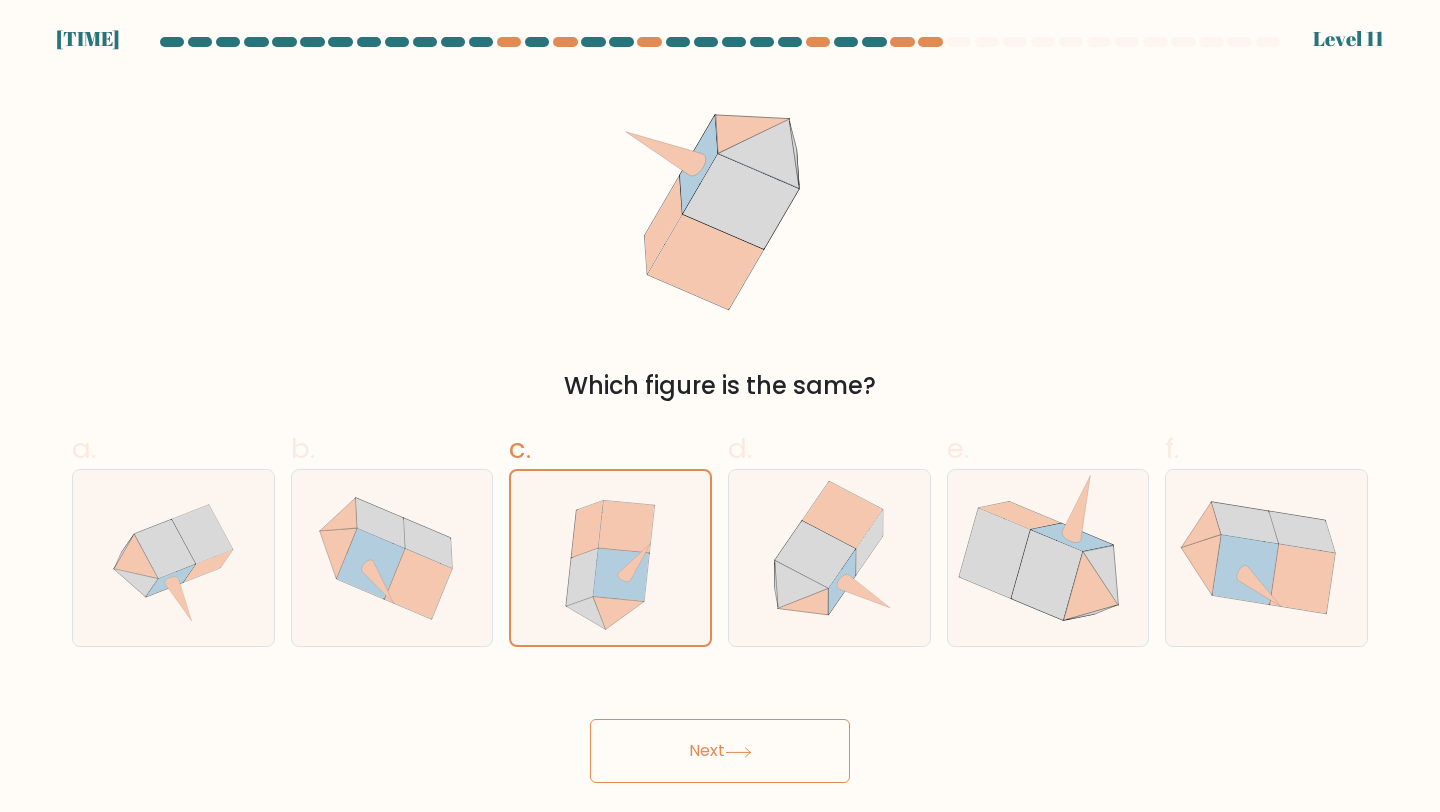 click on "Next" at bounding box center [720, 751] 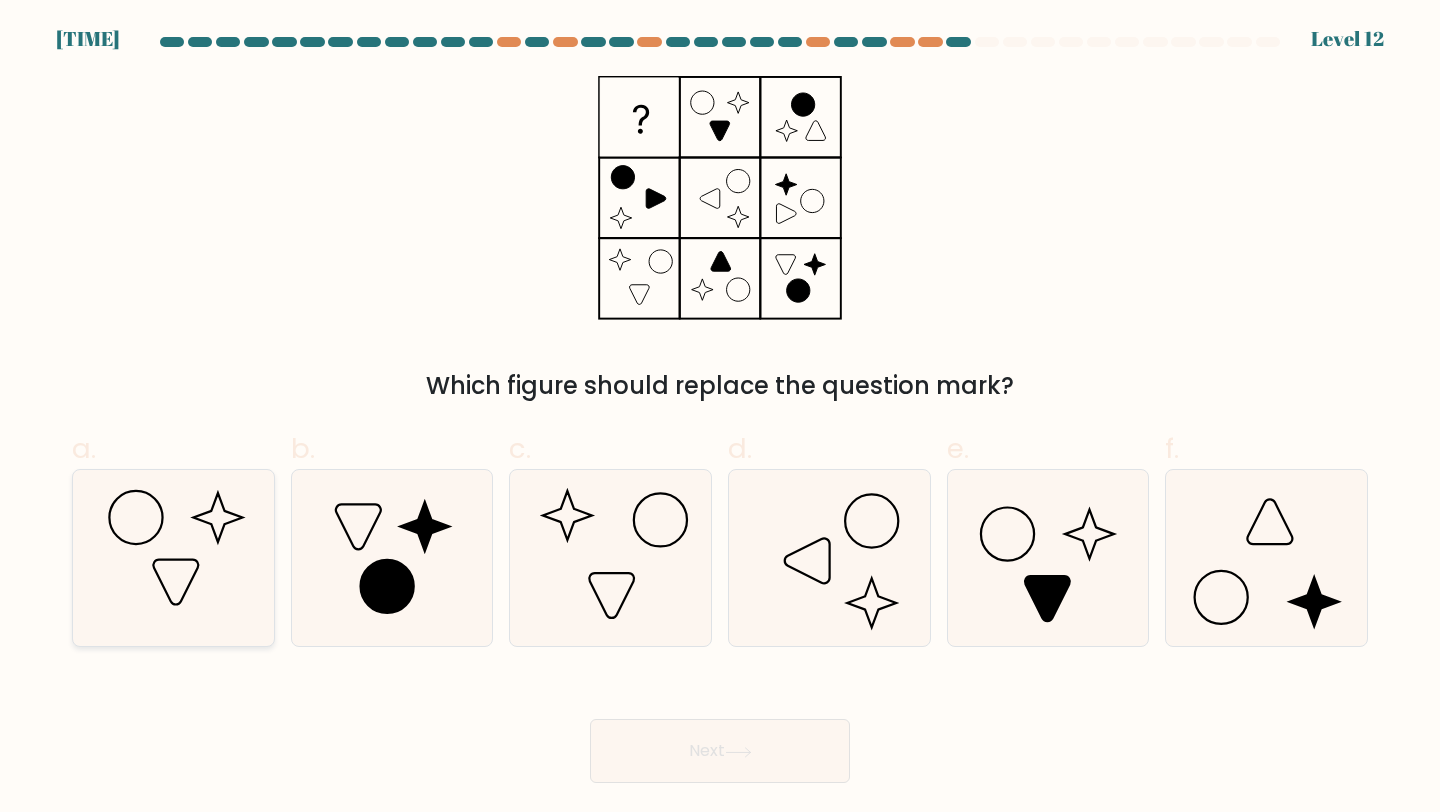 click at bounding box center (173, 558) 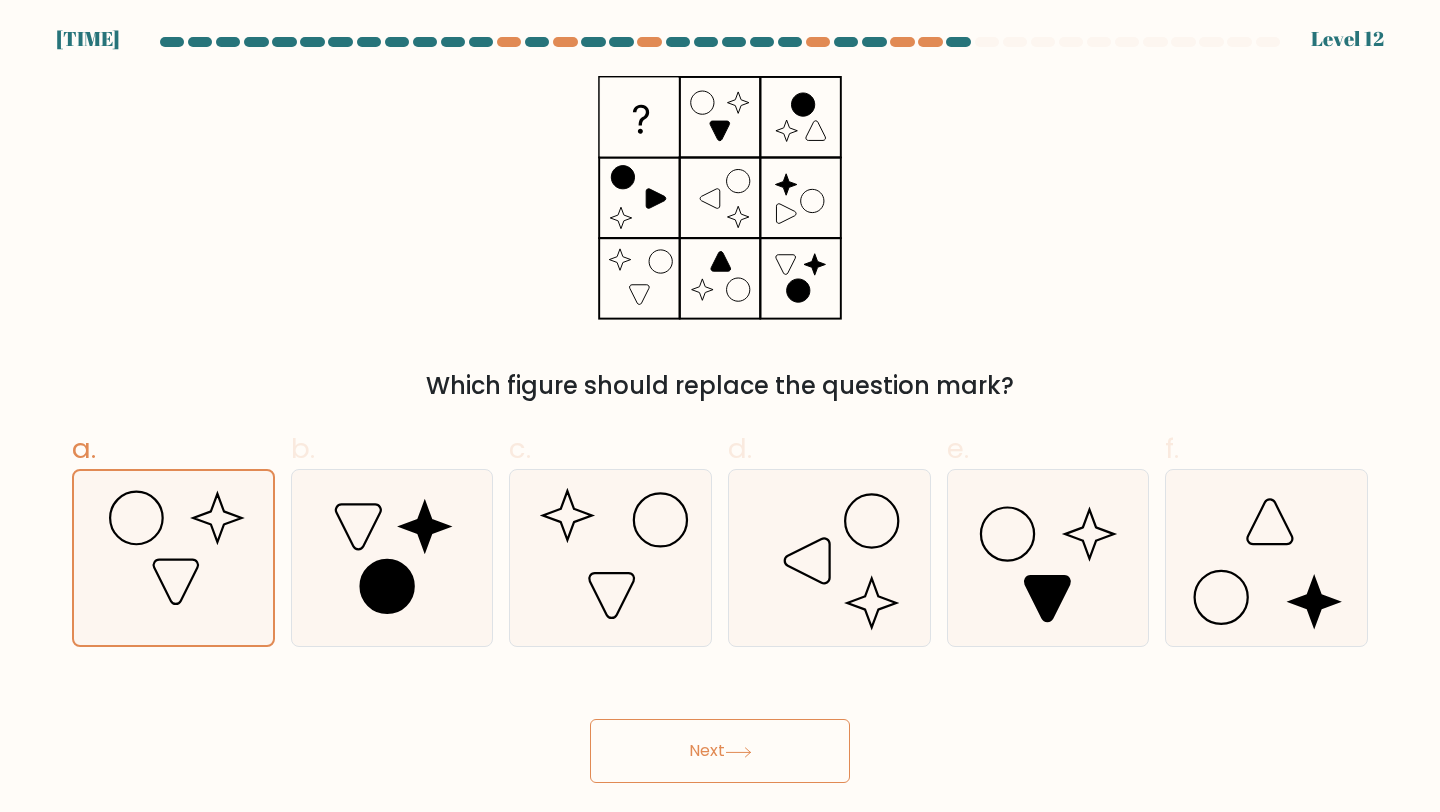 click on "Next" at bounding box center (720, 751) 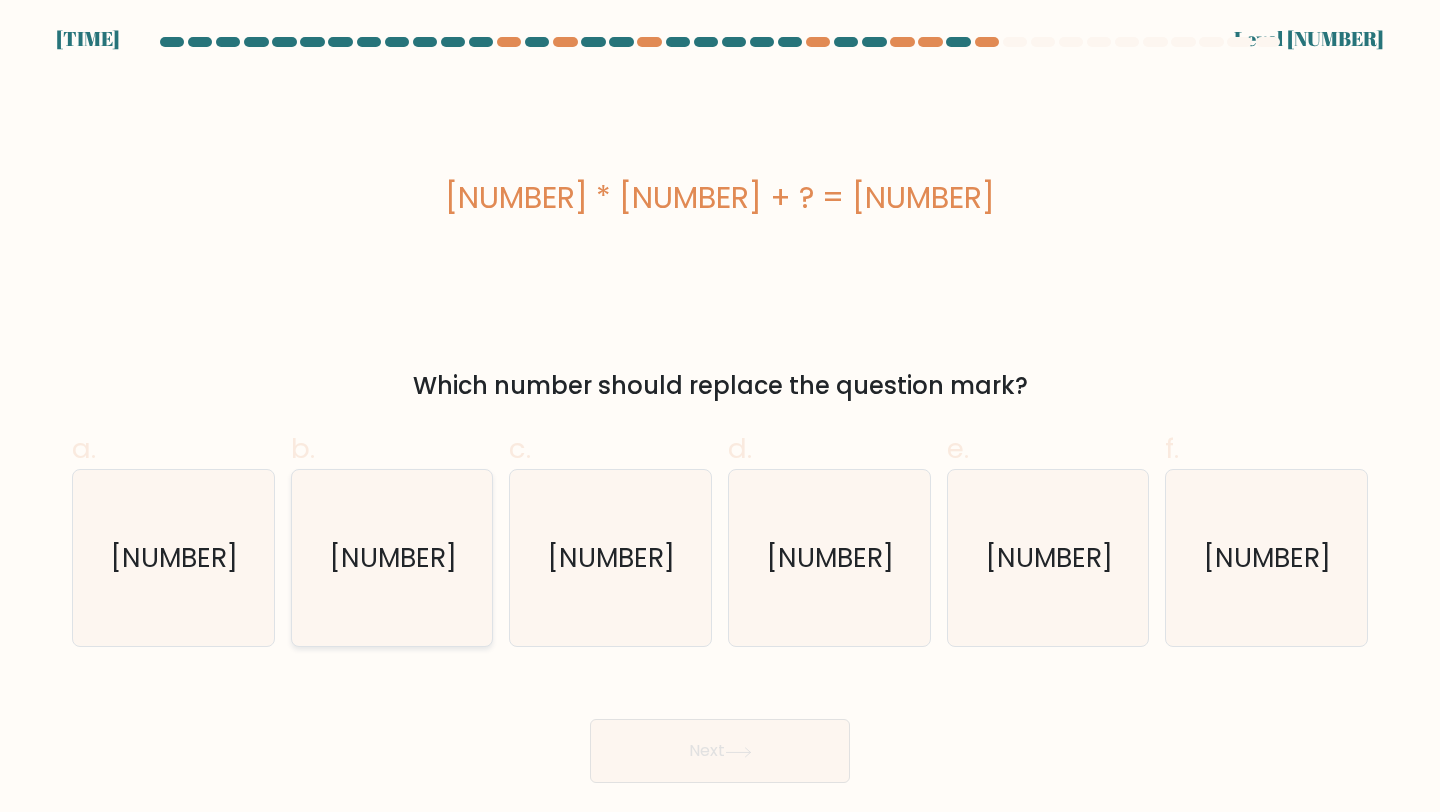 click on "26" at bounding box center (392, 558) 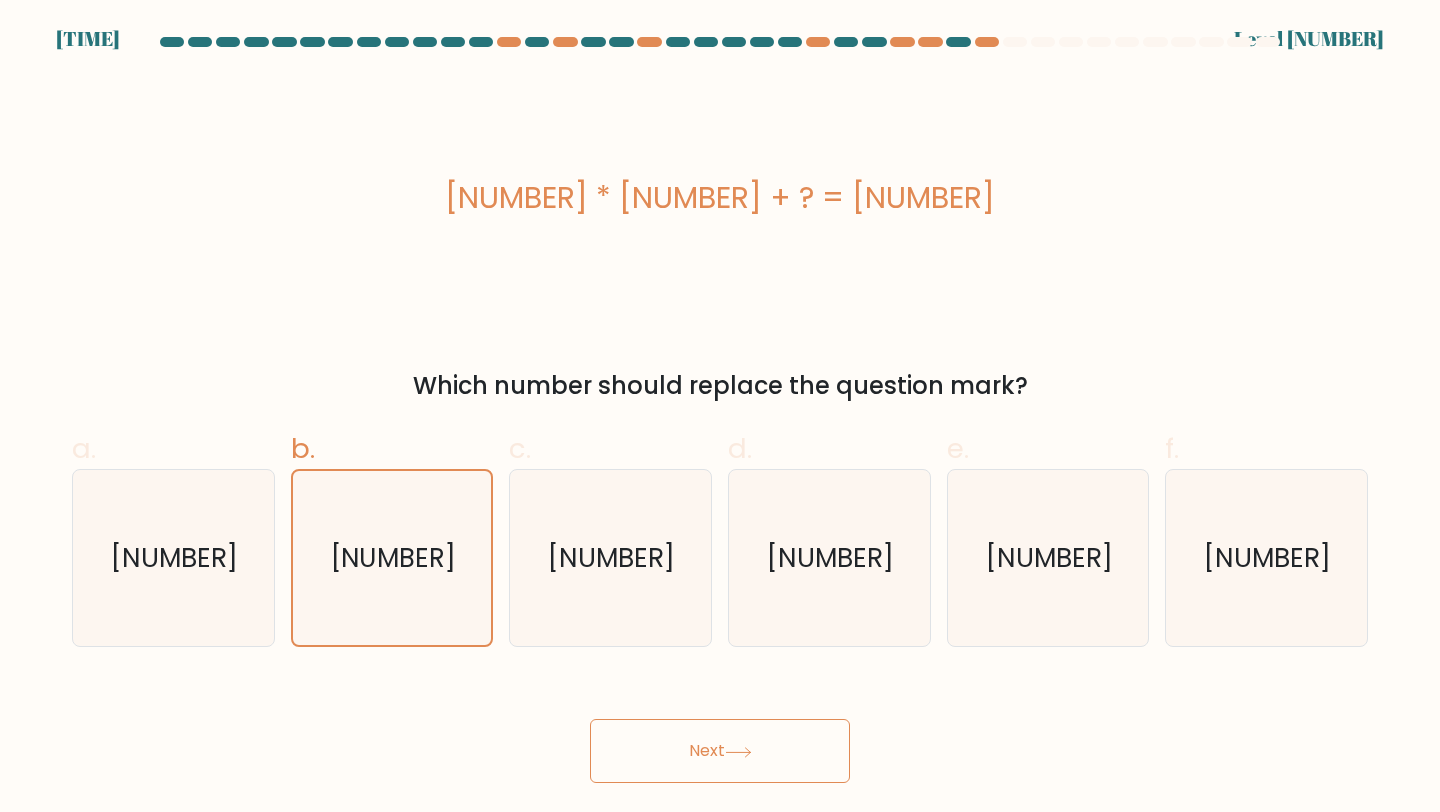 click on "Next" at bounding box center [720, 751] 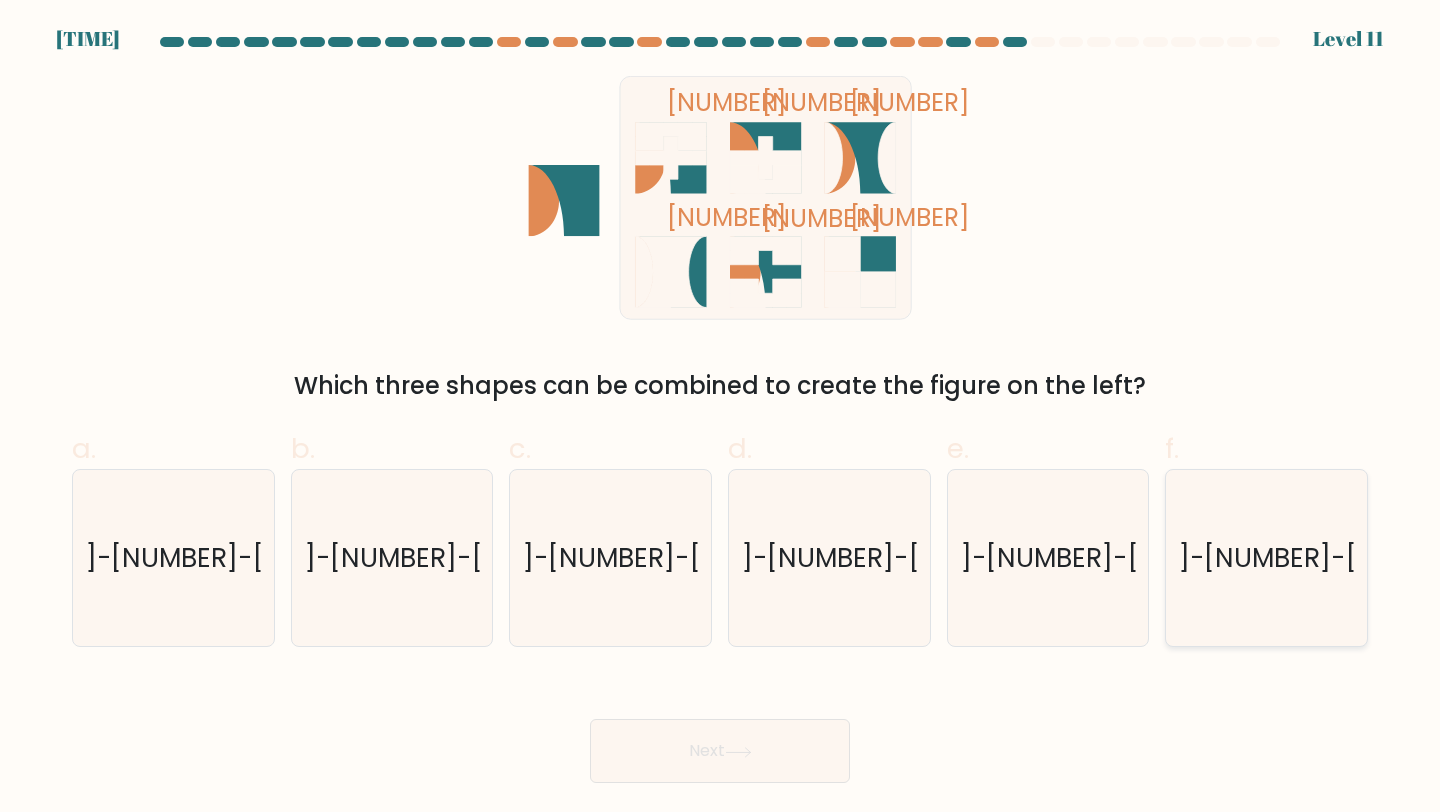 click on "1-2-5" at bounding box center (1266, 558) 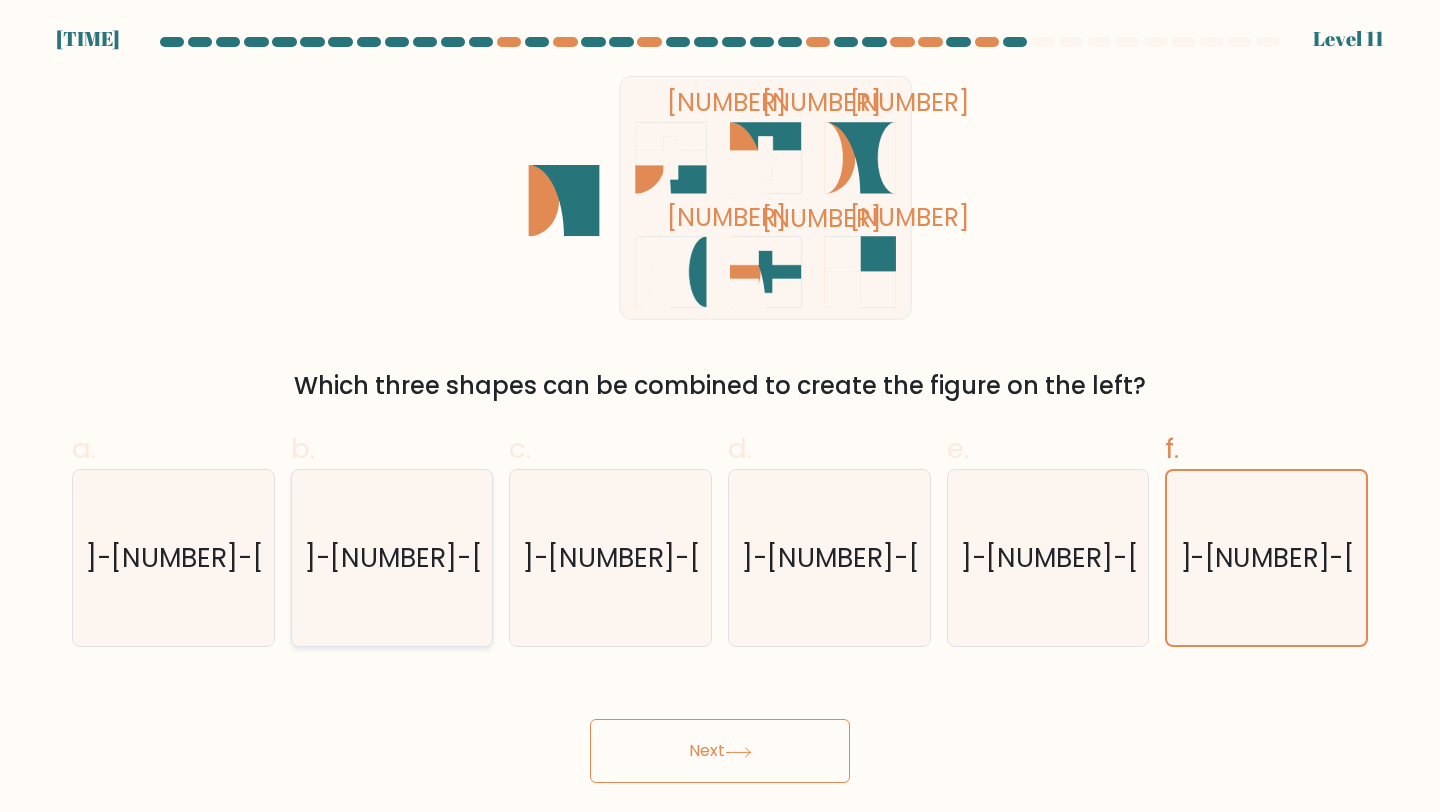 click on "3-5-6" at bounding box center (392, 558) 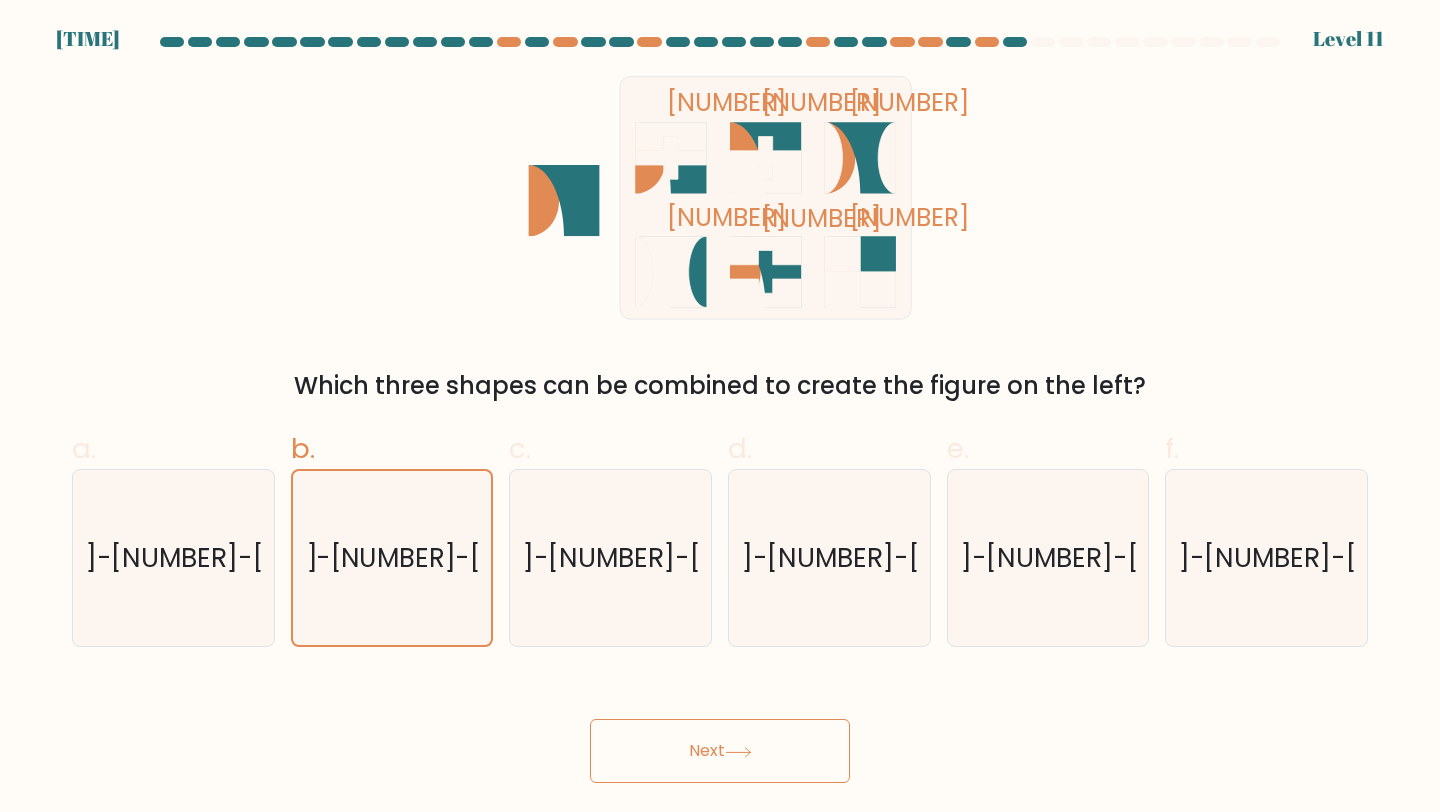 click on "Next" at bounding box center [720, 751] 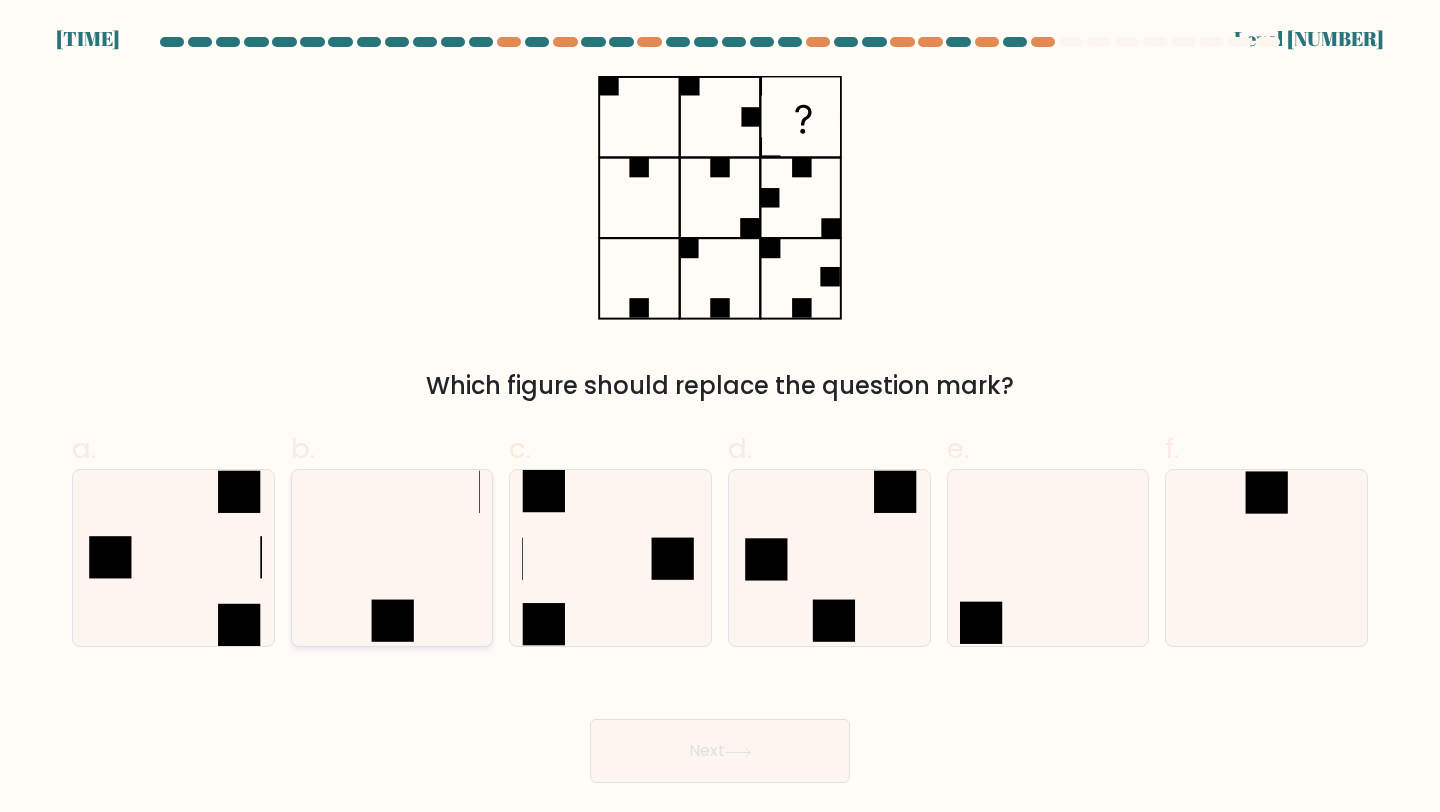 click at bounding box center (392, 558) 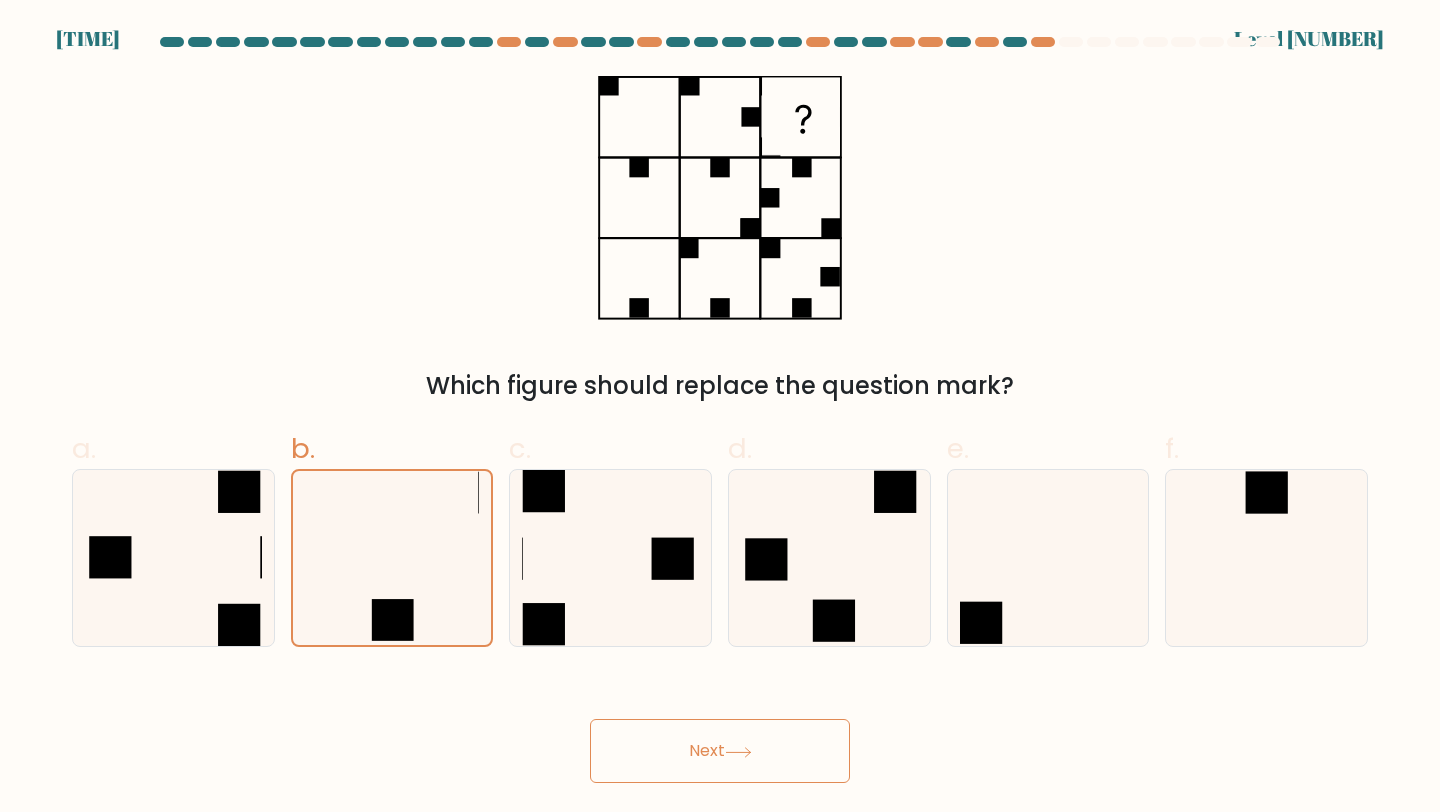 click on "Next" at bounding box center (720, 751) 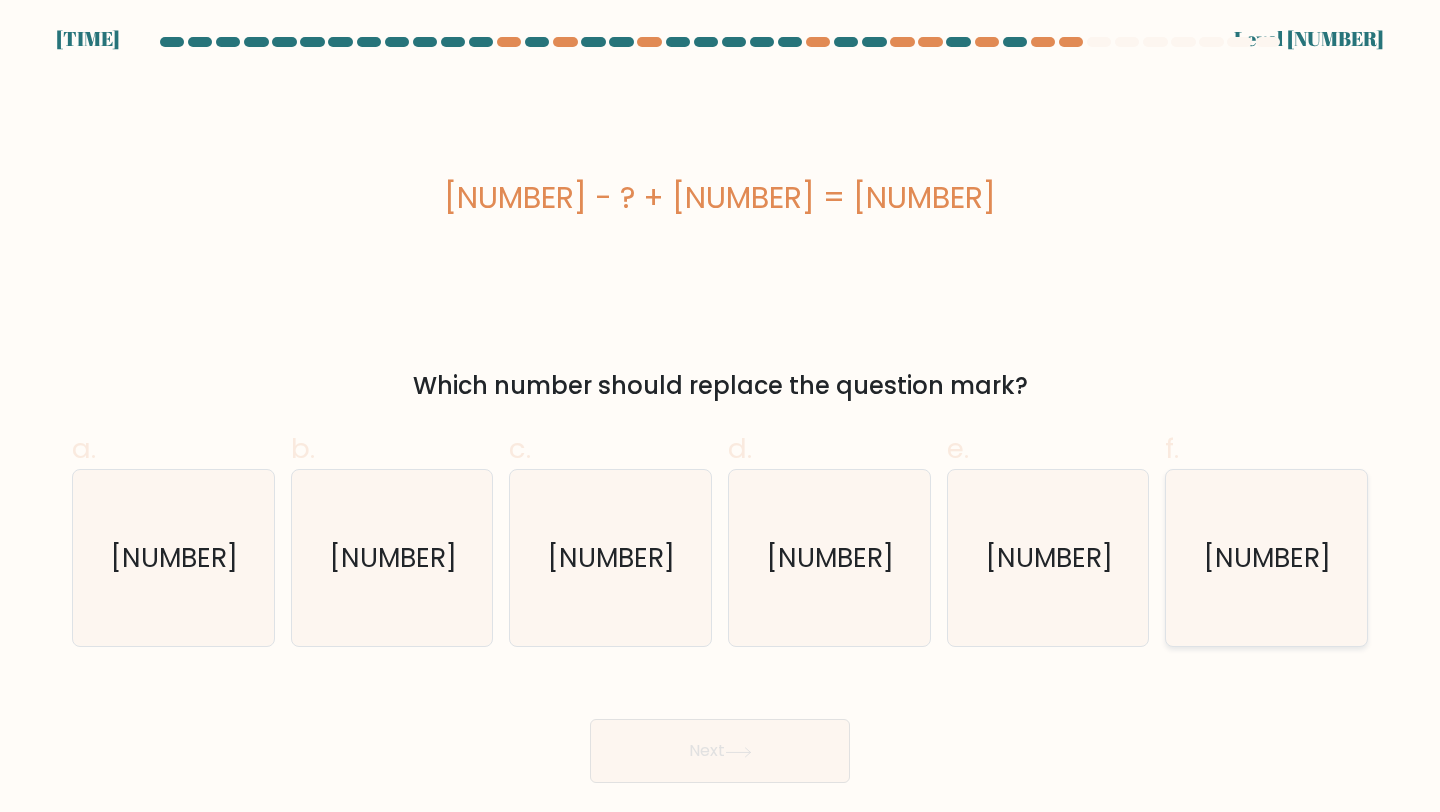 click on "21" at bounding box center [1266, 558] 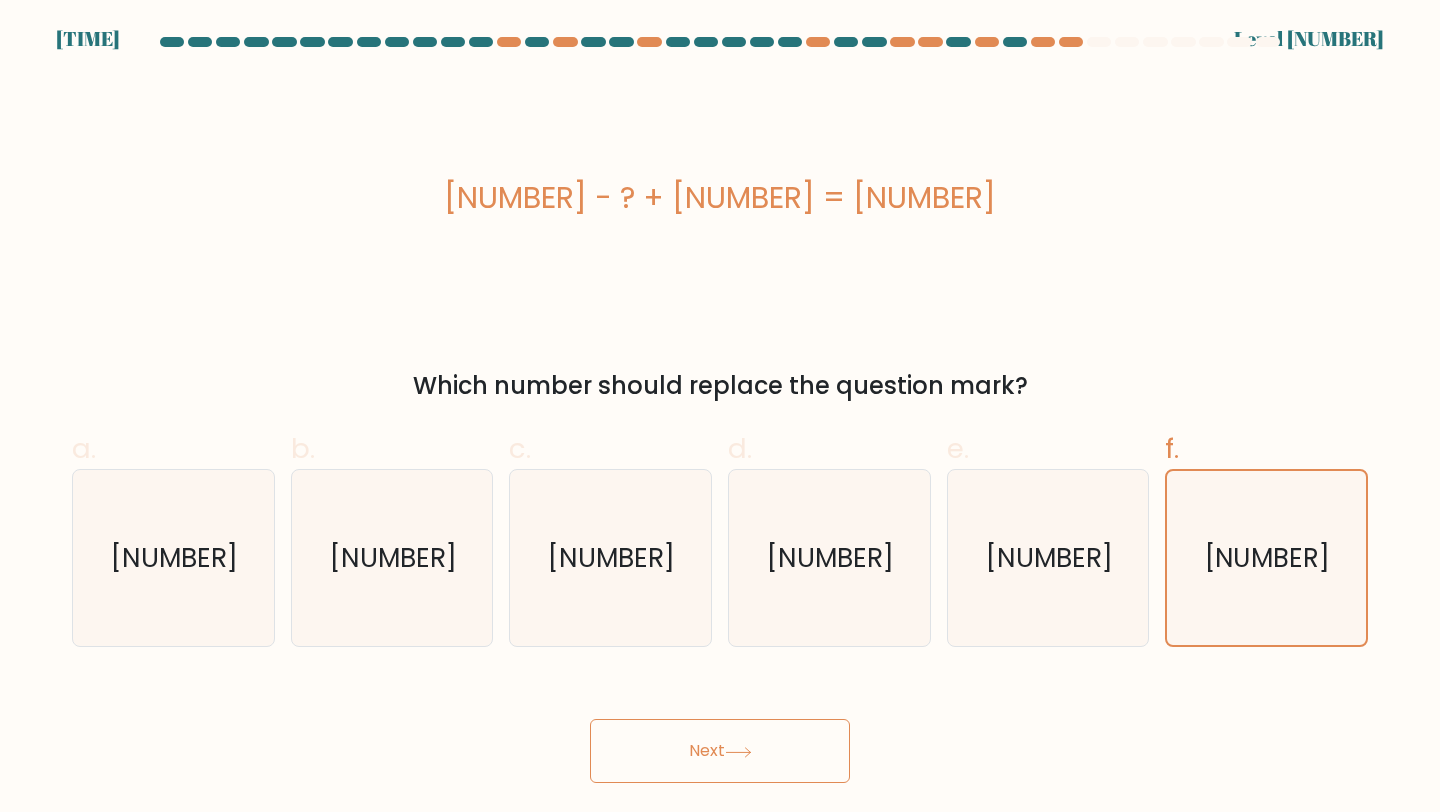 click on "Next" at bounding box center [720, 751] 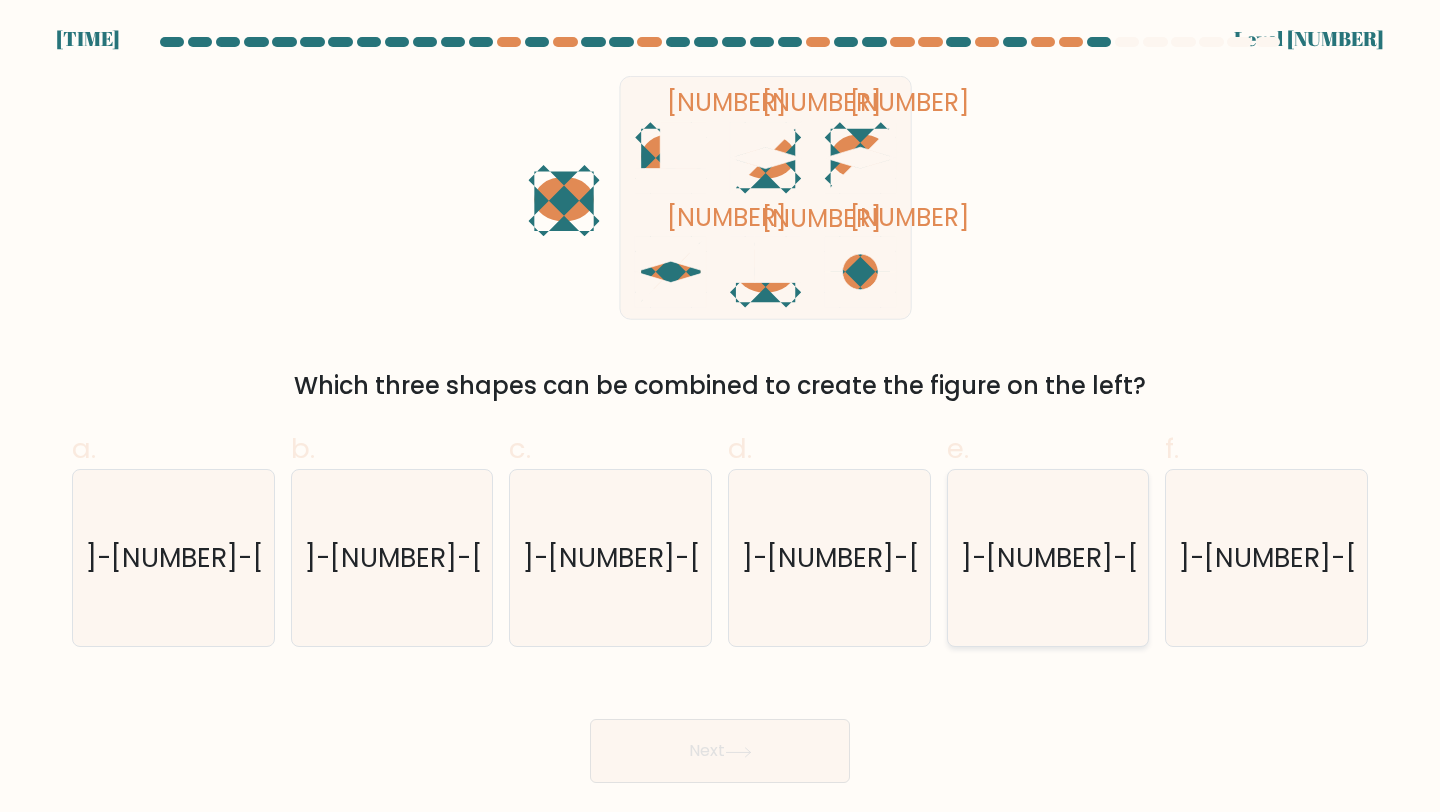 click on "3-4-6" at bounding box center (1048, 558) 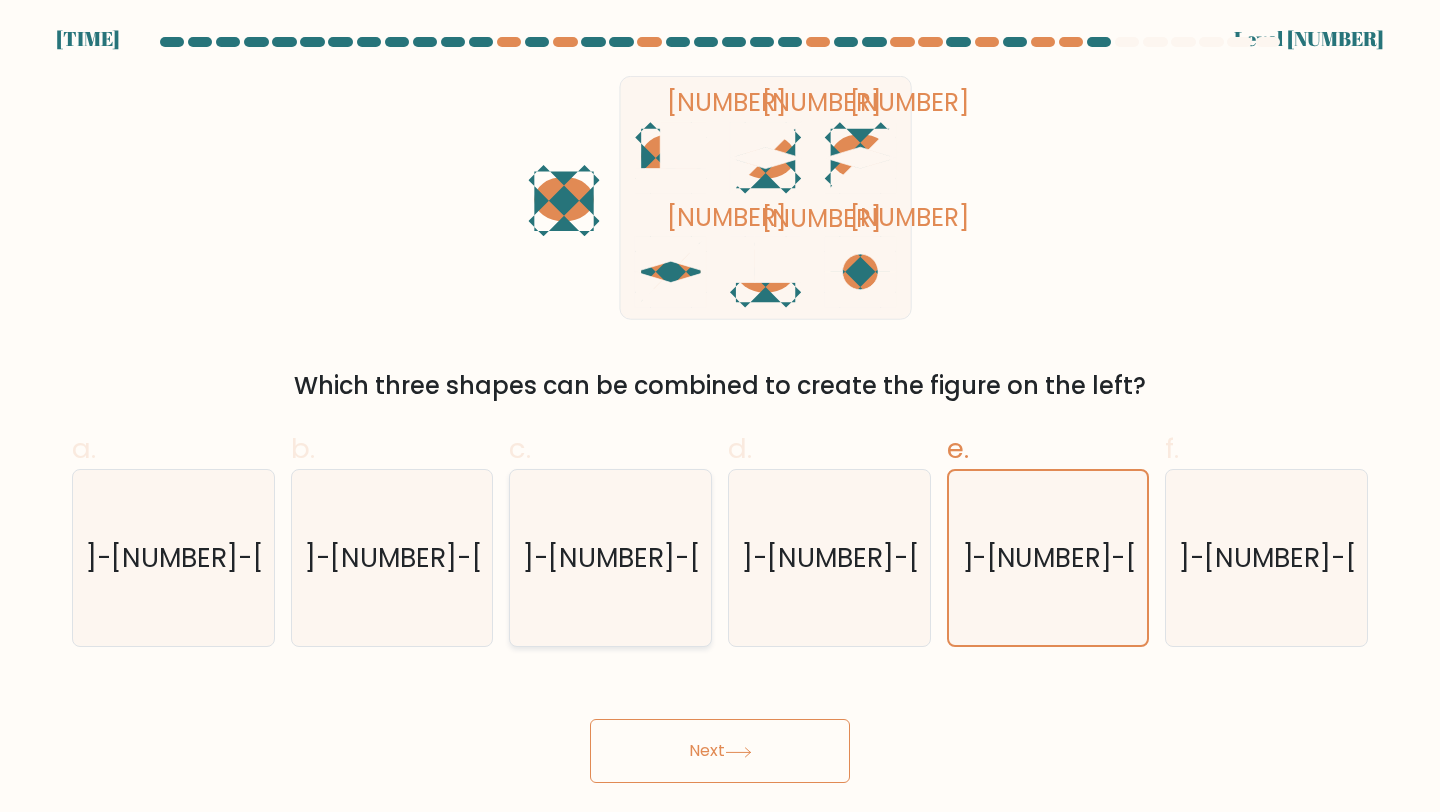 click on "3-4-5" at bounding box center [610, 558] 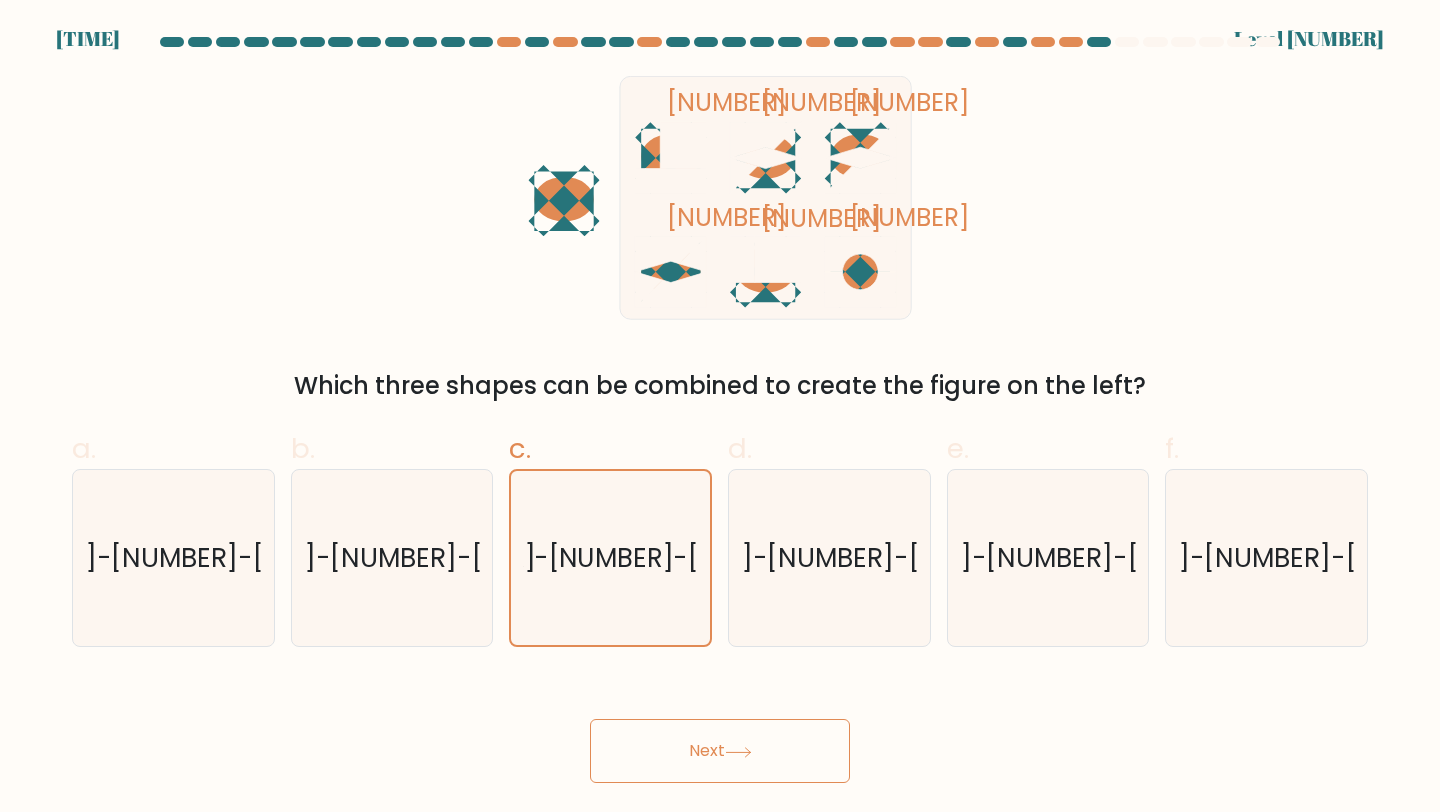 click on "Next" at bounding box center [720, 751] 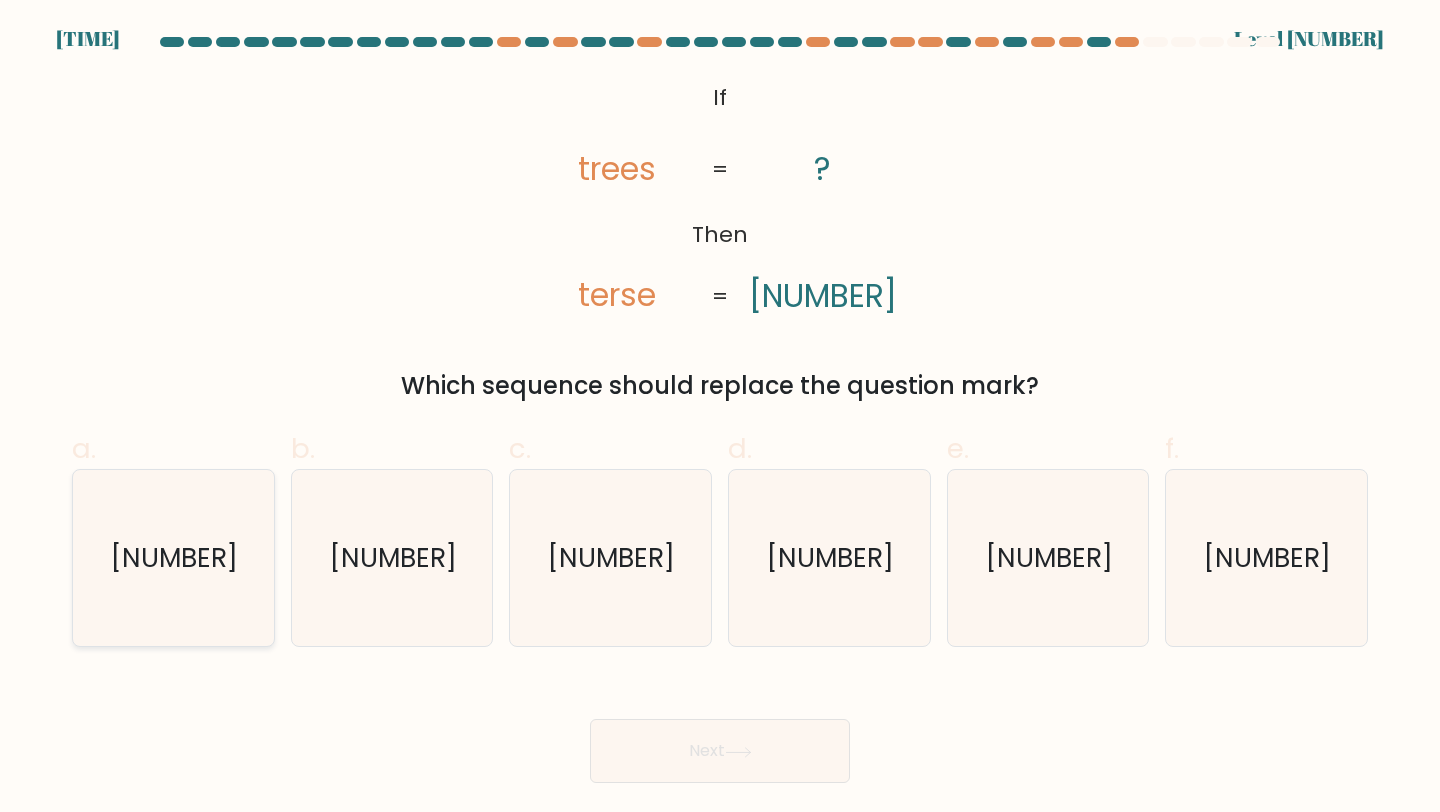 click on "84112" at bounding box center [173, 558] 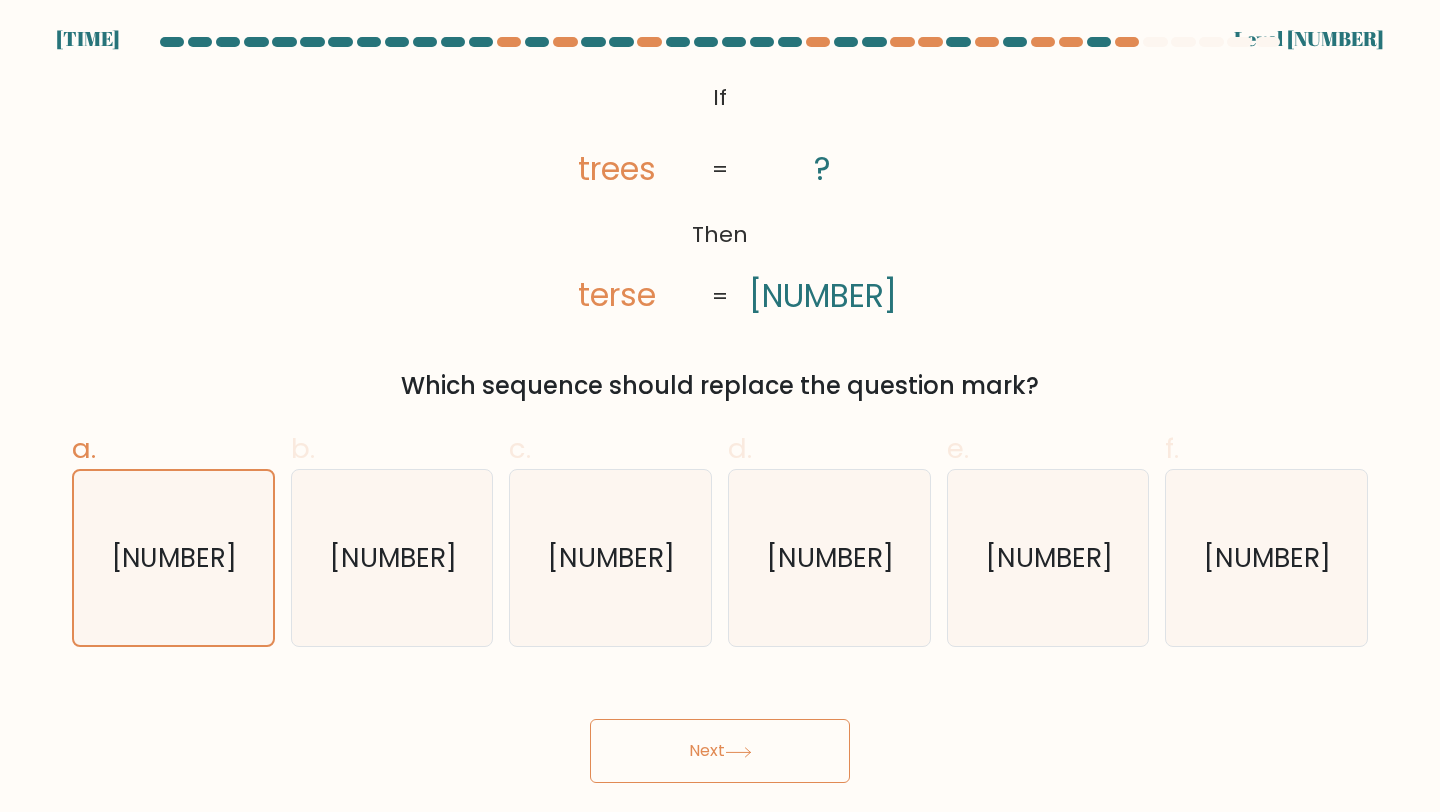 click on "Next" at bounding box center [720, 751] 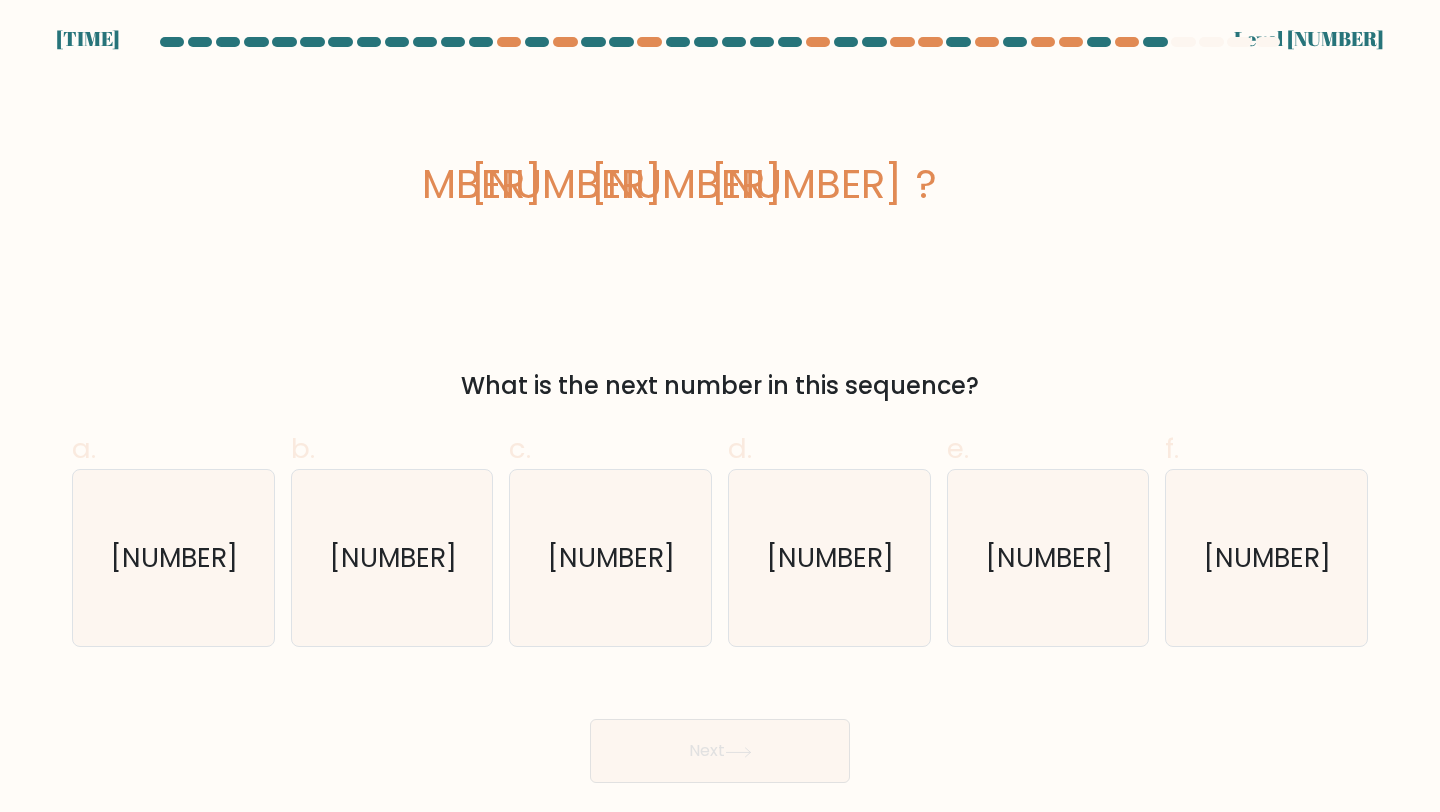click on "6" at bounding box center (446, 184) 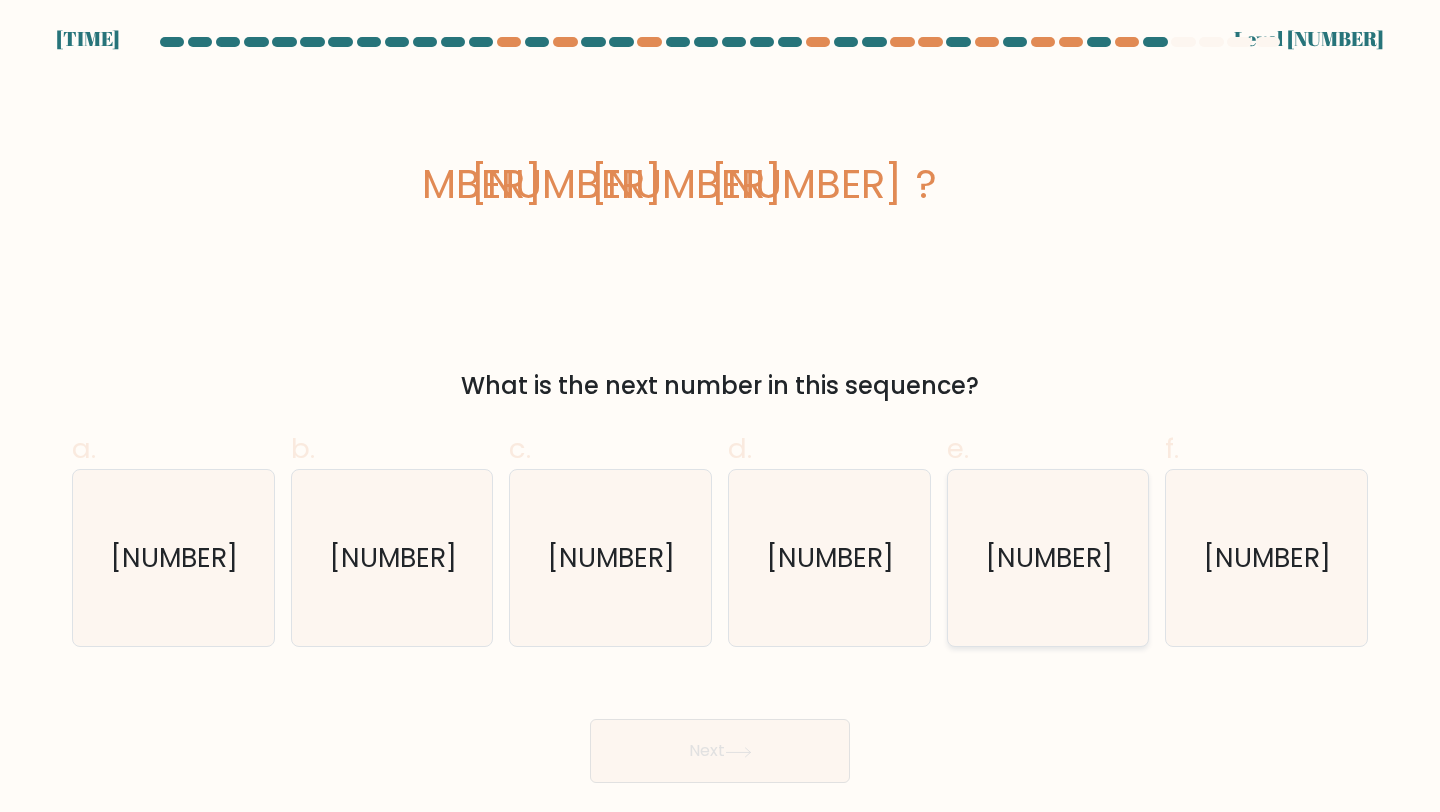click on "3750" at bounding box center (1048, 558) 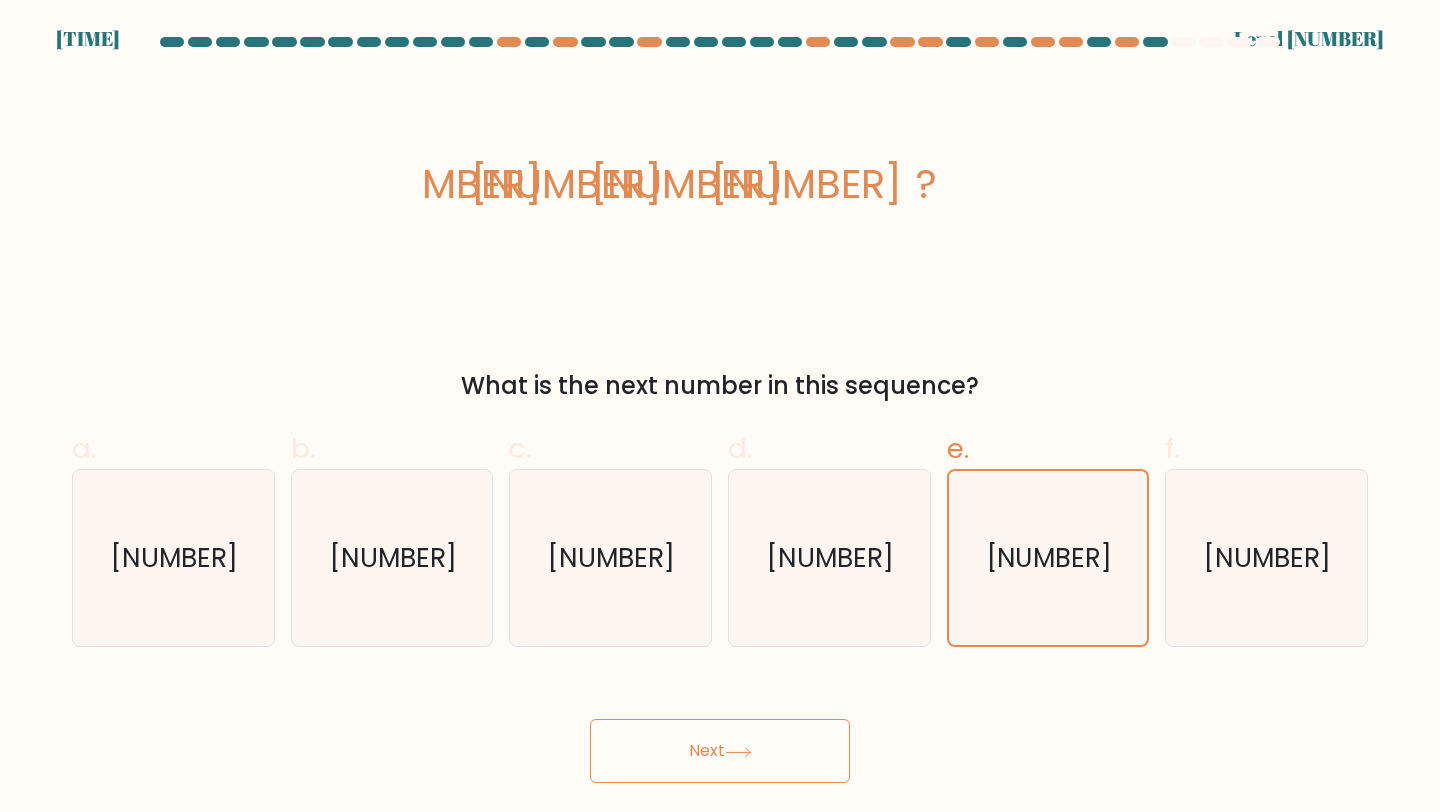 click on "Next" at bounding box center [720, 751] 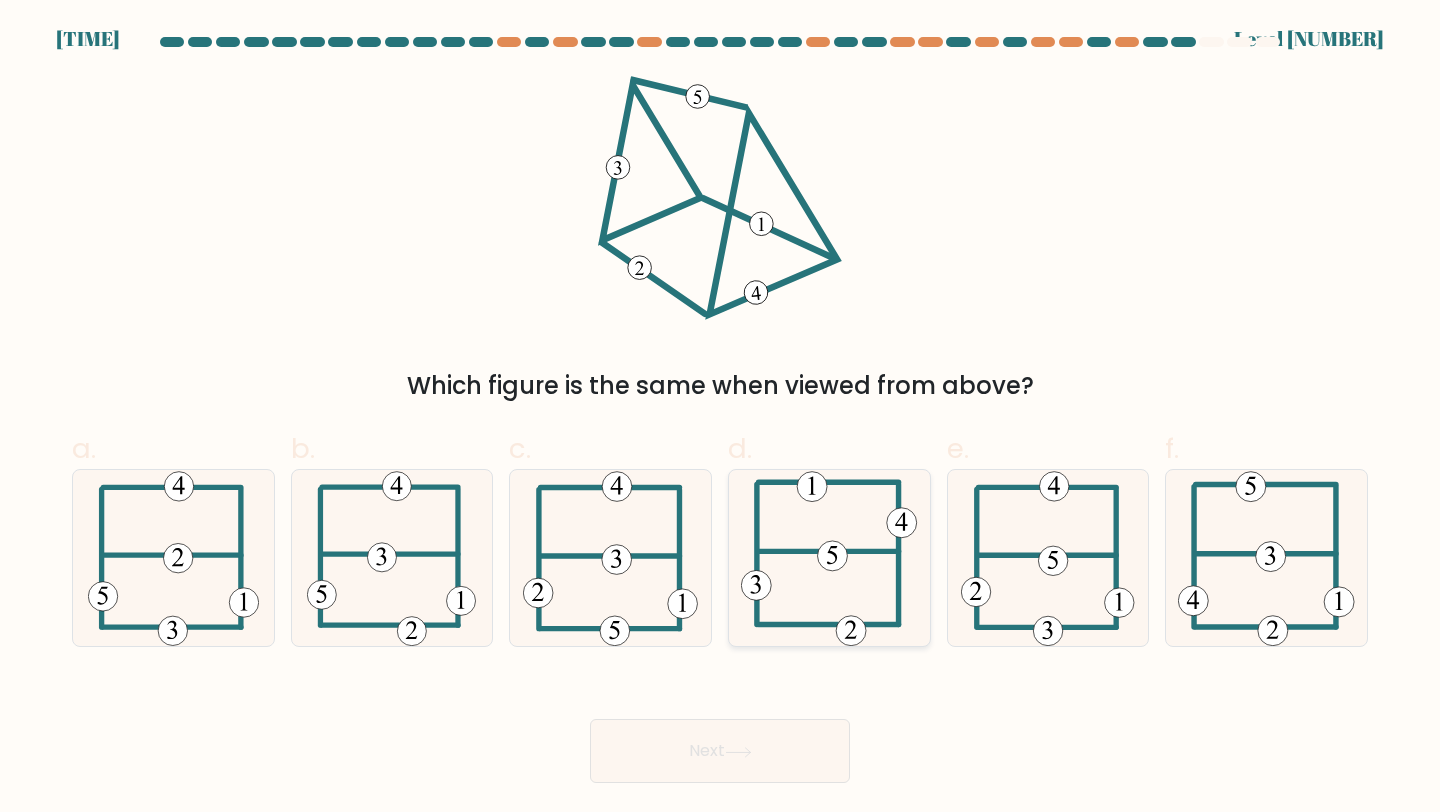 click at bounding box center [829, 558] 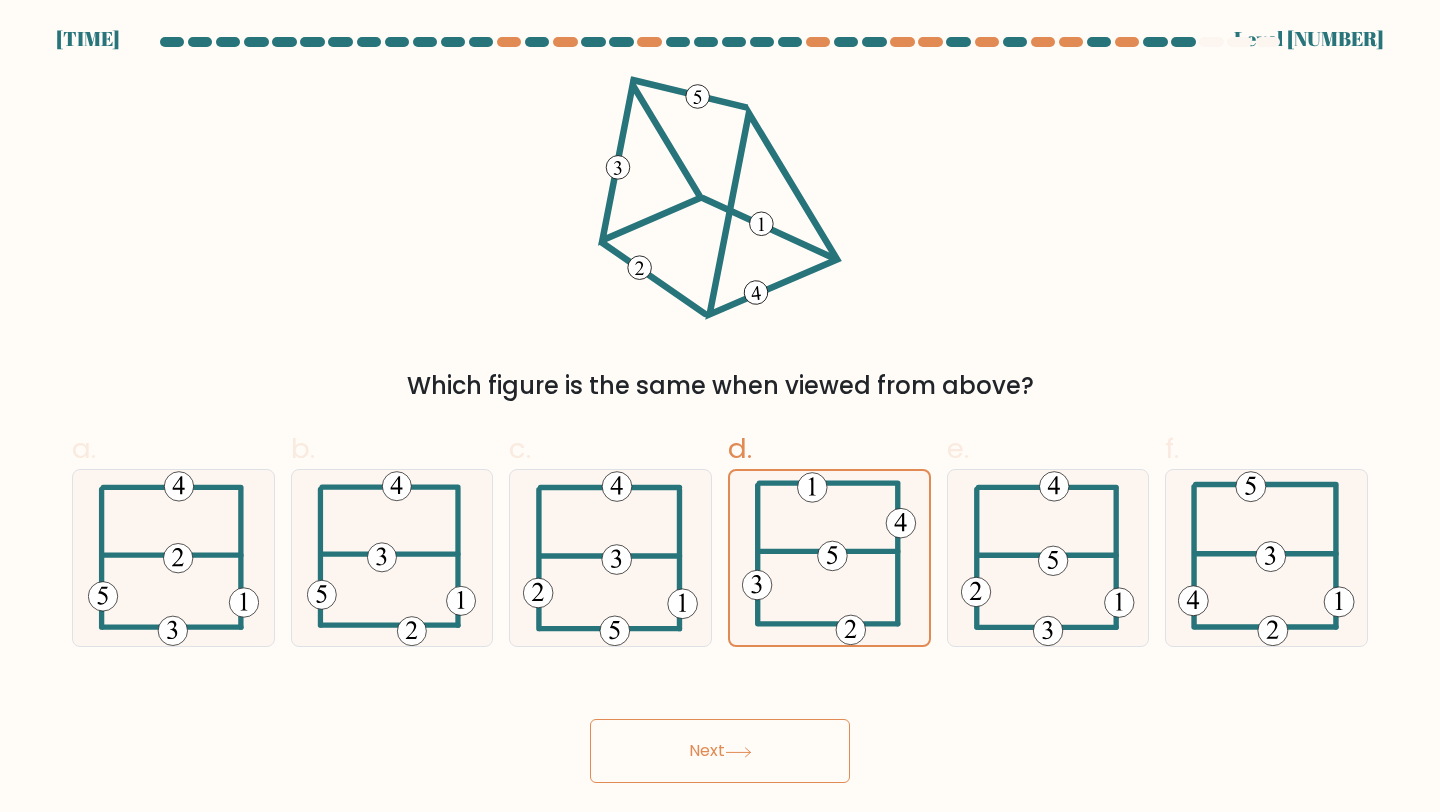 click on "Next" at bounding box center [720, 751] 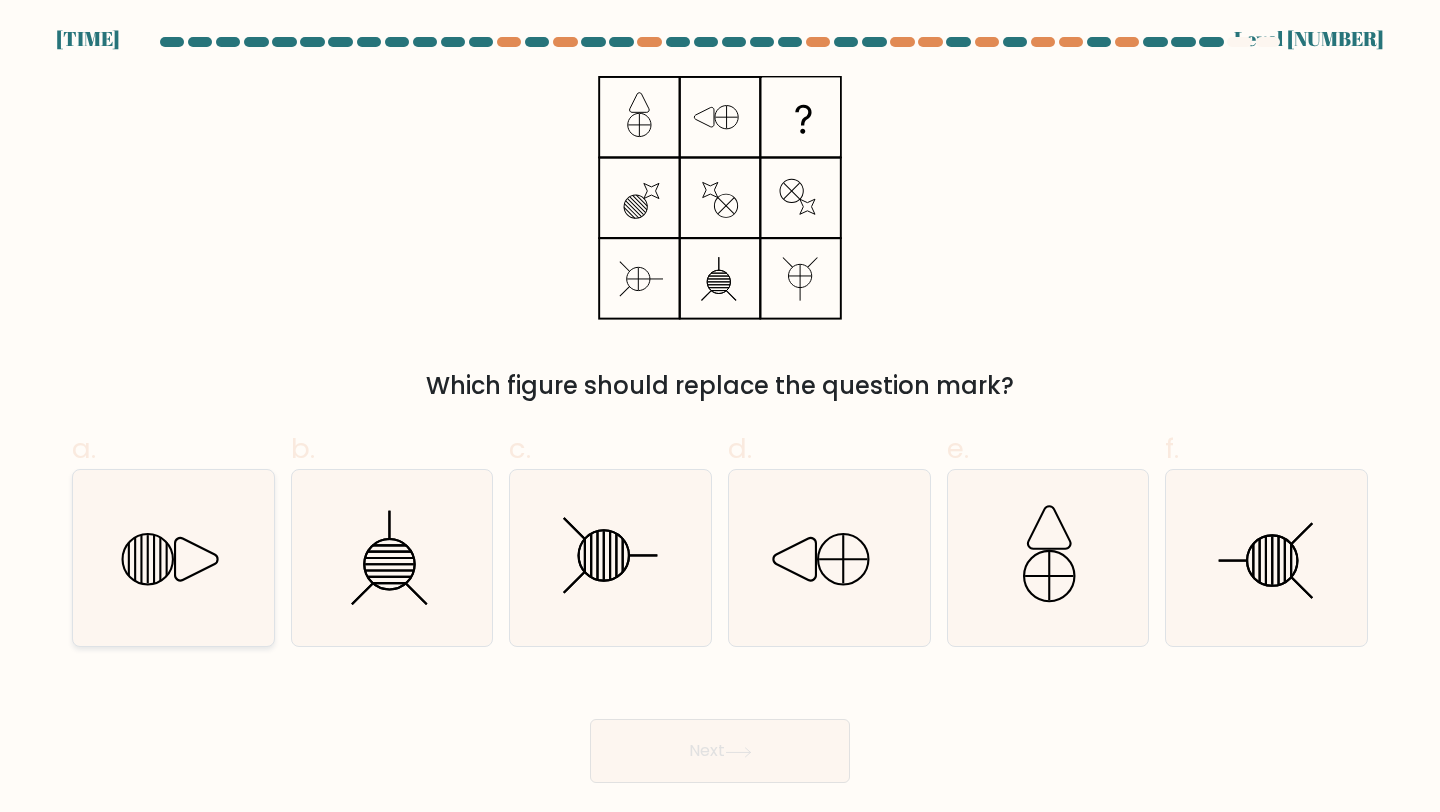 click at bounding box center [173, 558] 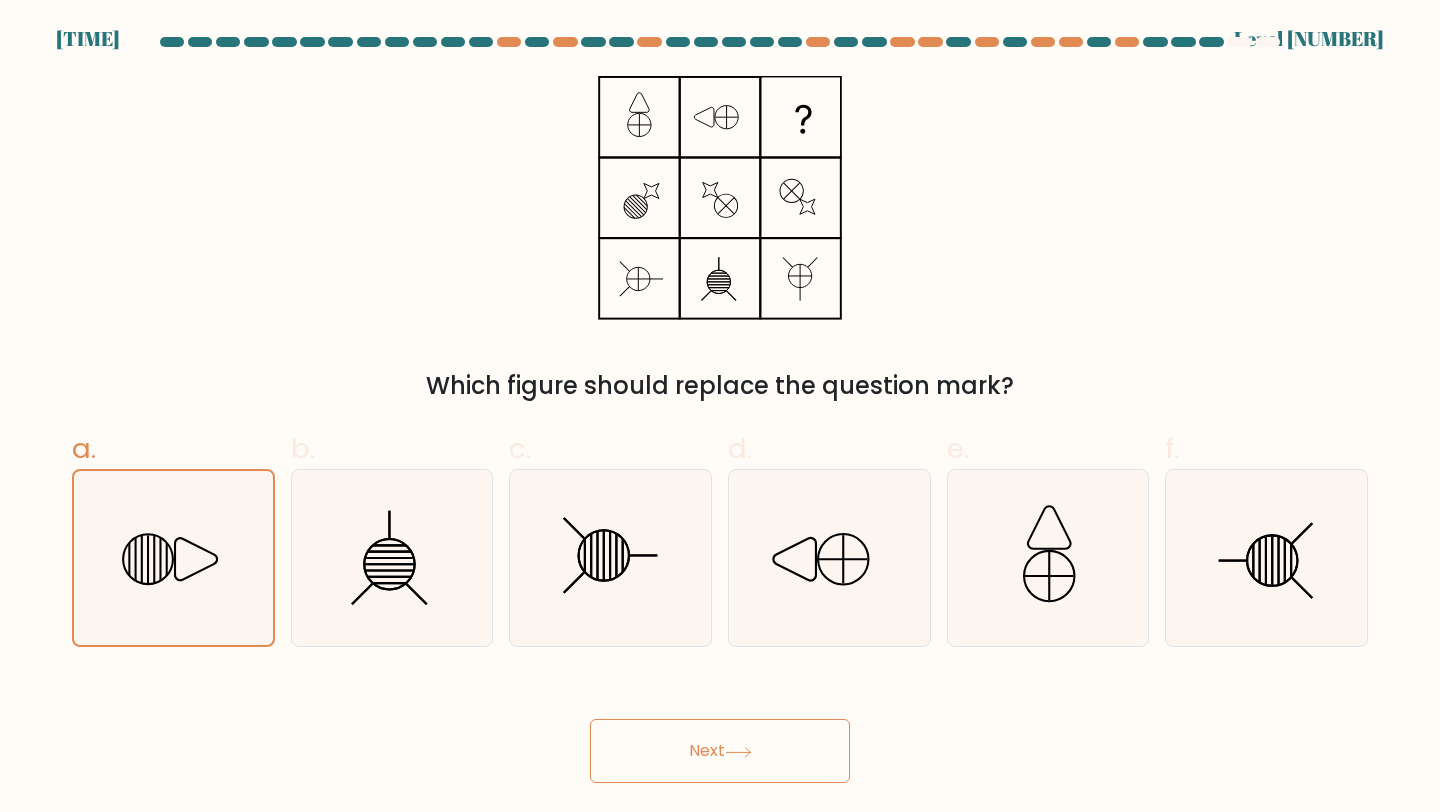 click on "Next" at bounding box center [720, 751] 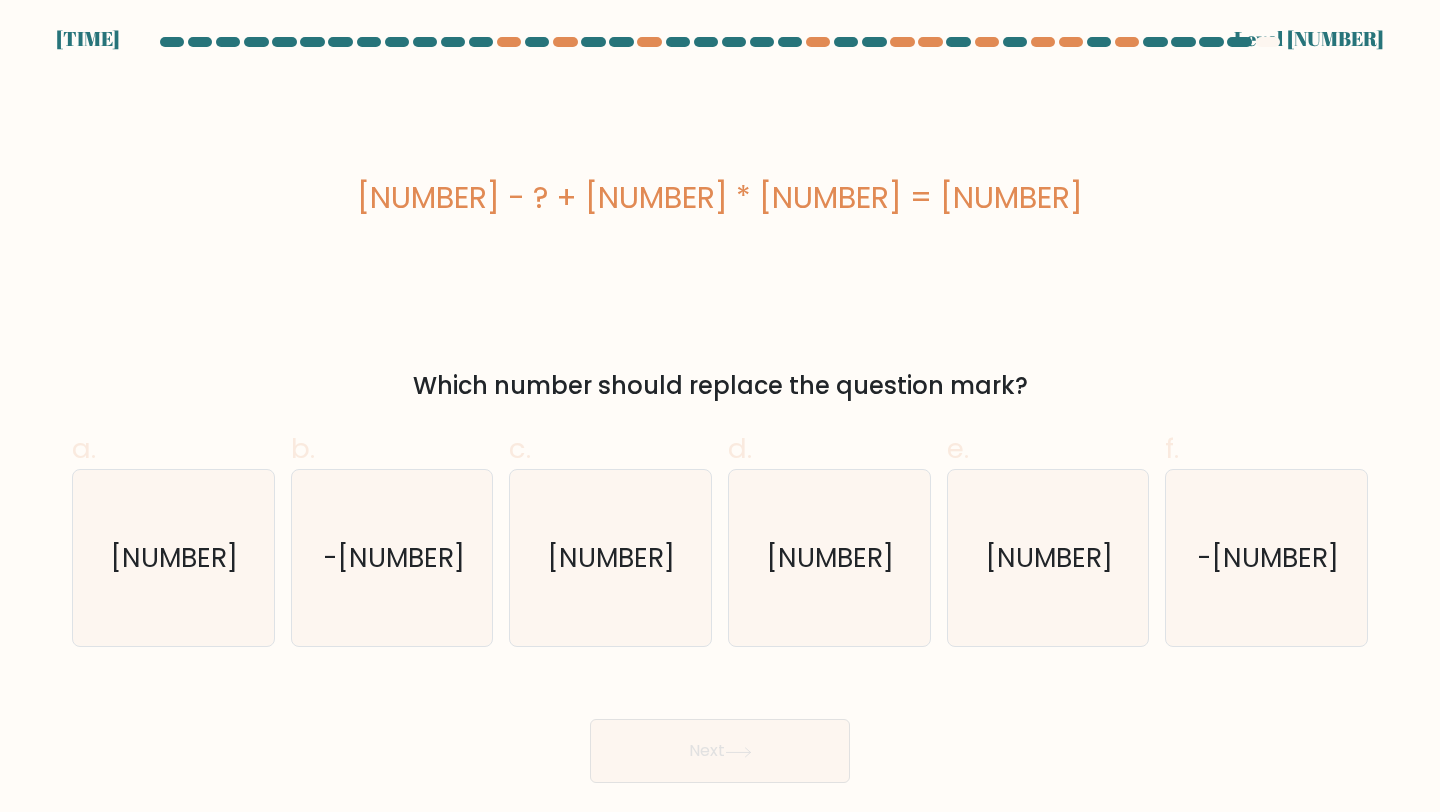 click on "11 - ? + 5 * 34 = 176" at bounding box center (720, 198) 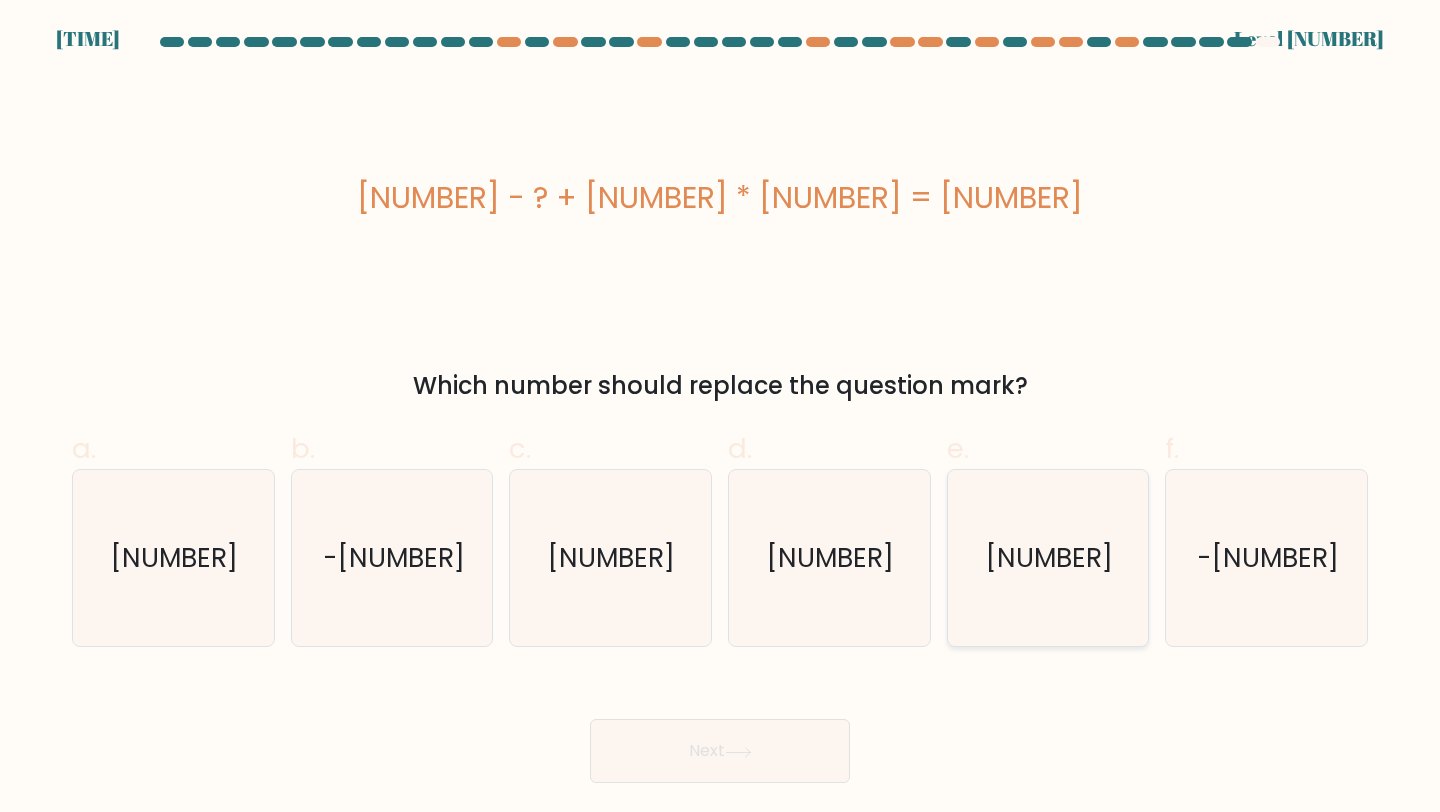 click on "5" at bounding box center (1048, 558) 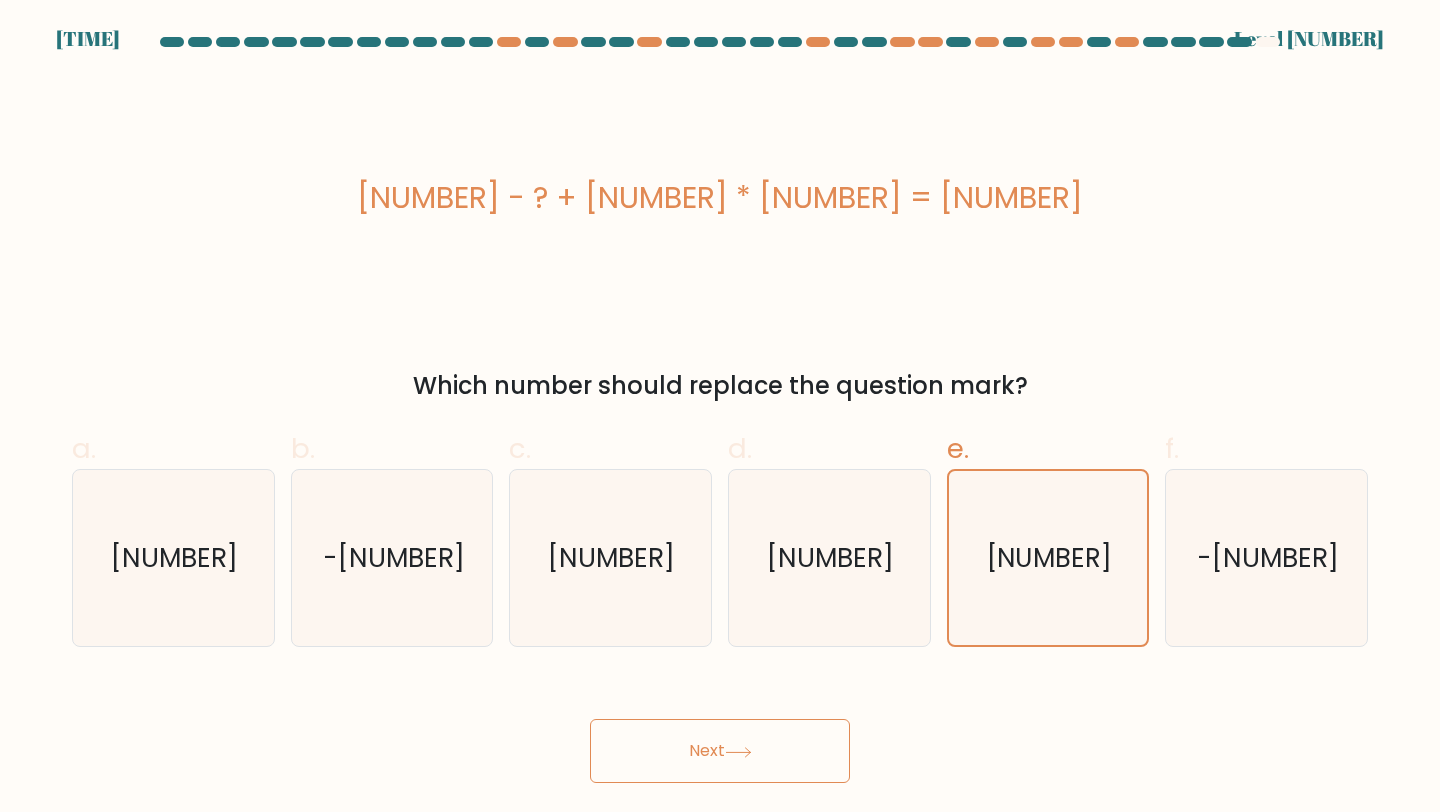 click on "Next" at bounding box center (720, 751) 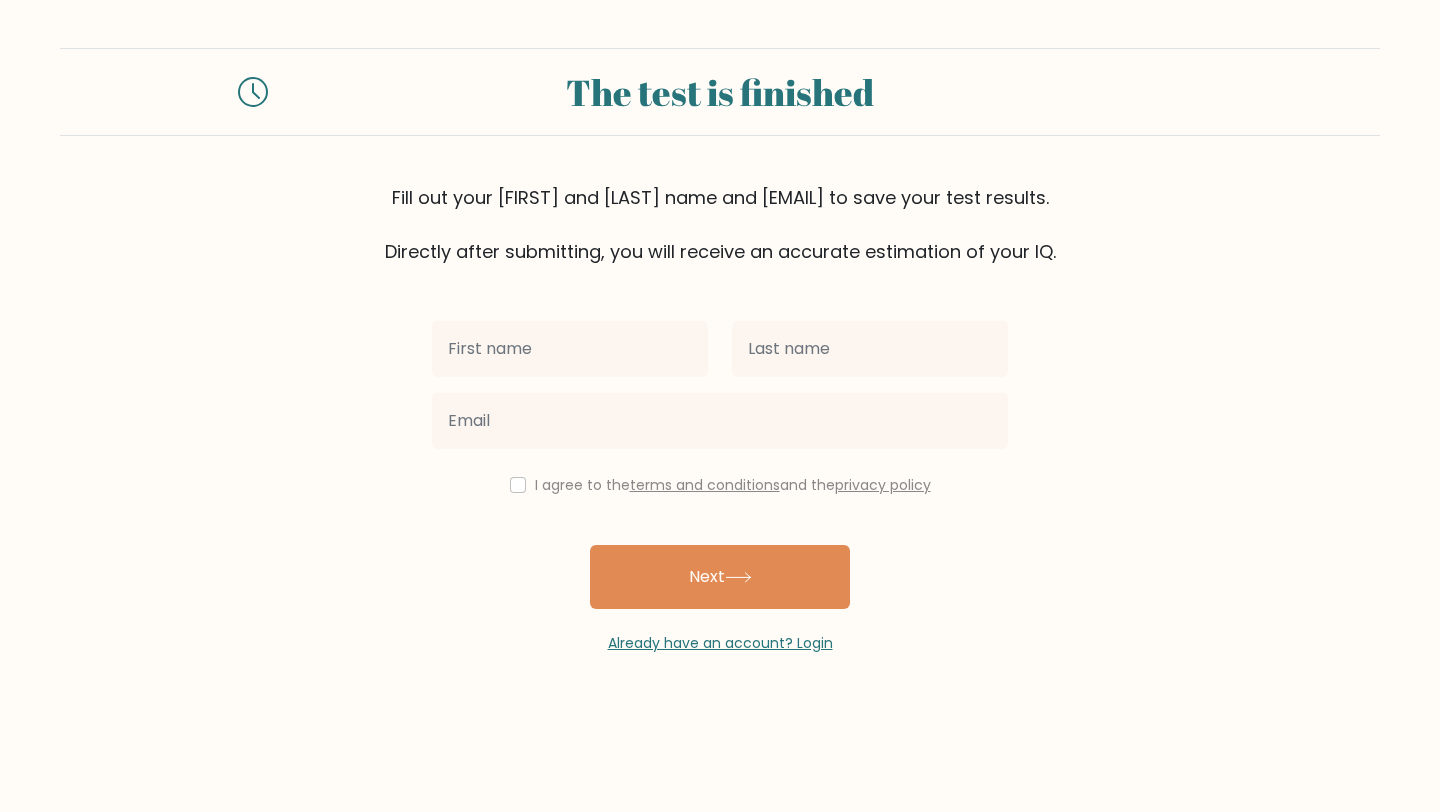 scroll, scrollTop: 0, scrollLeft: 0, axis: both 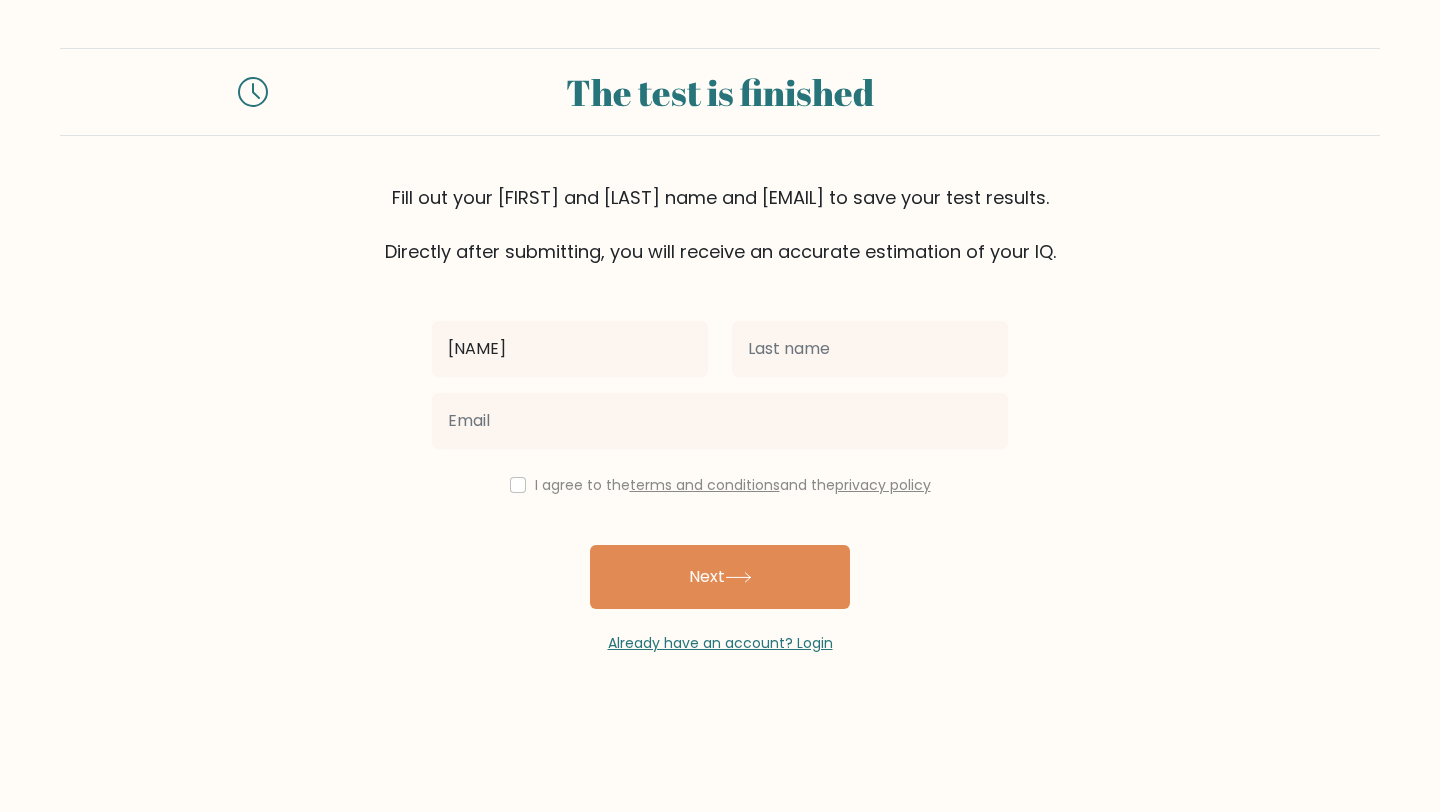 type on "martins" 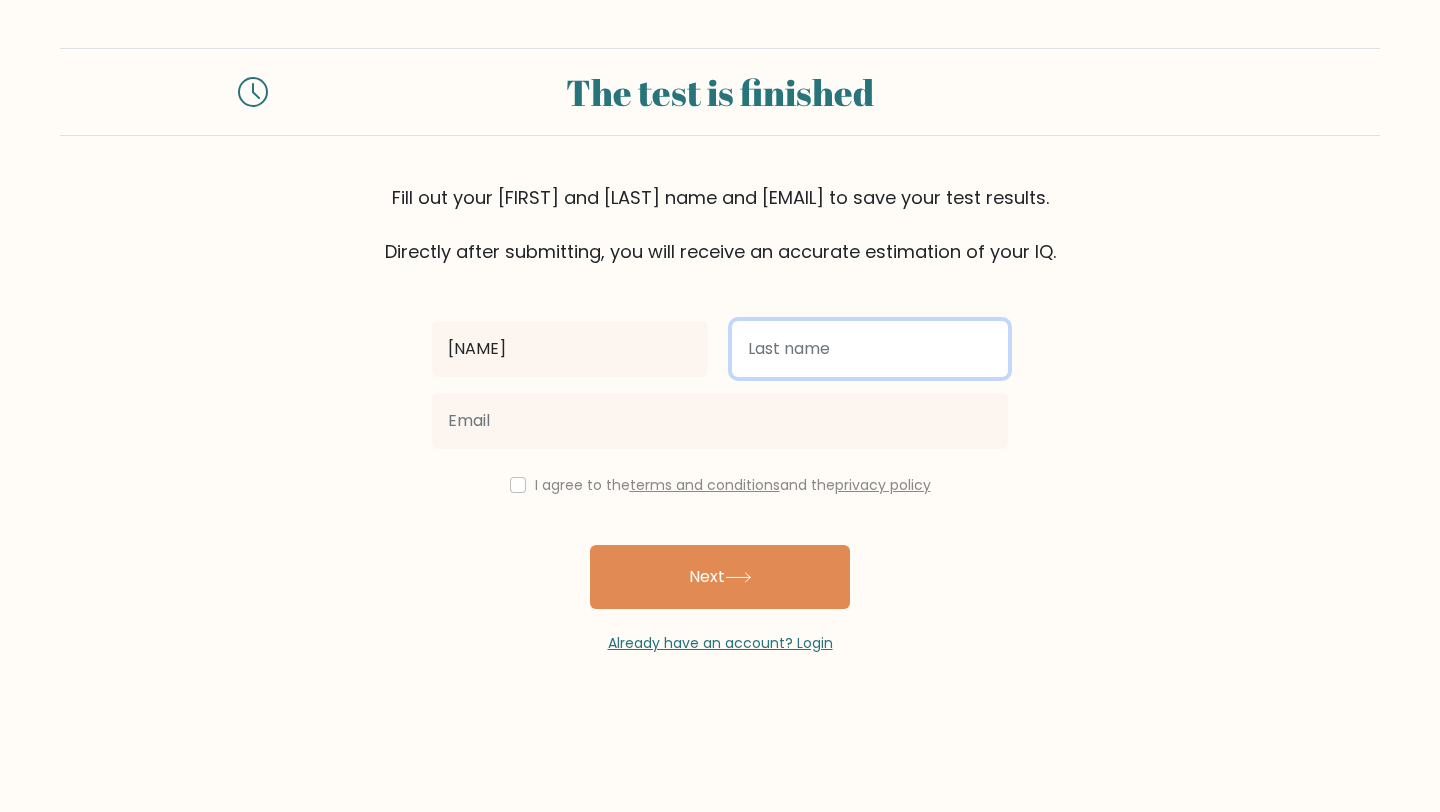 click at bounding box center [870, 349] 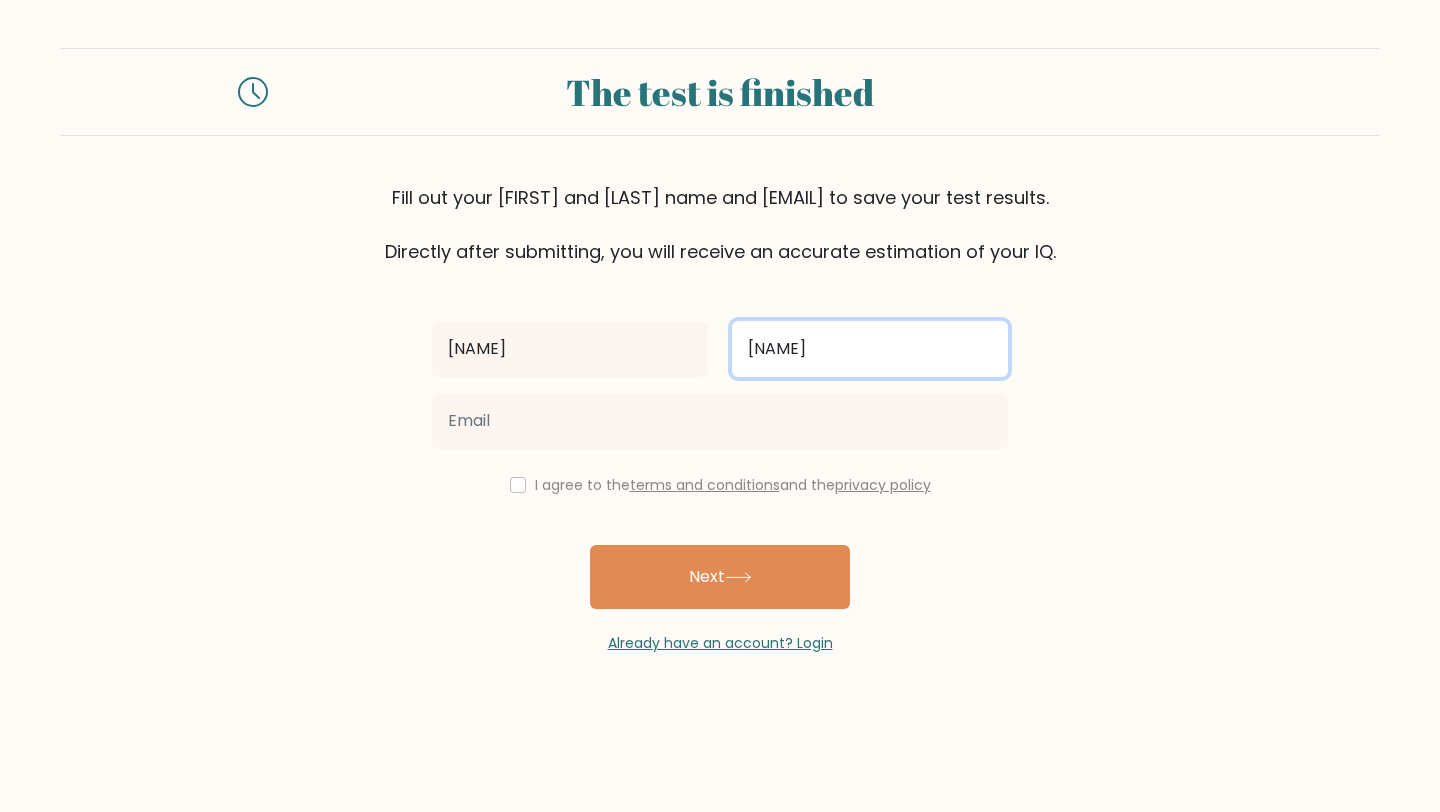 type on "akinbosede" 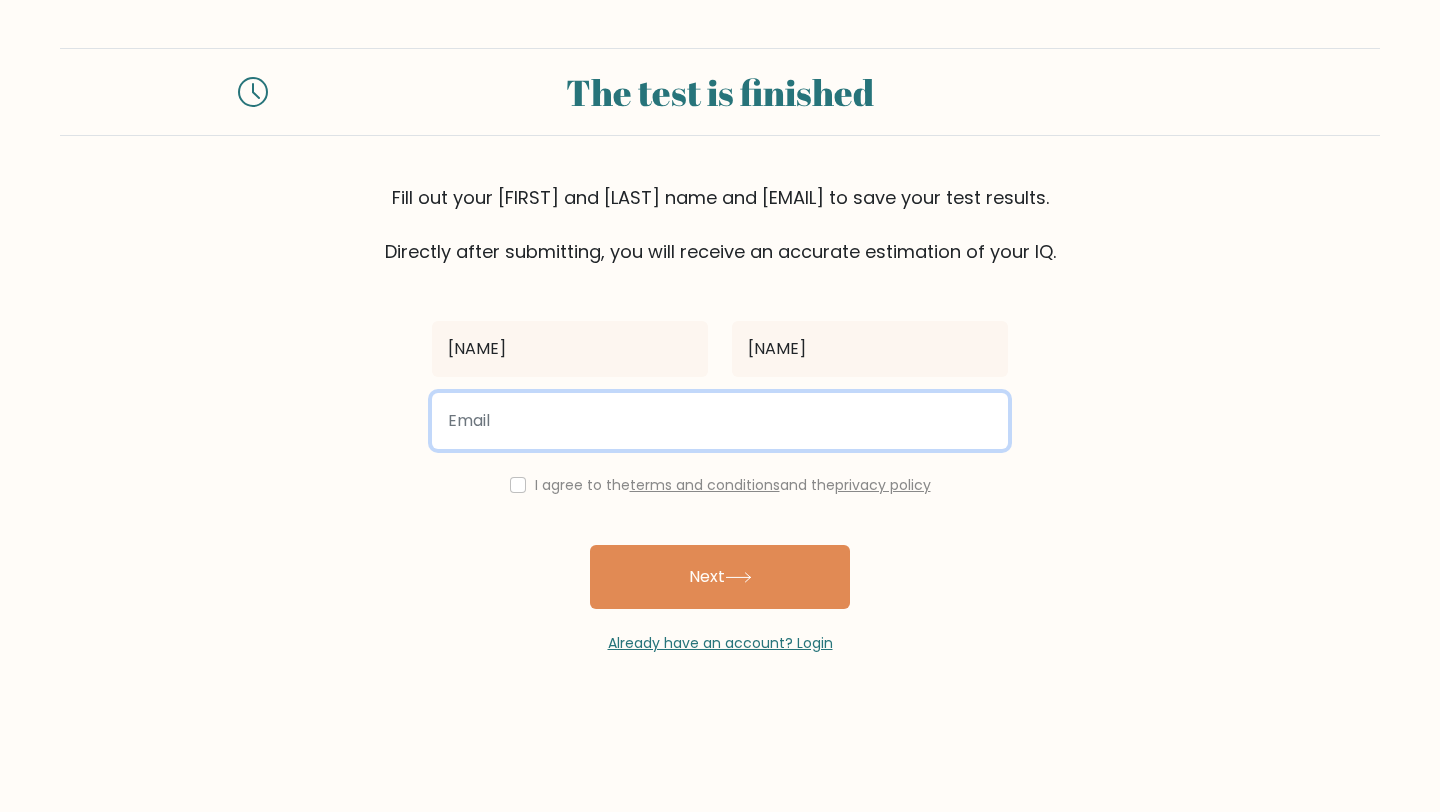 click at bounding box center (720, 421) 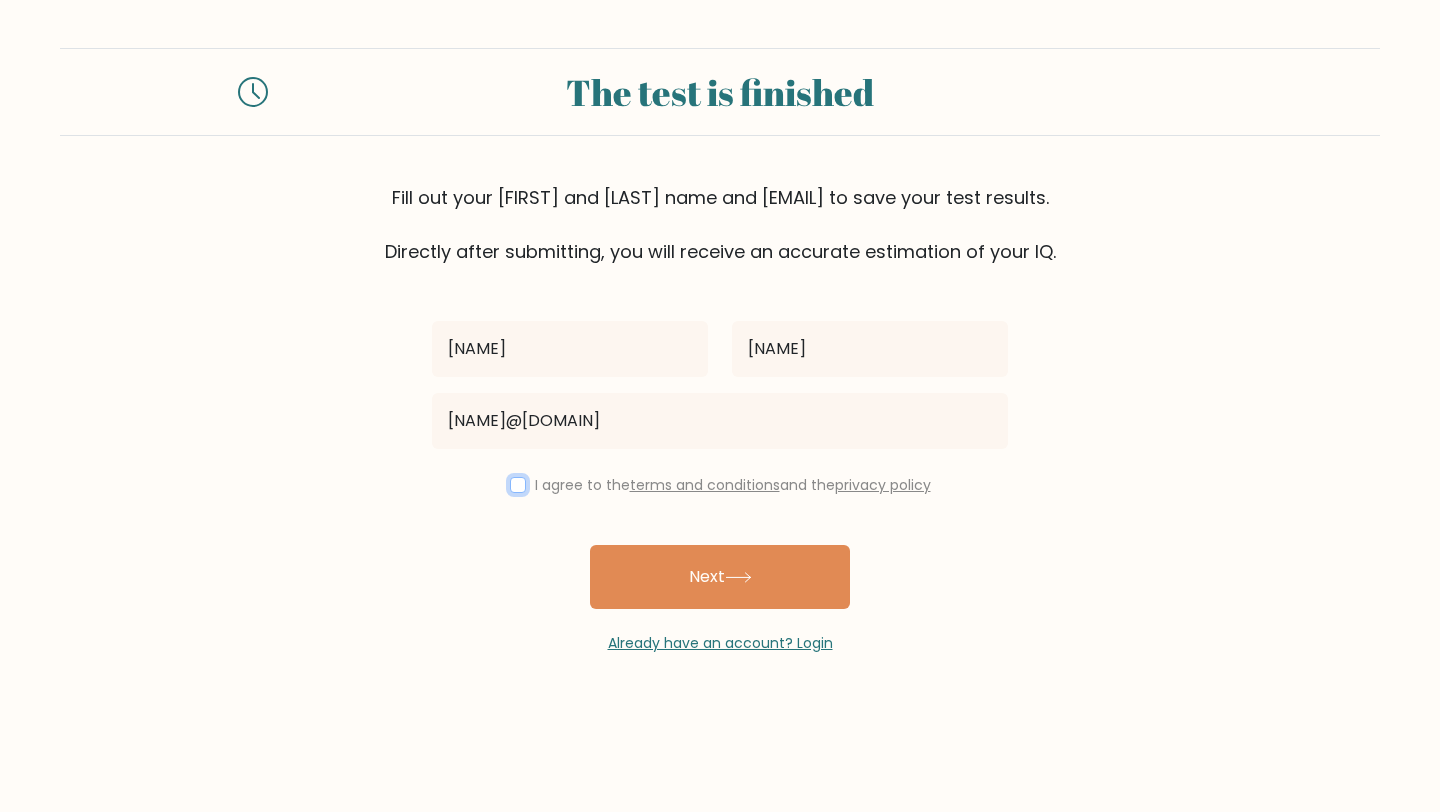 click at bounding box center (518, 485) 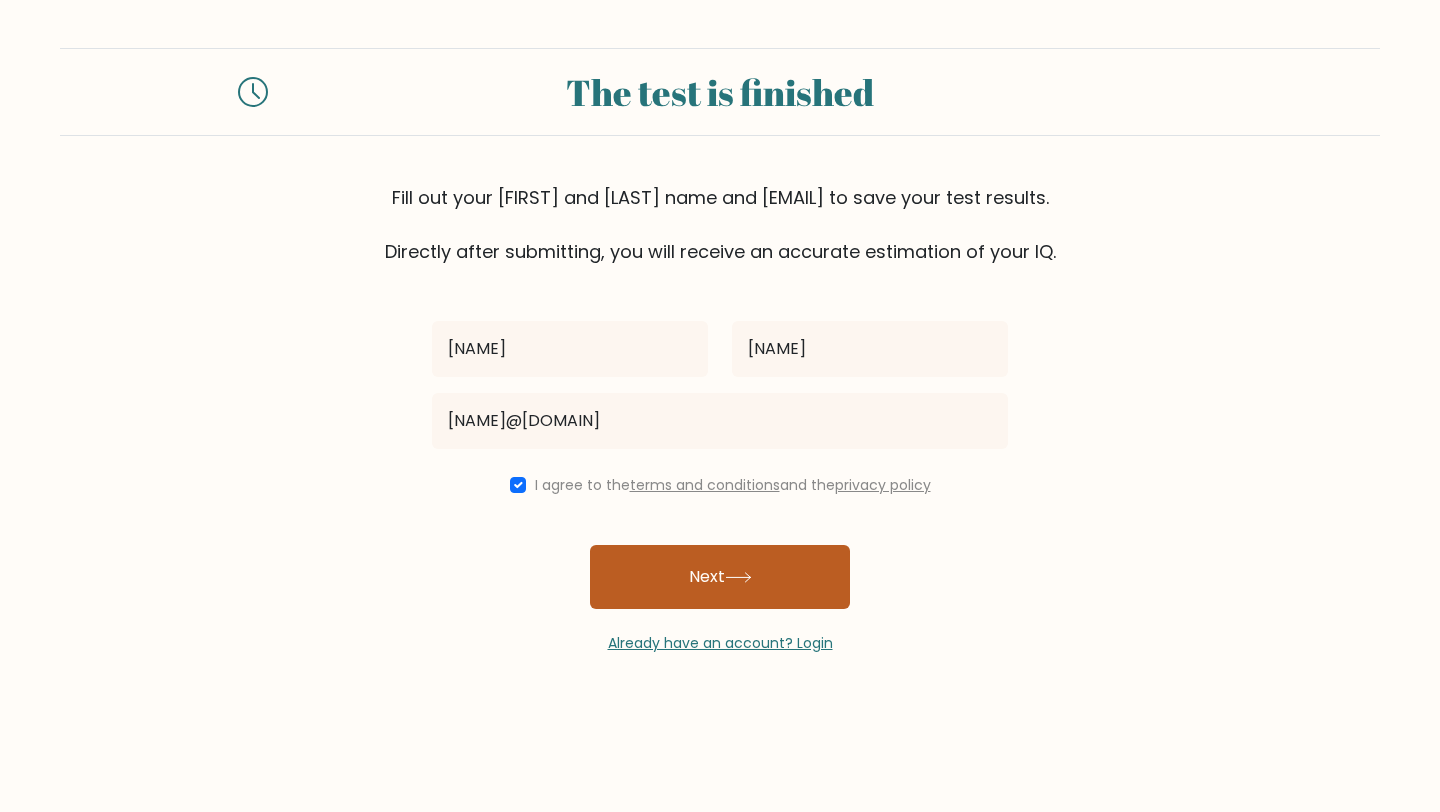 click on "Next" at bounding box center [720, 577] 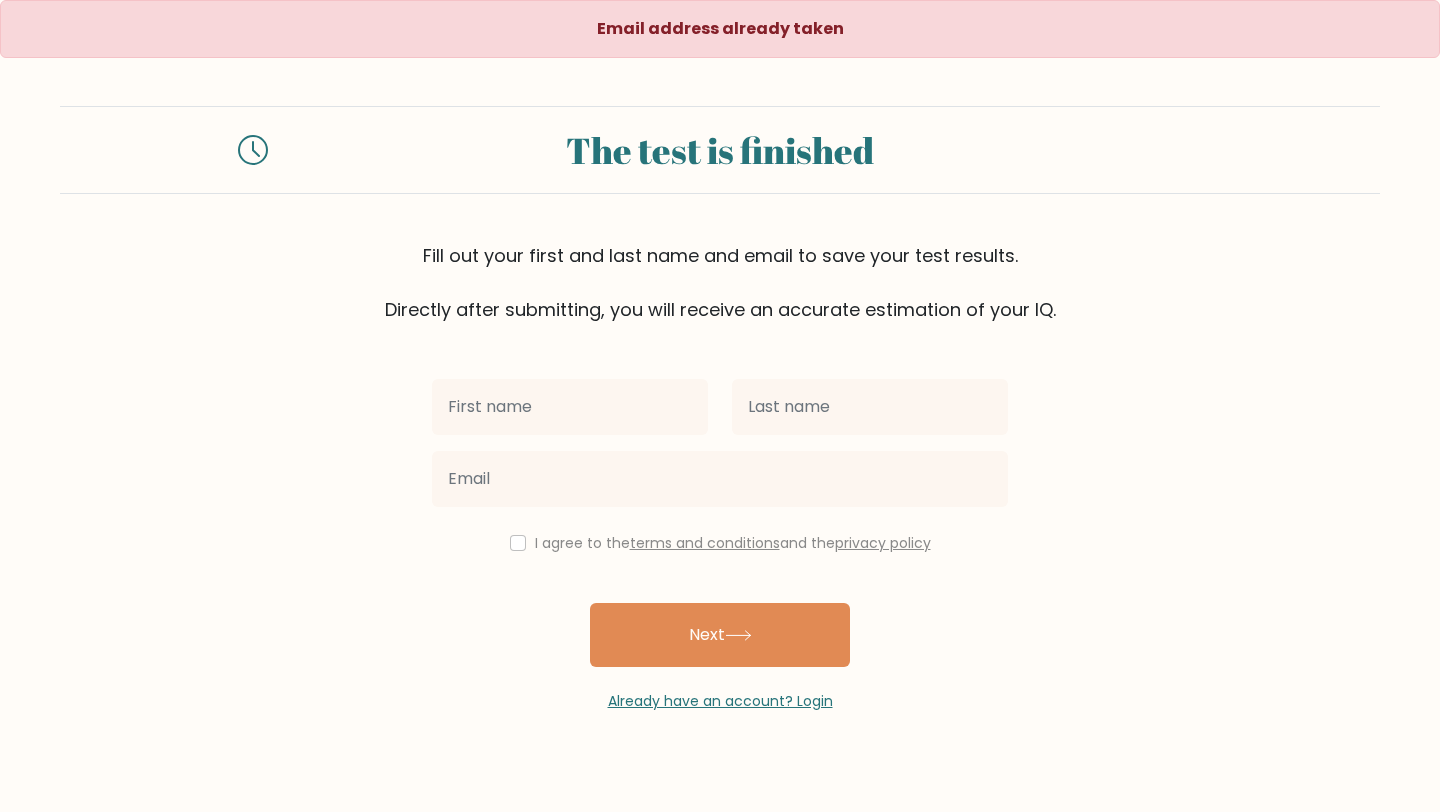 scroll, scrollTop: 0, scrollLeft: 0, axis: both 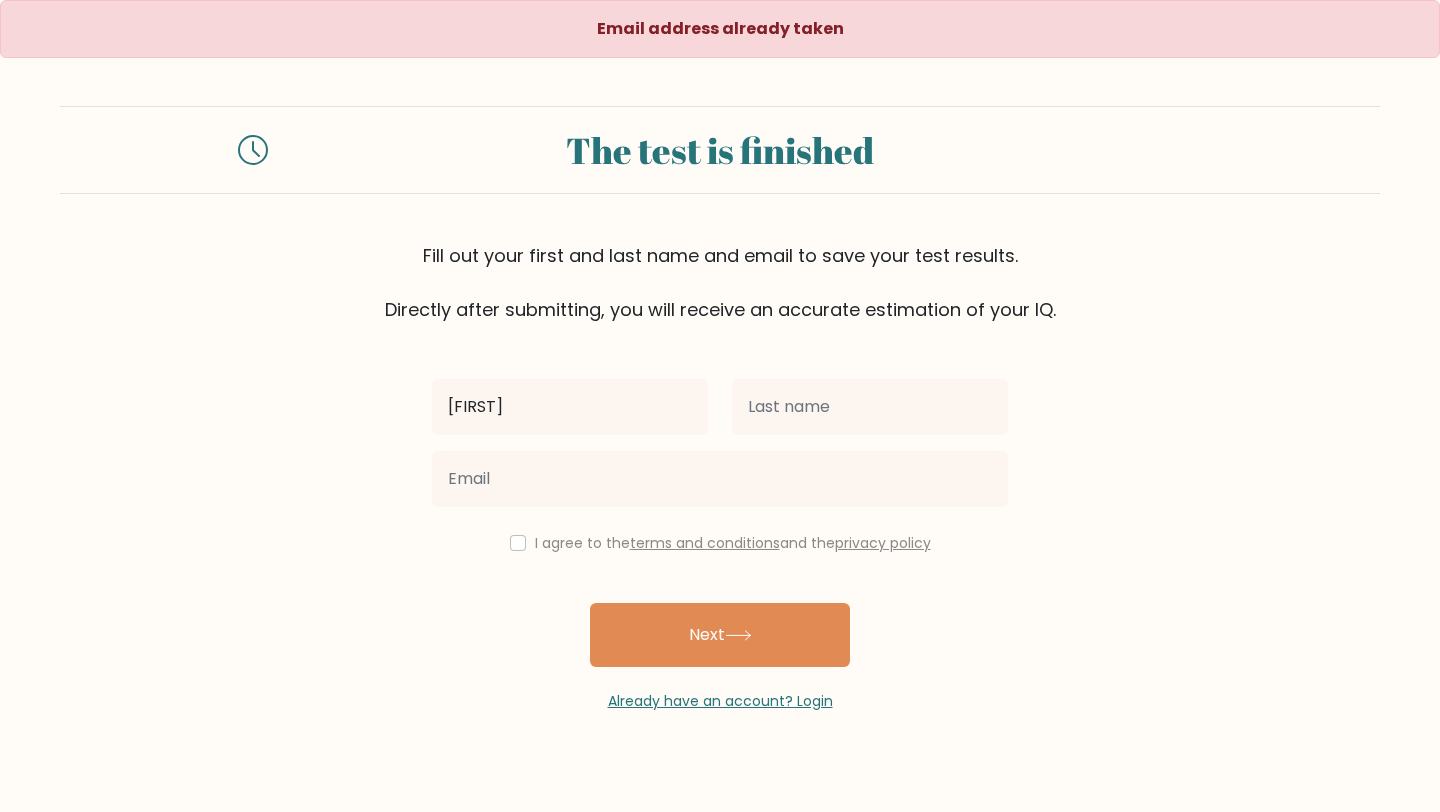 type on "[FIRST]" 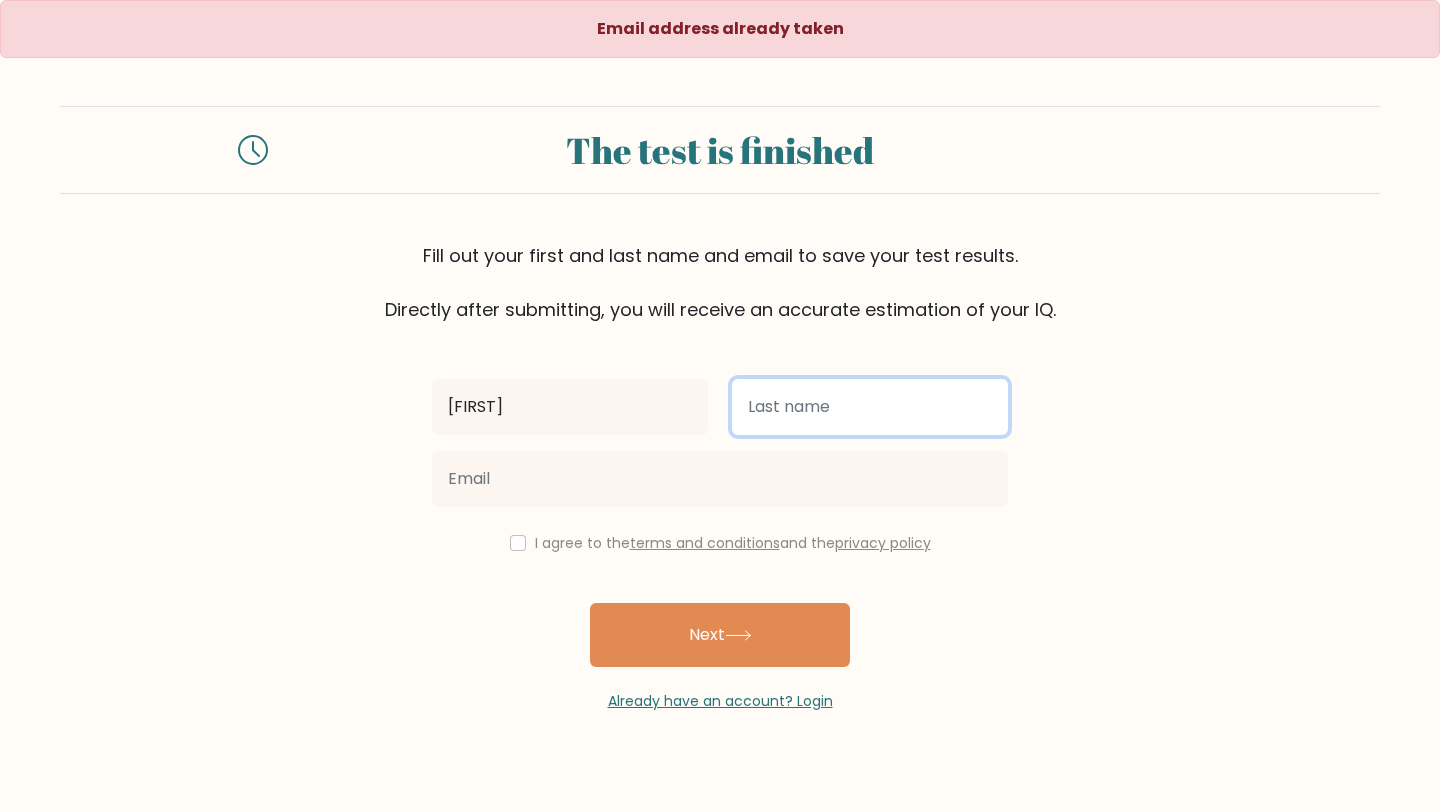 click at bounding box center (870, 407) 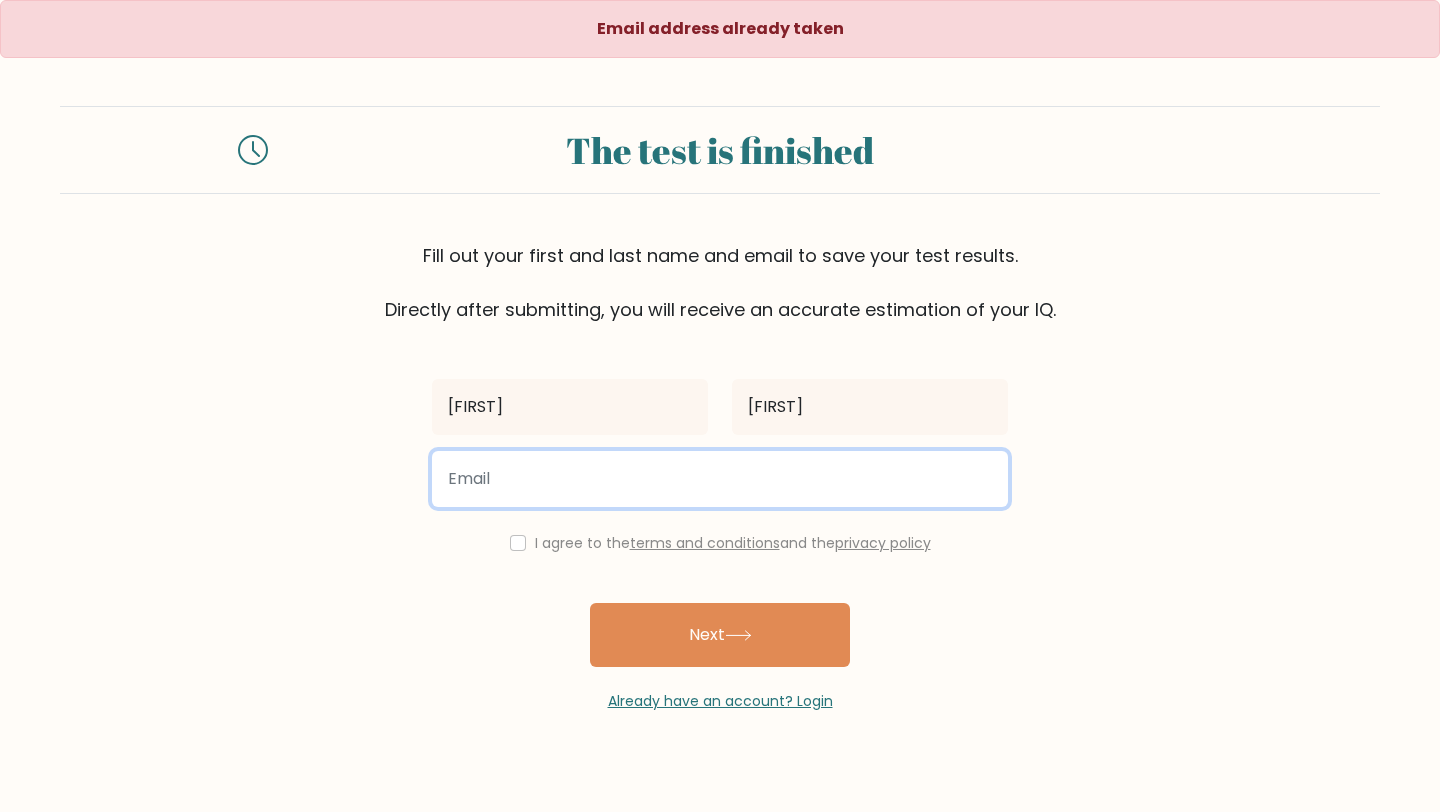 click at bounding box center (720, 479) 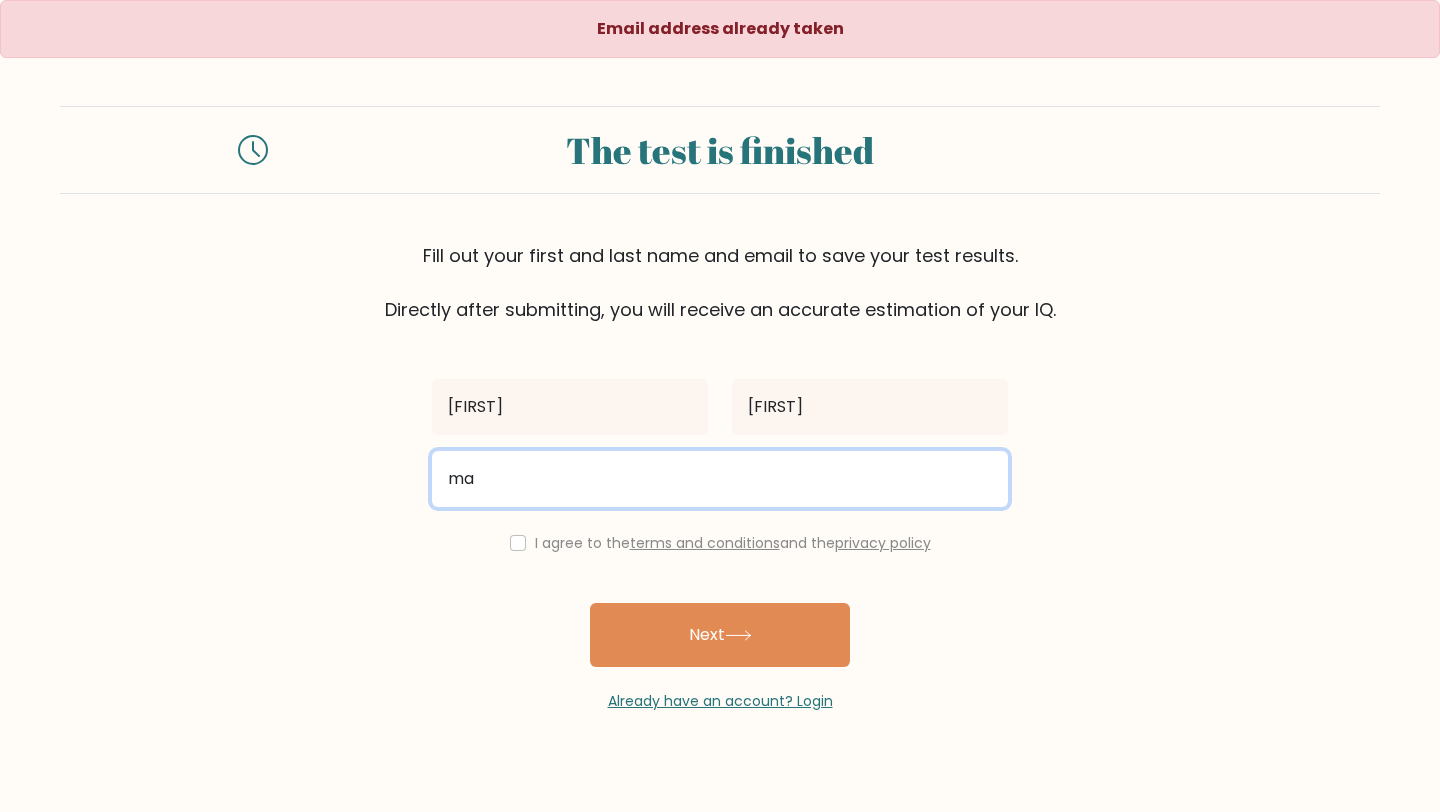type on "makinboel@icloud.com" 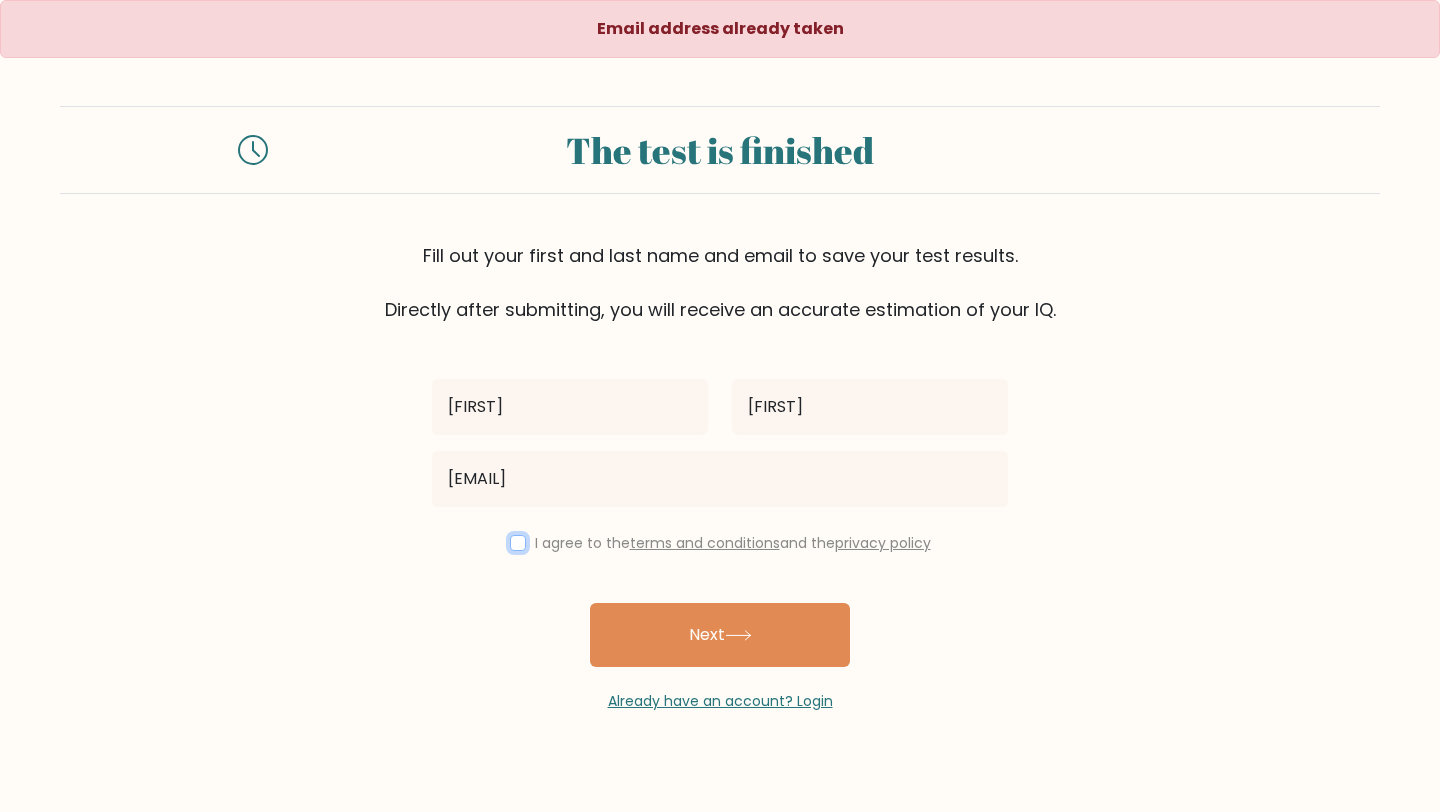 click at bounding box center [518, 543] 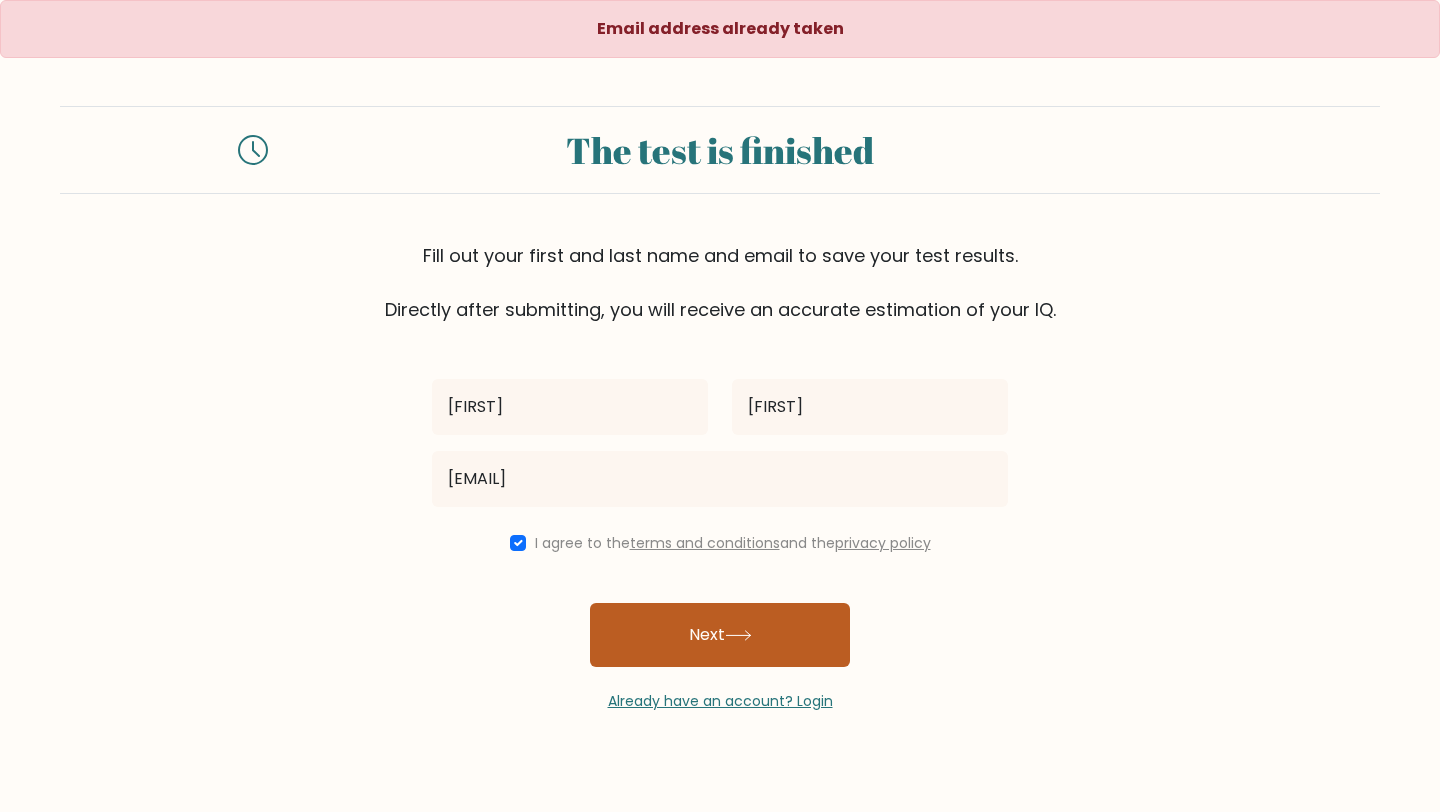 click on "Next" at bounding box center (720, 635) 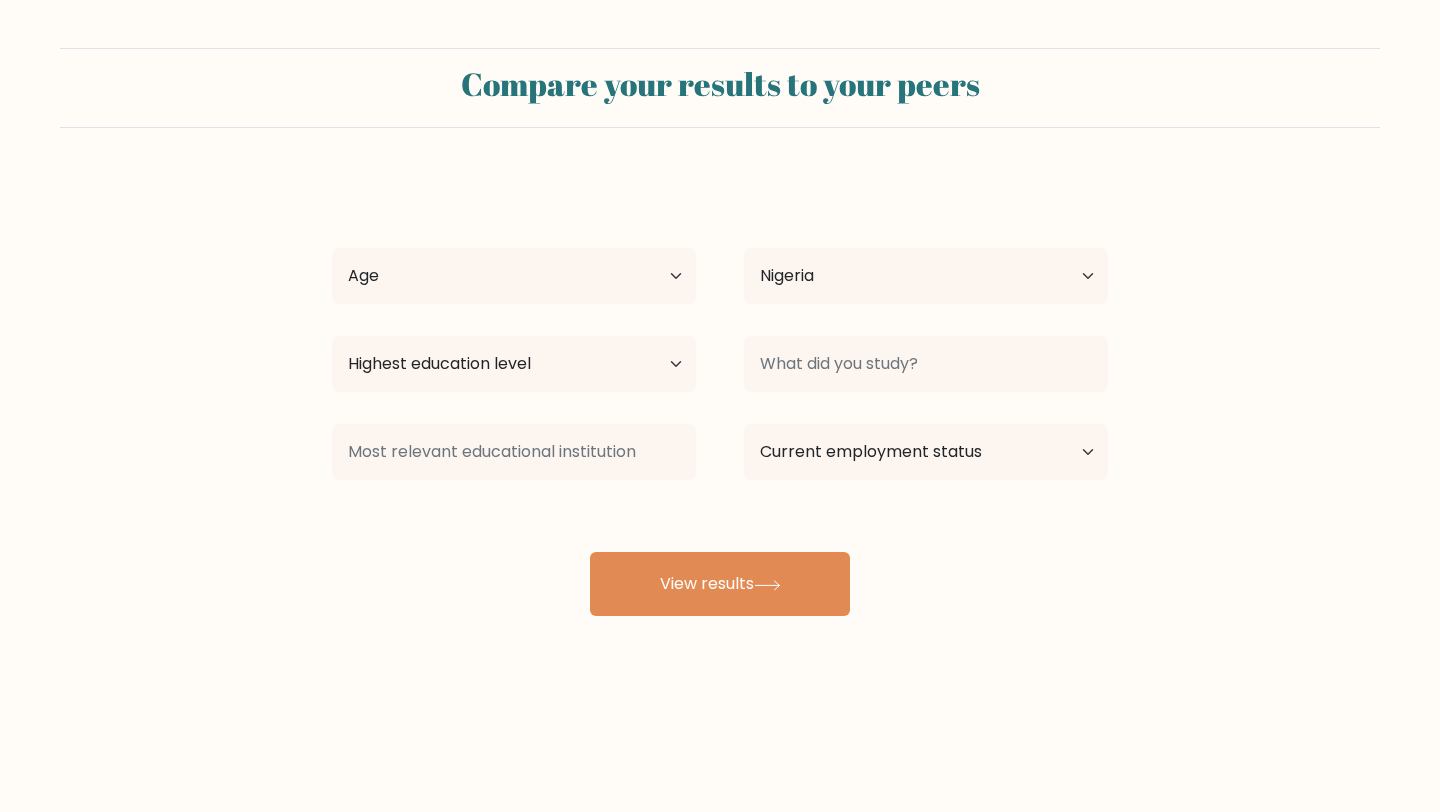 scroll, scrollTop: 0, scrollLeft: 0, axis: both 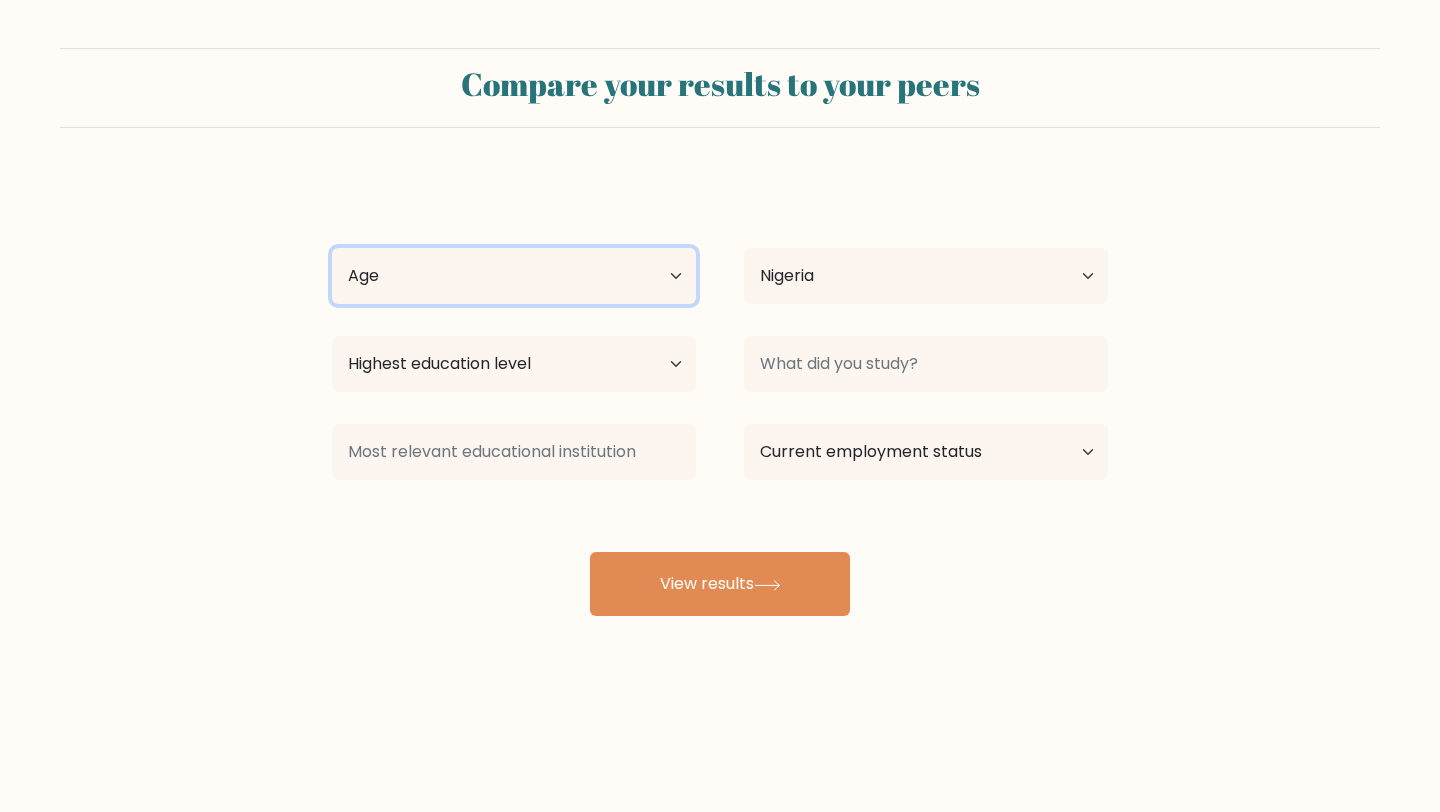 click on "Age
Under 18 years old
18-24 years old
25-34 years old
35-44 years old
45-54 years old
55-64 years old
65 years old and above" at bounding box center [514, 276] 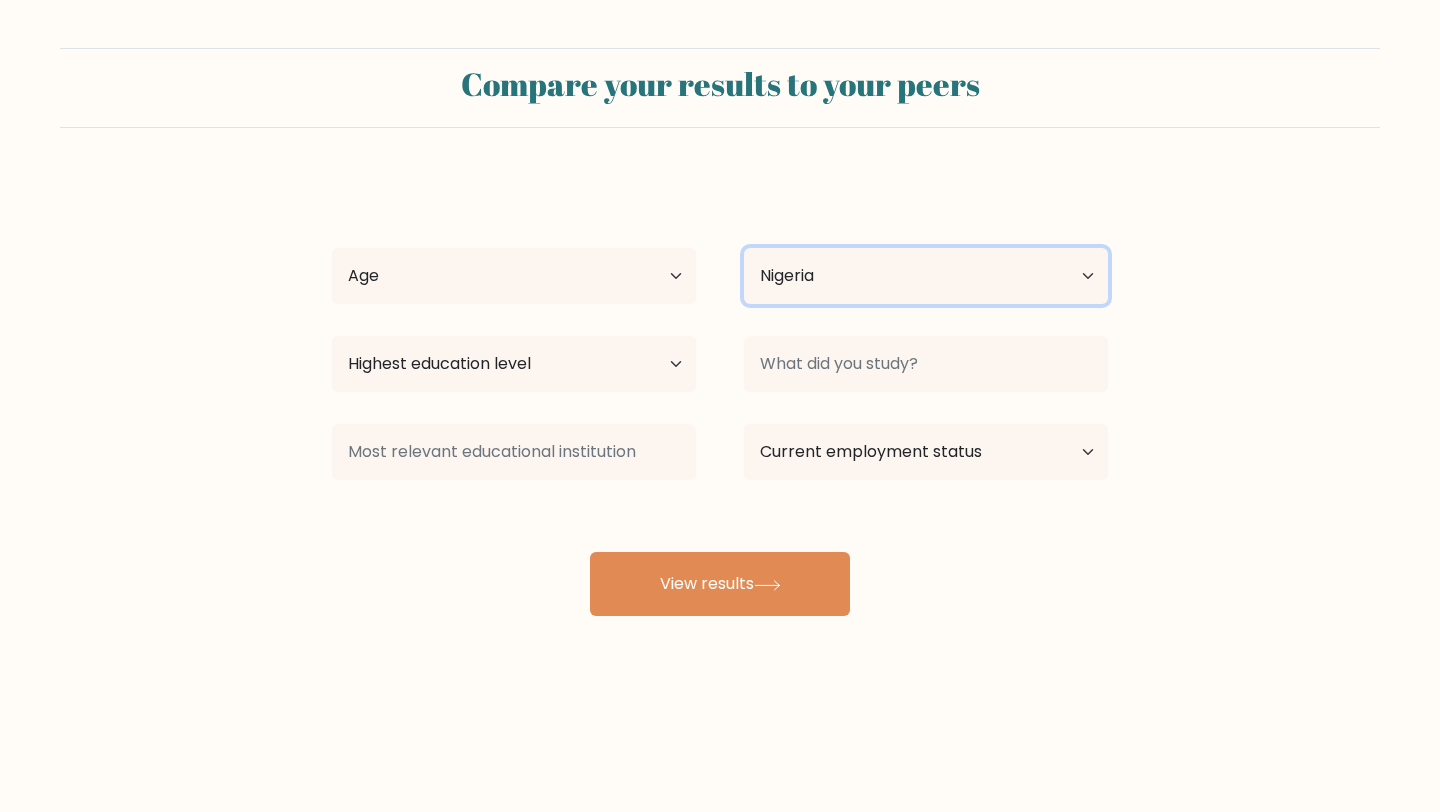 click on "Country
Afghanistan
Albania
Algeria
American Samoa
Andorra
Angola
Anguilla
Antarctica
Antigua and Barbuda
Argentina
Armenia
Aruba
Australia
Austria
Azerbaijan
Bahamas
Bahrain
Bangladesh
Barbados
Belarus
Belgium
Belize
Benin
Bermuda
Bhutan
Bolivia
Bonaire, Sint Eustatius and Saba
Bosnia and Herzegovina
Botswana
Bouvet Island
Brazil
British Indian Ocean Territory
Brunei
Bulgaria
Burkina Faso
Burundi
Cabo Verde
Cambodia
Cameroon
Canada
Cayman Islands
Central African Republic
Chad
Chile
China
Christmas Island
Cocos (Keeling) Islands
Colombia
Comoros
Congo
Congo (the Democratic Republic of the)
Cook Islands
Costa Rica
Côte d'Ivoire
Croatia
Cuba" at bounding box center (926, 276) 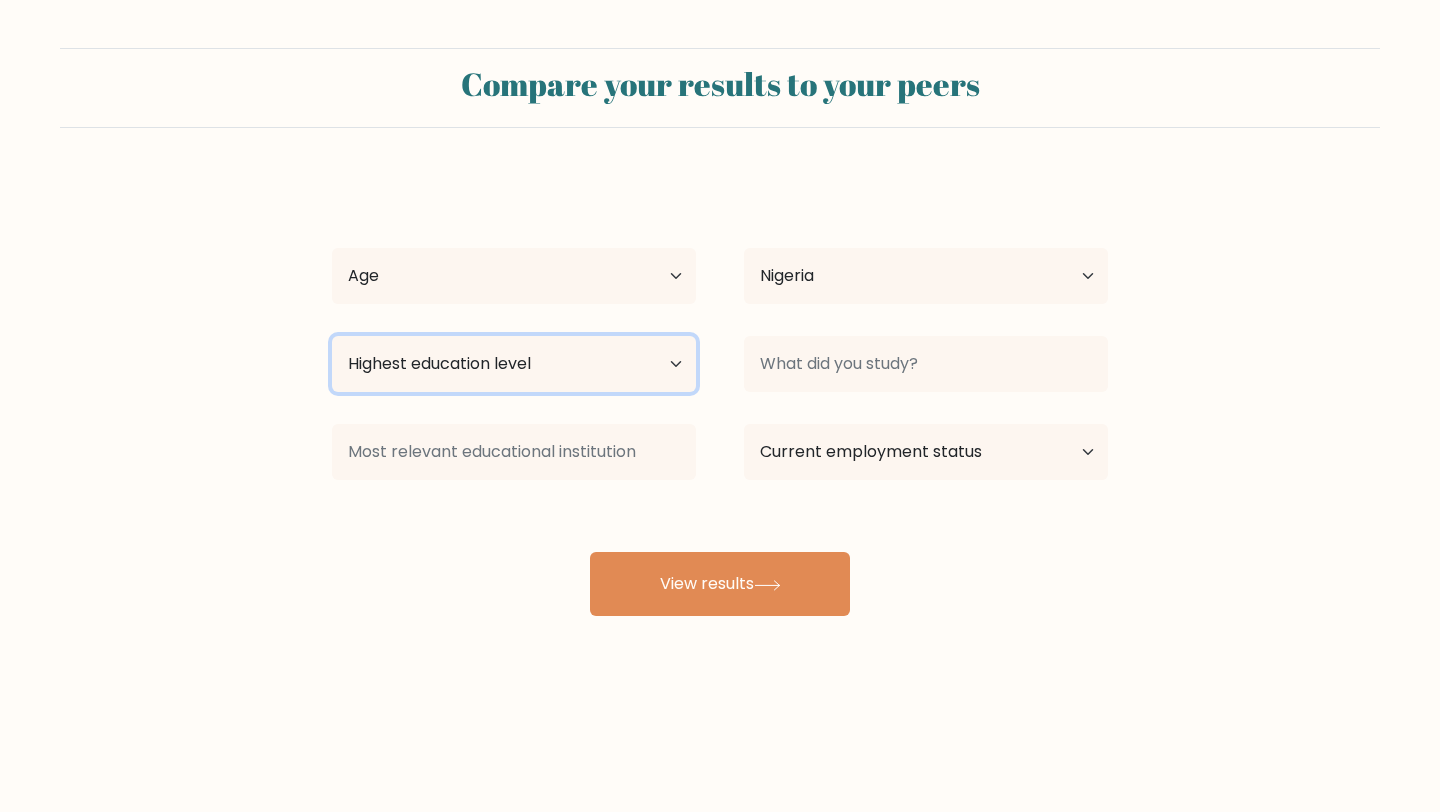 click on "Highest education level
No schooling
Primary
Lower Secondary
Upper Secondary
Occupation Specific
Bachelor's degree
Master's degree
Doctoral degree" at bounding box center (514, 364) 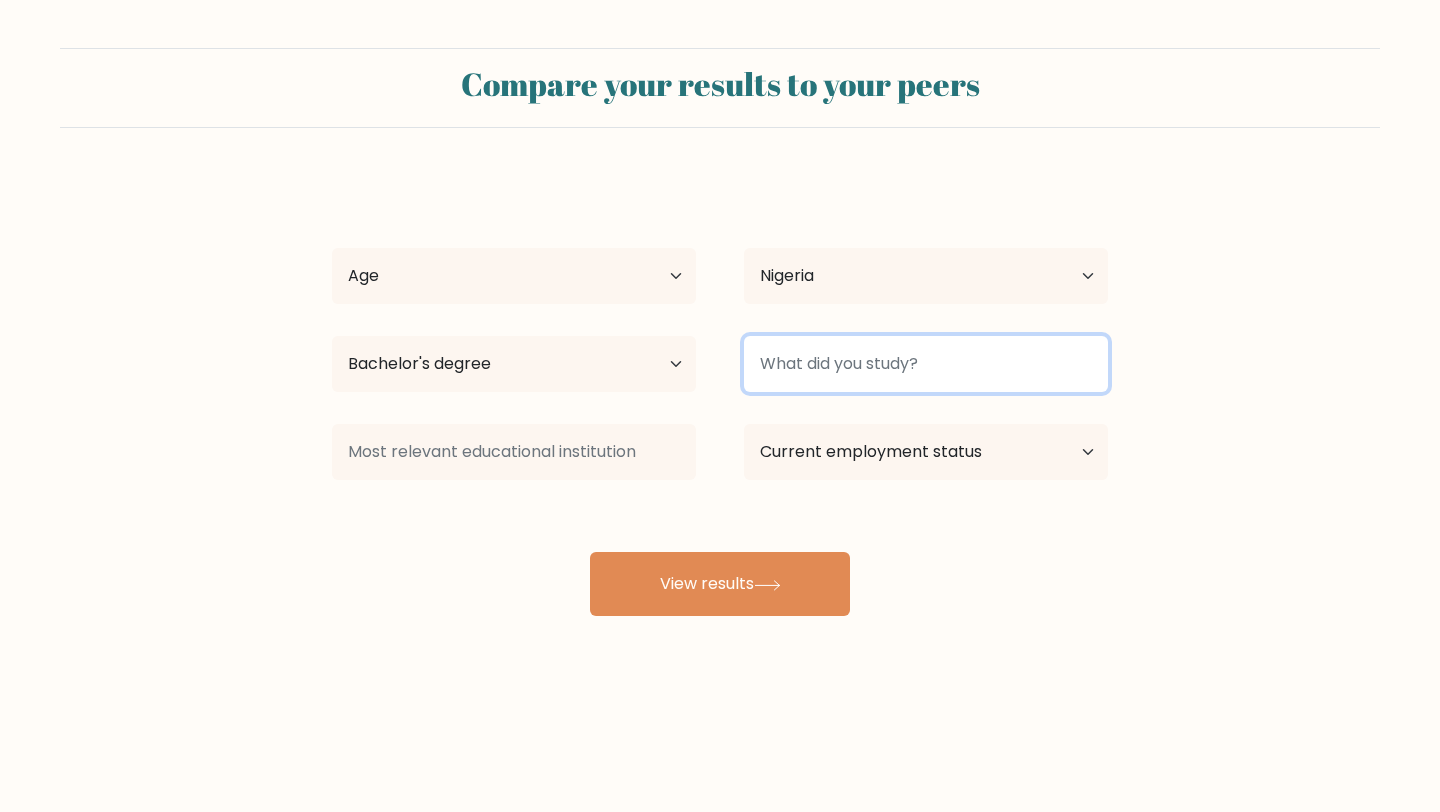 click at bounding box center [926, 364] 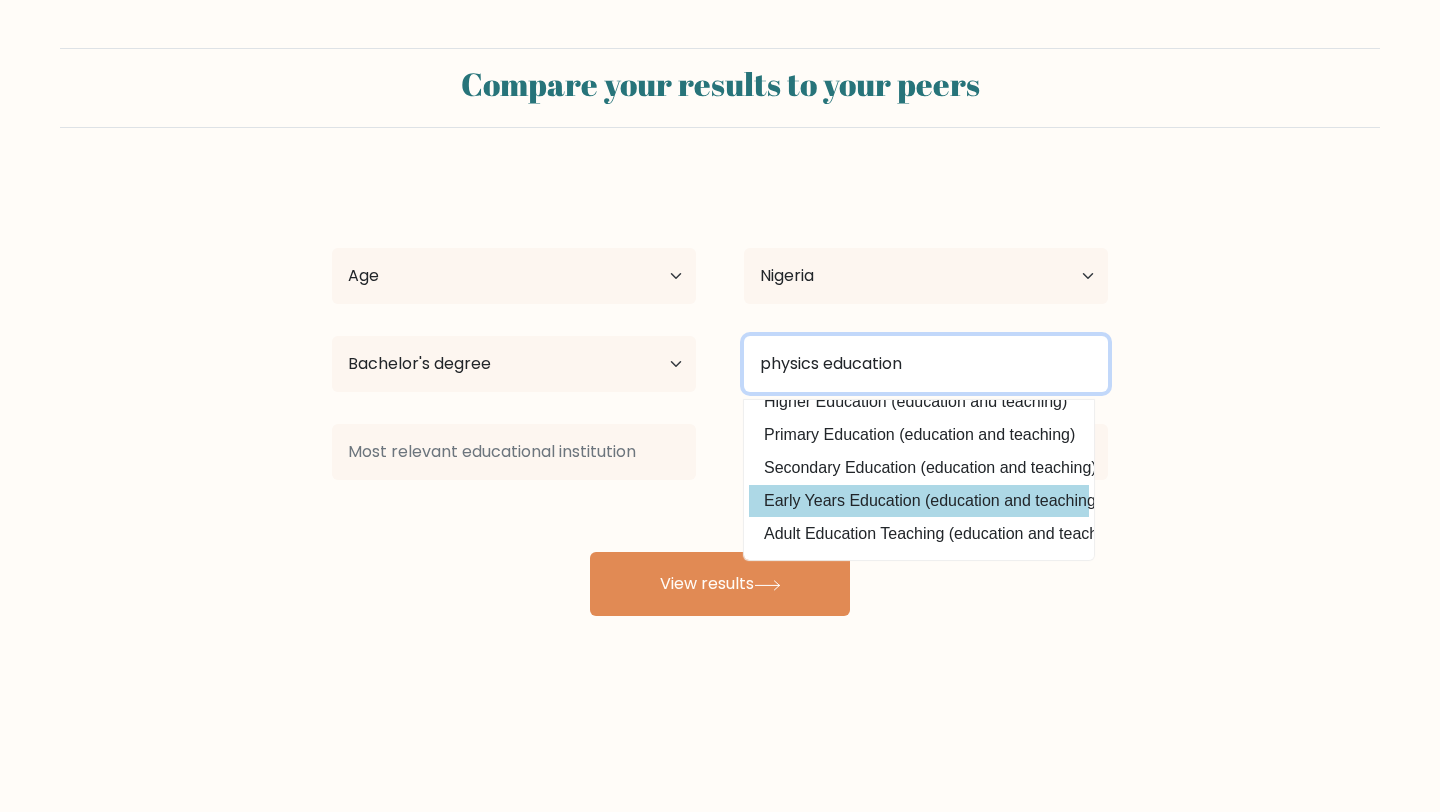 scroll, scrollTop: 0, scrollLeft: 0, axis: both 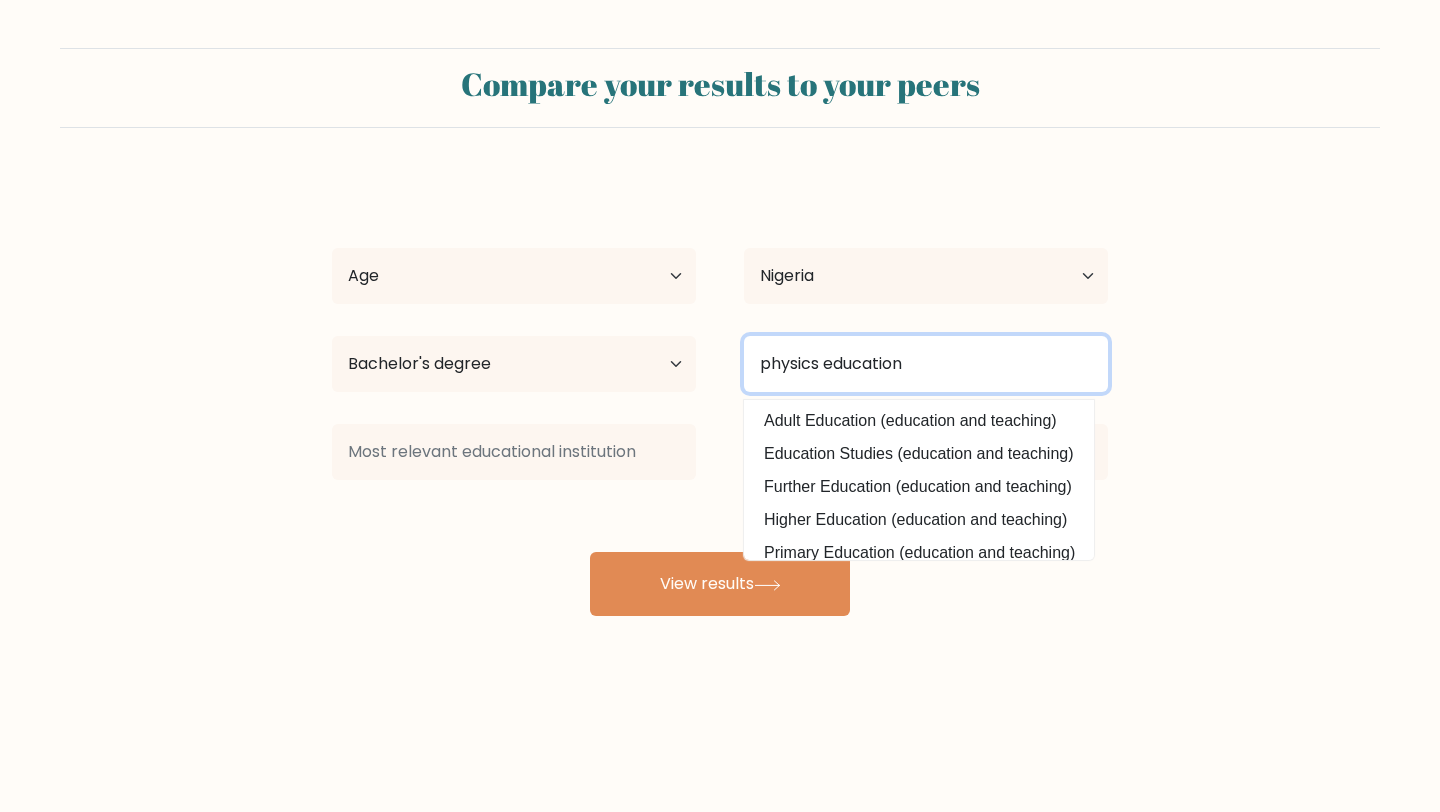 click on "physics education" at bounding box center [926, 364] 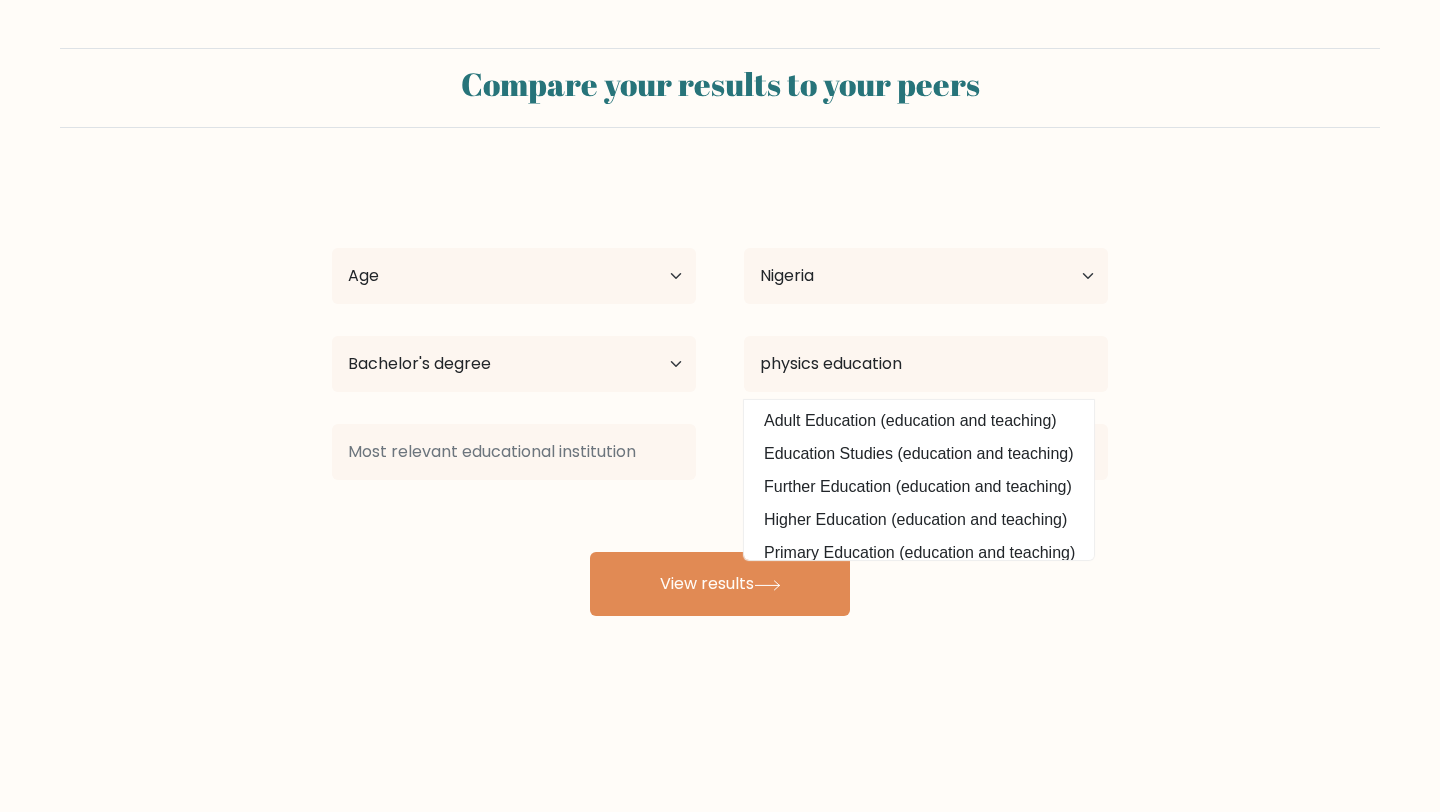 click on "Compare your results to your peers
martins
akinbosede
Age
Under 18 years old
18-24 years old
25-34 years old
35-44 years old
45-54 years old
55-64 years old
65 years old and above
Country
Afghanistan
Albania
Algeria
American Samoa
Andorra
Angola
Anguilla
Antarctica
Antigua and Barbuda
Argentina
Armenia" at bounding box center (720, 379) 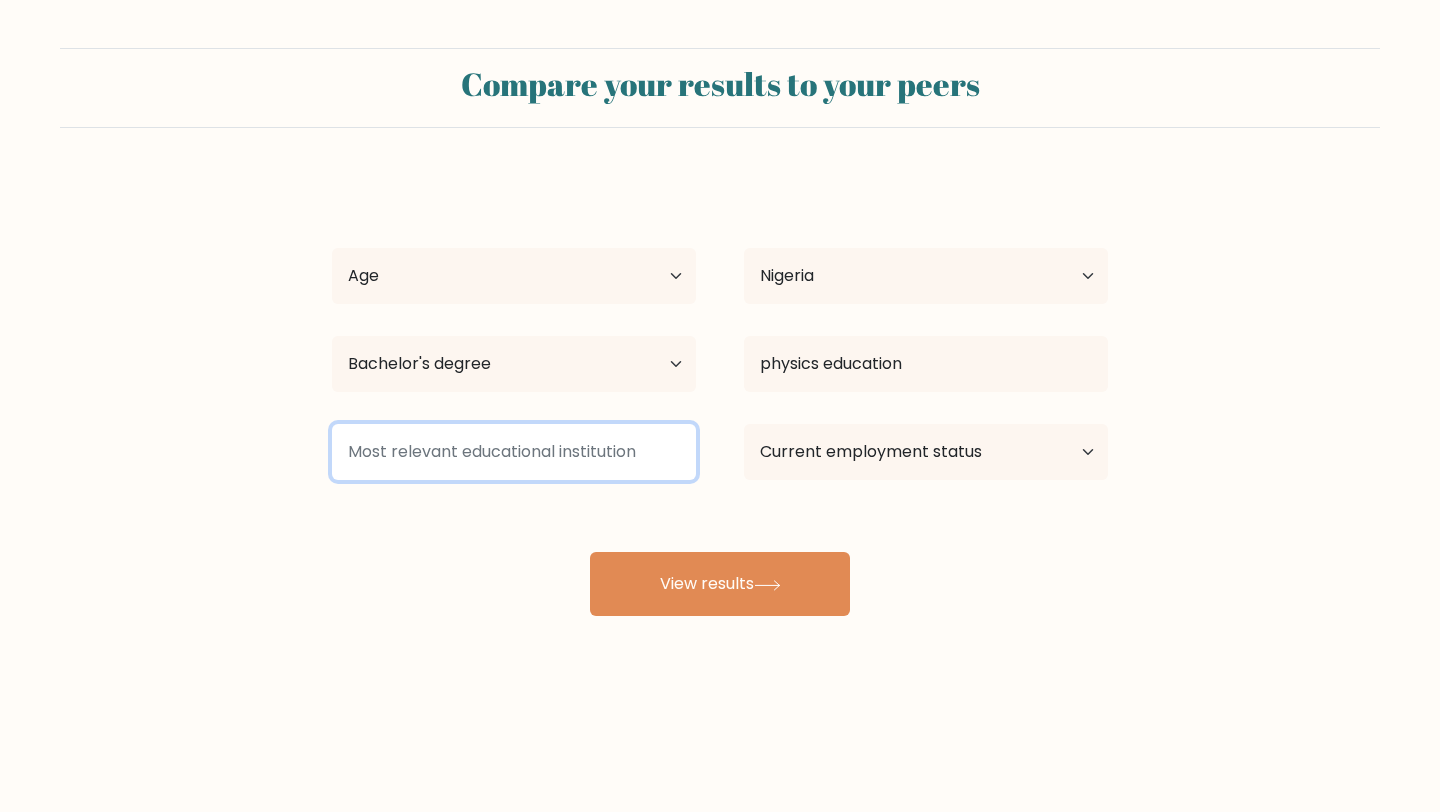 click at bounding box center (514, 452) 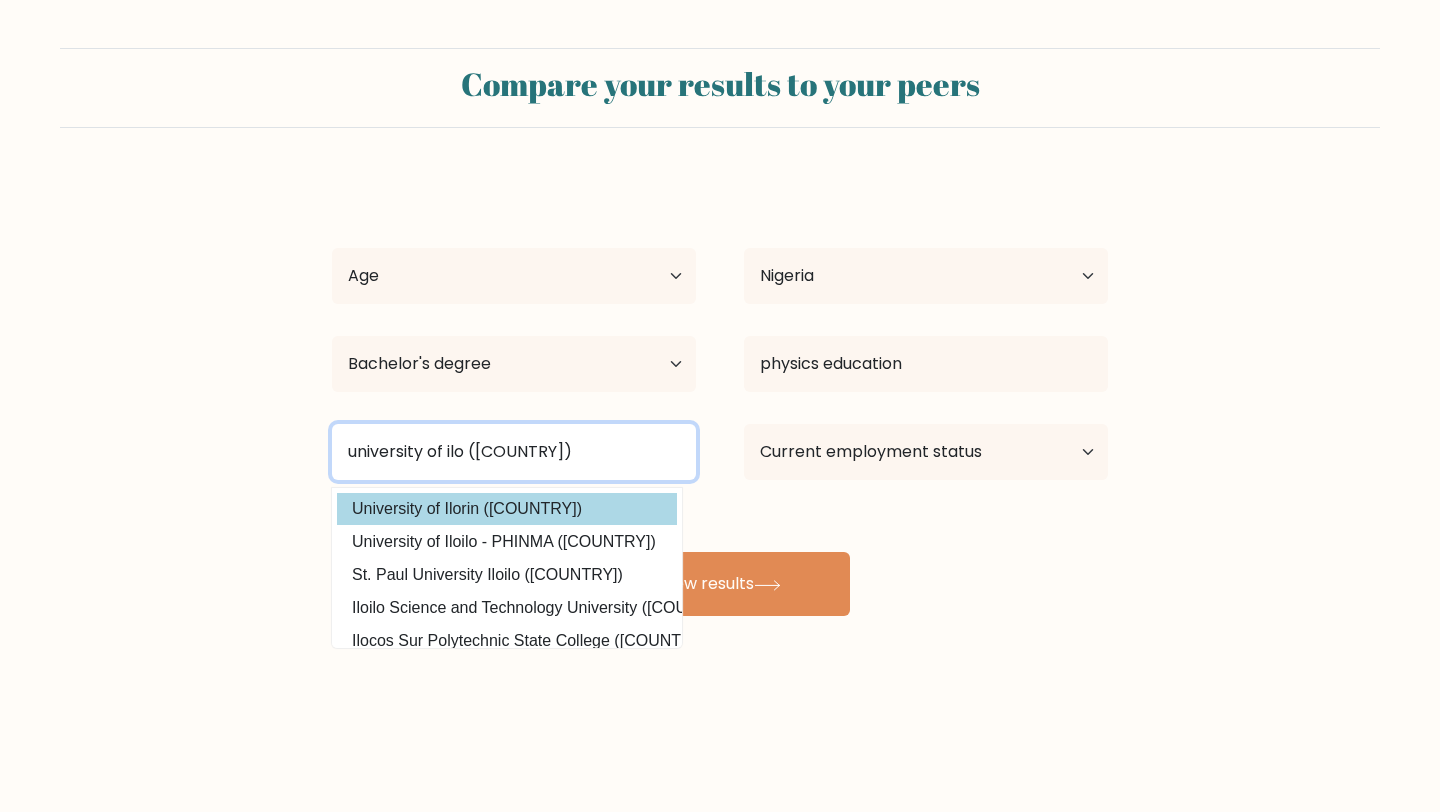 type on "university of ilo" 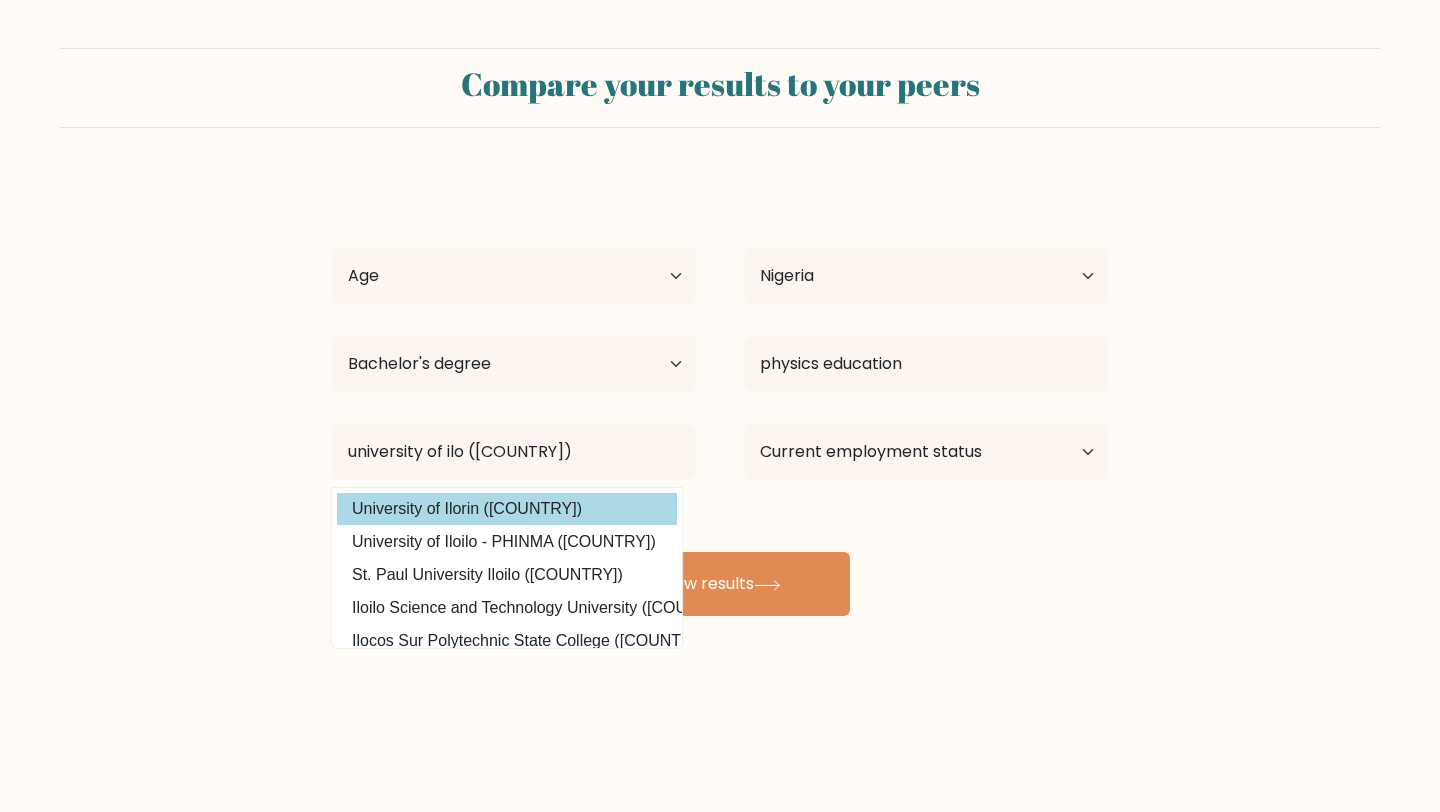 click on "University of Ilorin (Nigeria)" at bounding box center [507, 509] 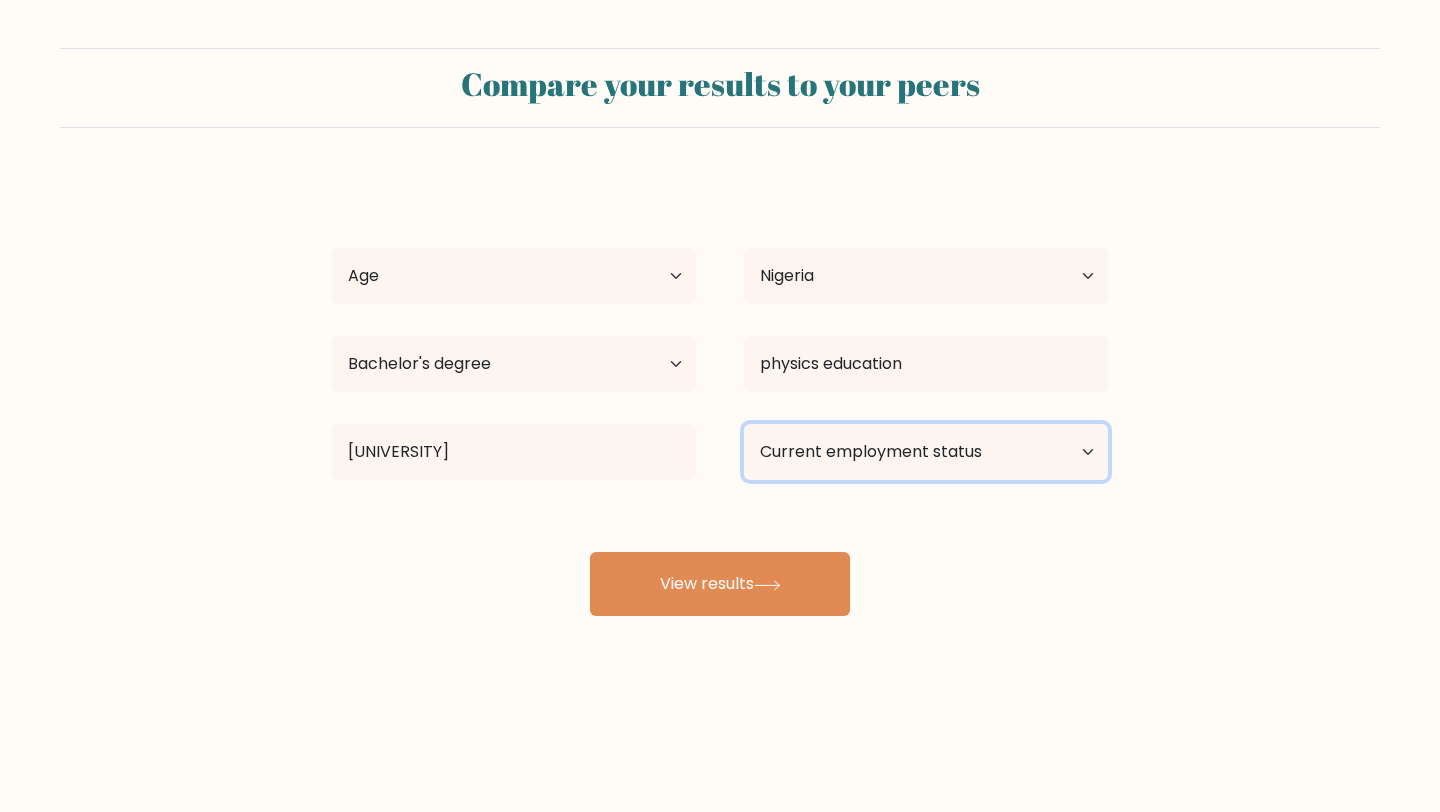 click on "Current employment status
Employed
Student
Retired
Other / prefer not to answer" at bounding box center (926, 452) 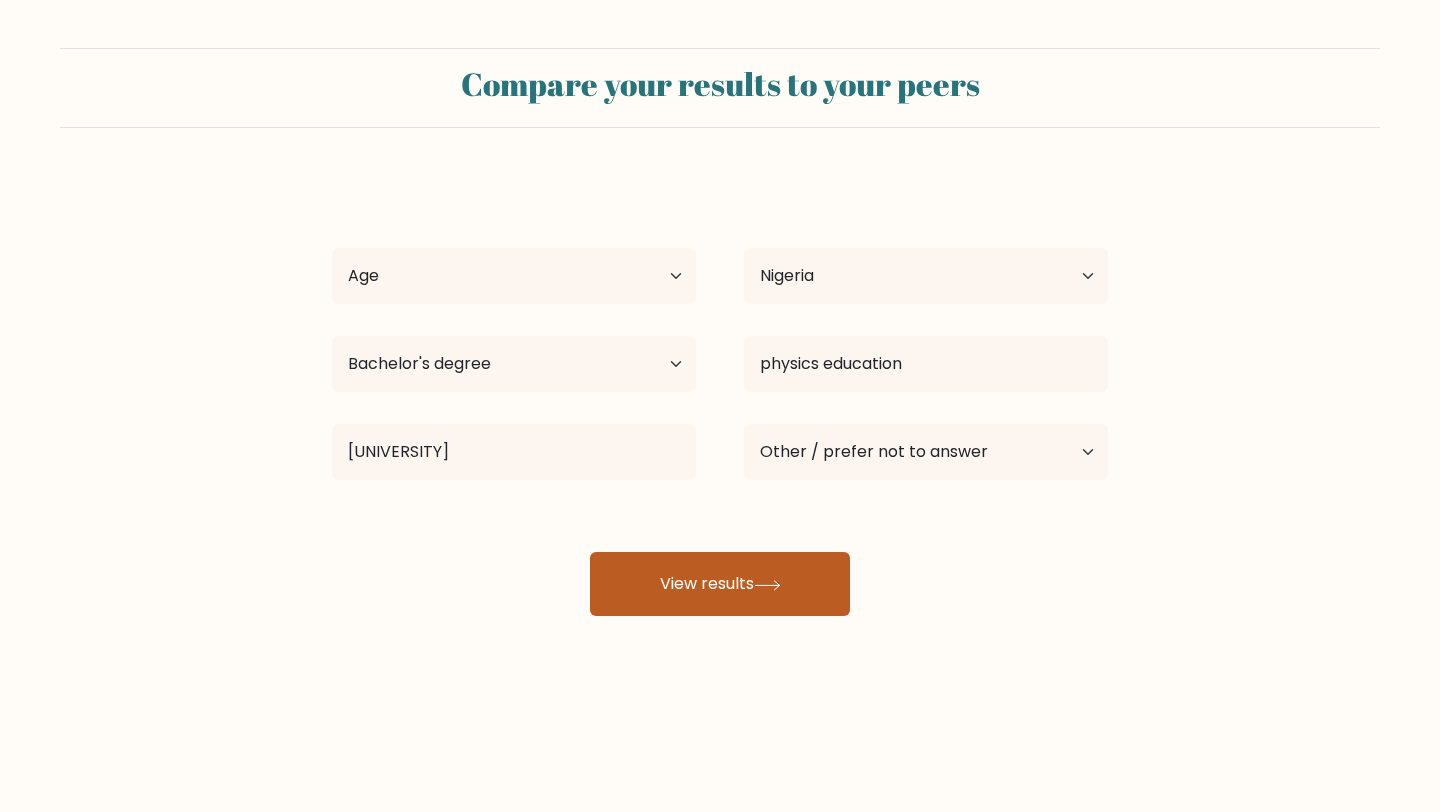 click on "View results" at bounding box center (720, 584) 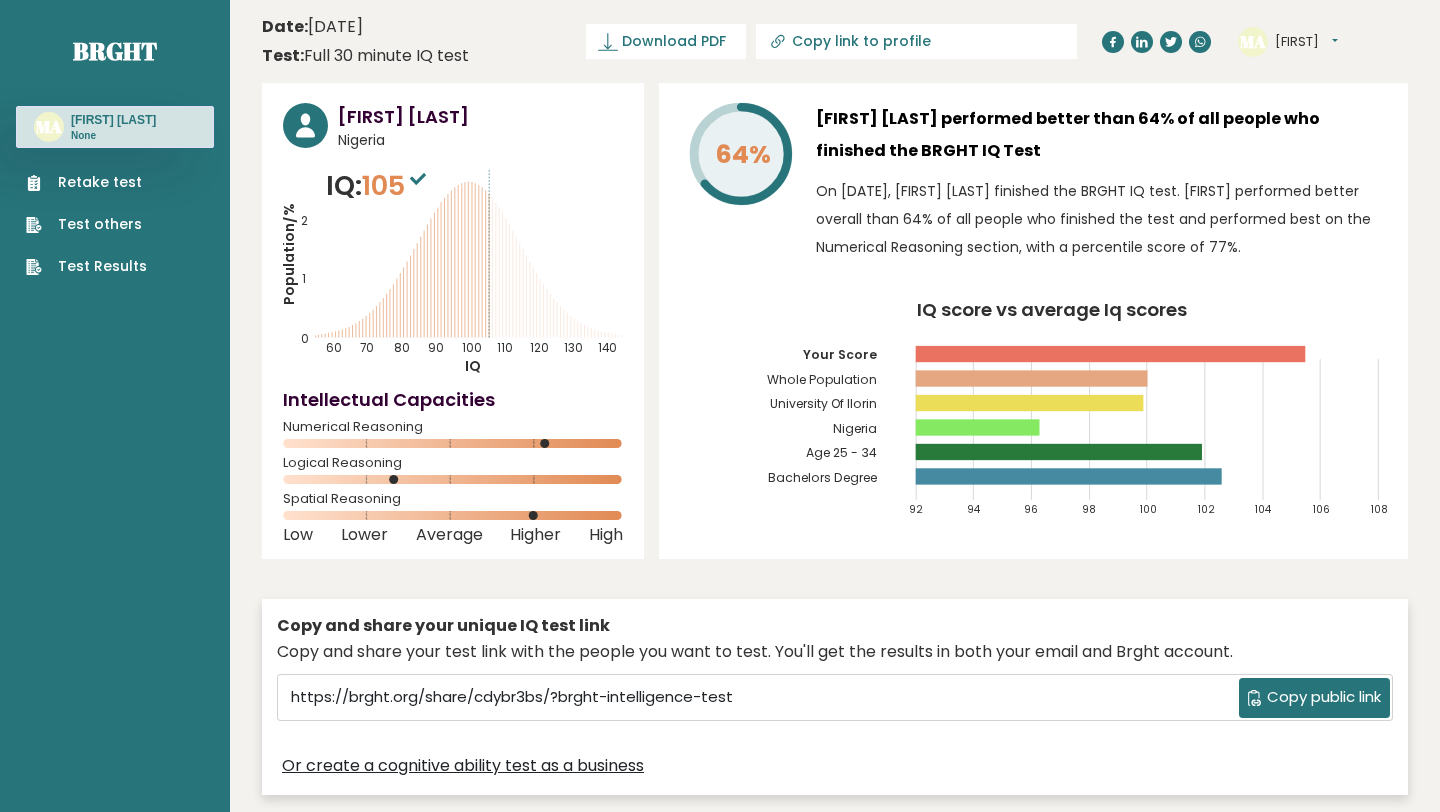 scroll, scrollTop: 0, scrollLeft: 0, axis: both 